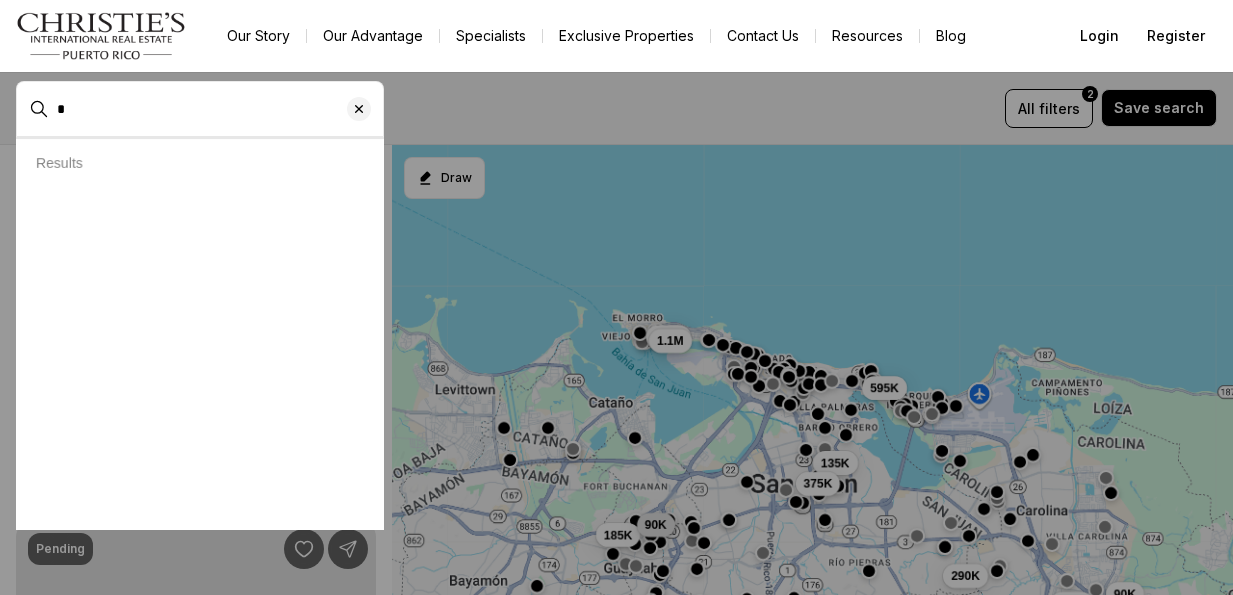 scroll, scrollTop: 0, scrollLeft: 0, axis: both 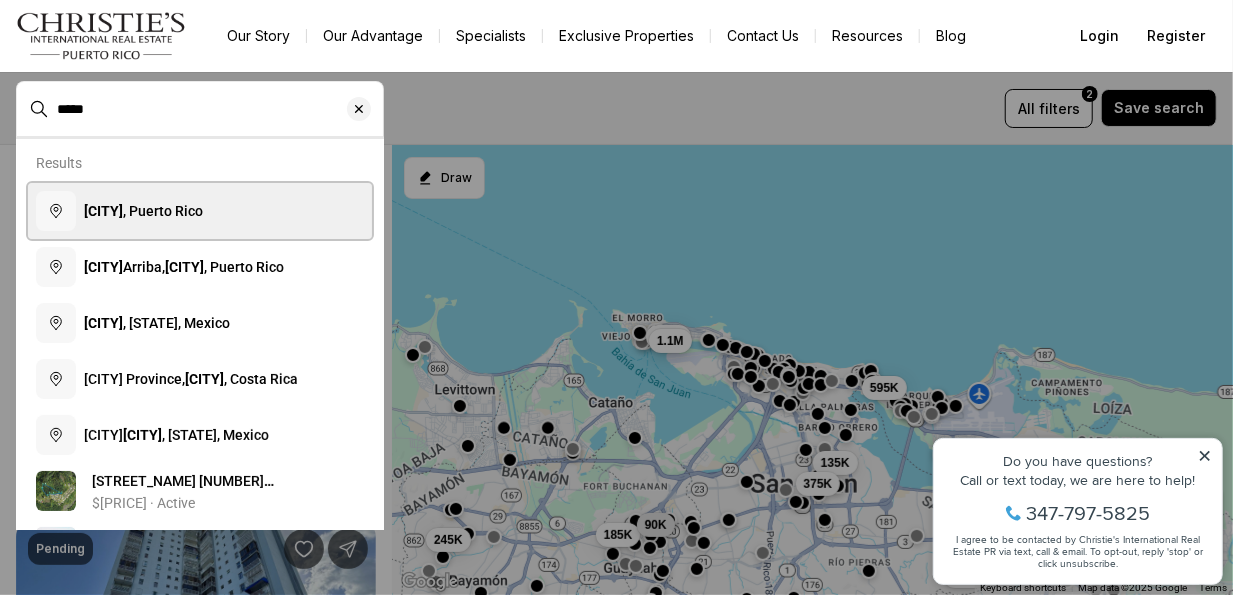 click on "[CITY] , Puerto Rico" at bounding box center (143, 211) 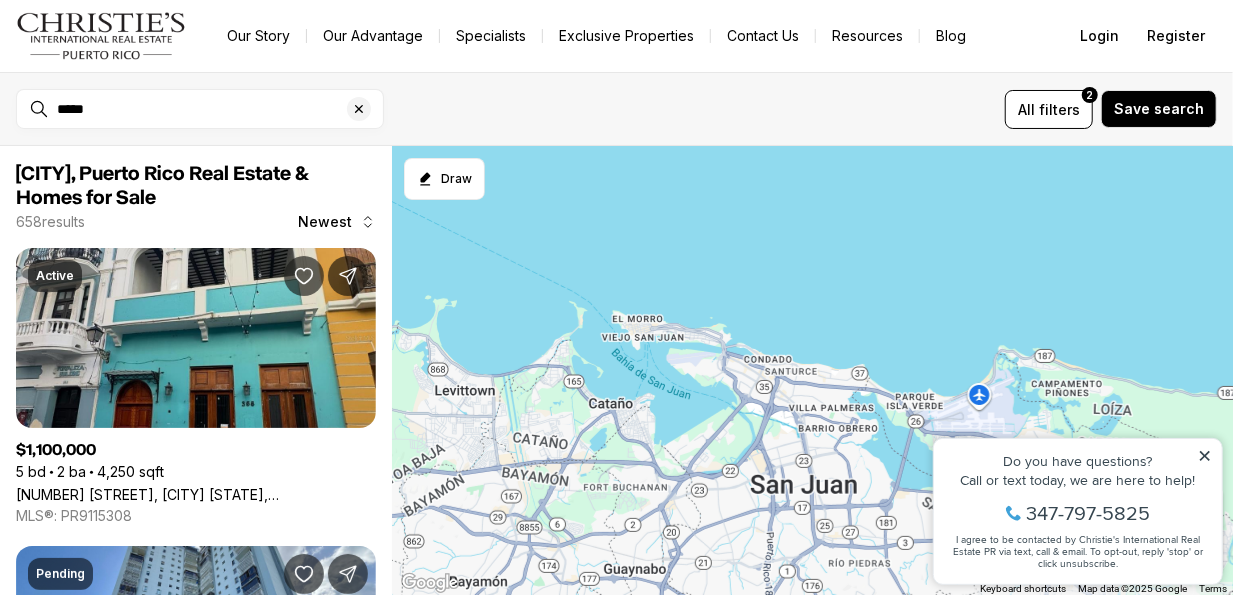 type on "**********" 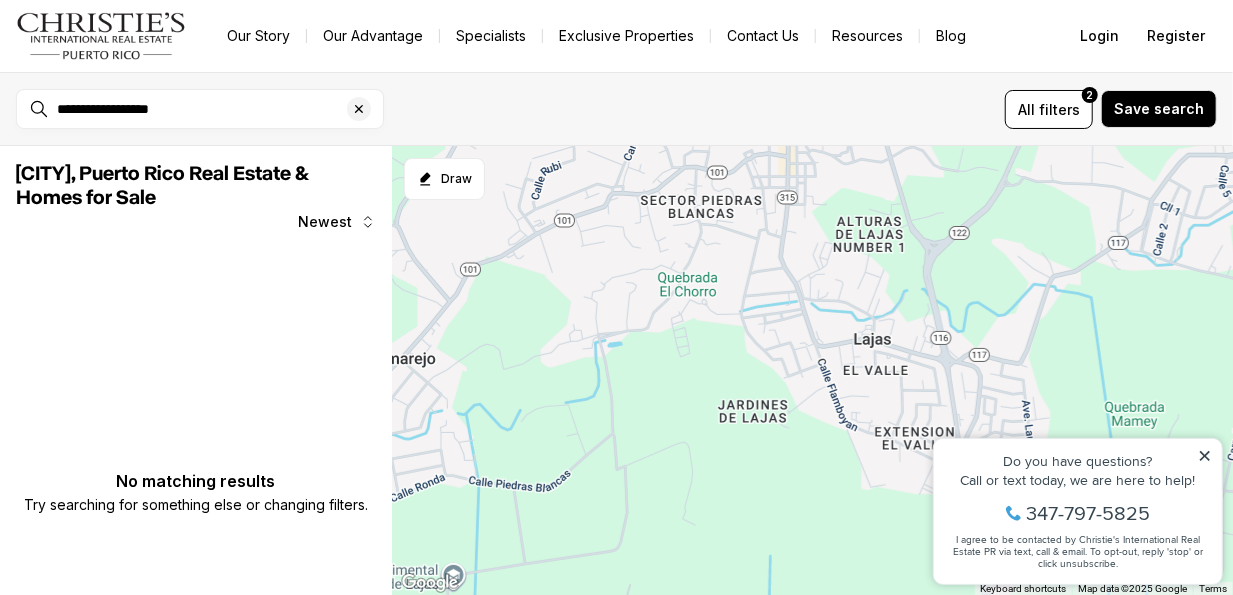 click 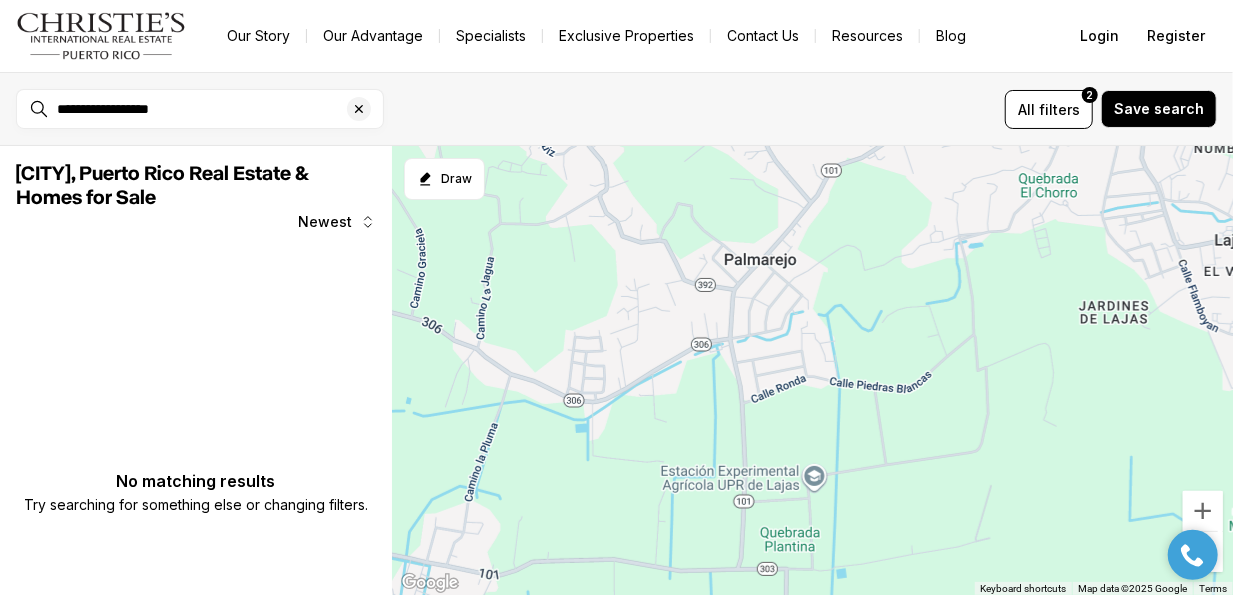 drag, startPoint x: 614, startPoint y: 383, endPoint x: 1159, endPoint y: 274, distance: 555.79315 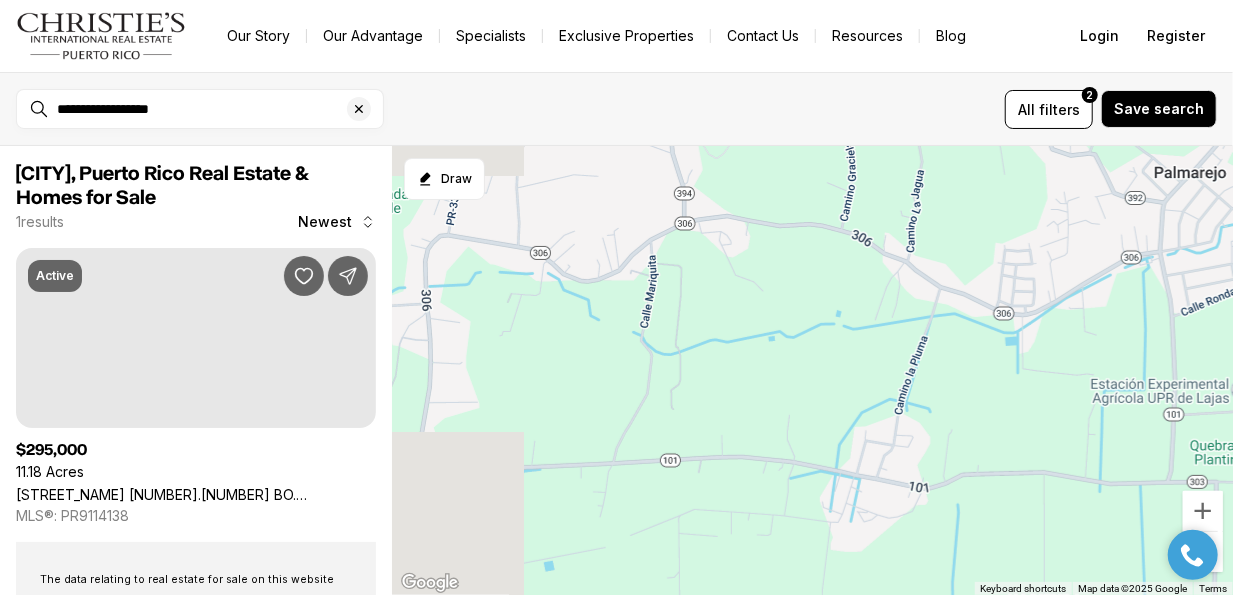 drag, startPoint x: 844, startPoint y: 383, endPoint x: 1067, endPoint y: 282, distance: 244.80605 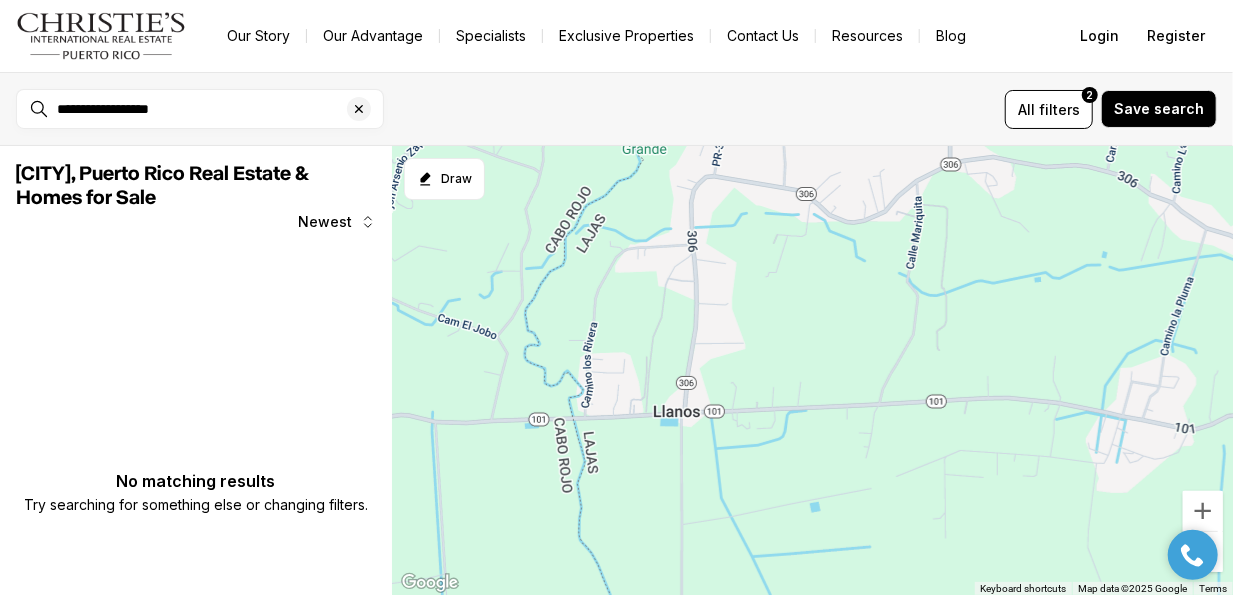 drag, startPoint x: 838, startPoint y: 342, endPoint x: 1114, endPoint y: 278, distance: 283.32315 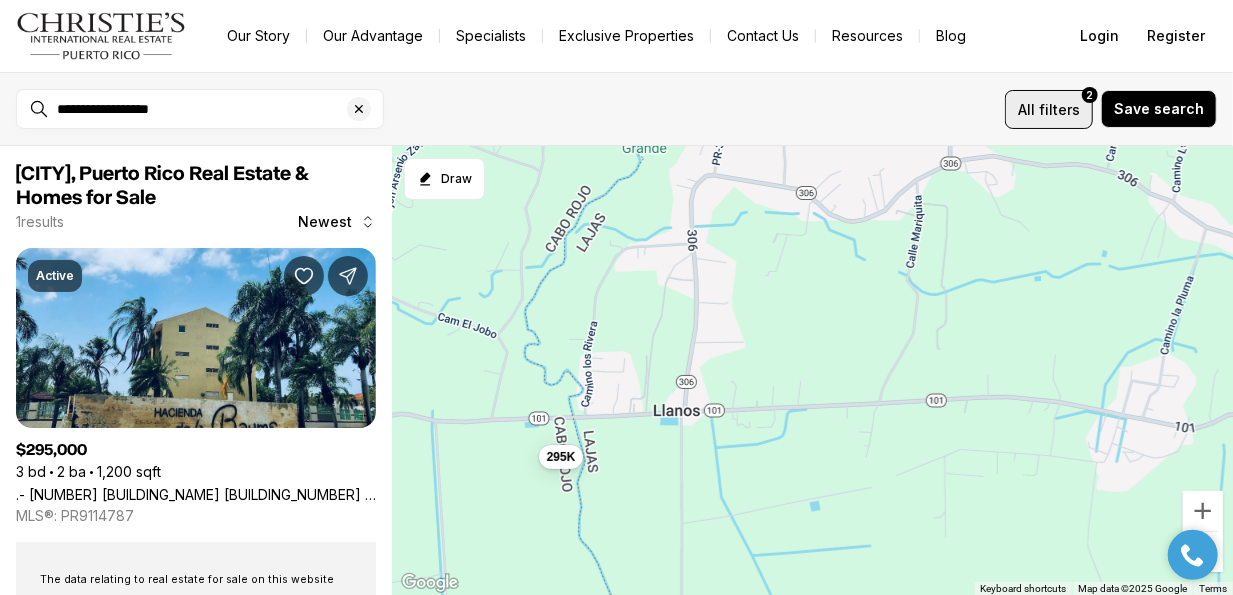 click on "filters" at bounding box center [1059, 109] 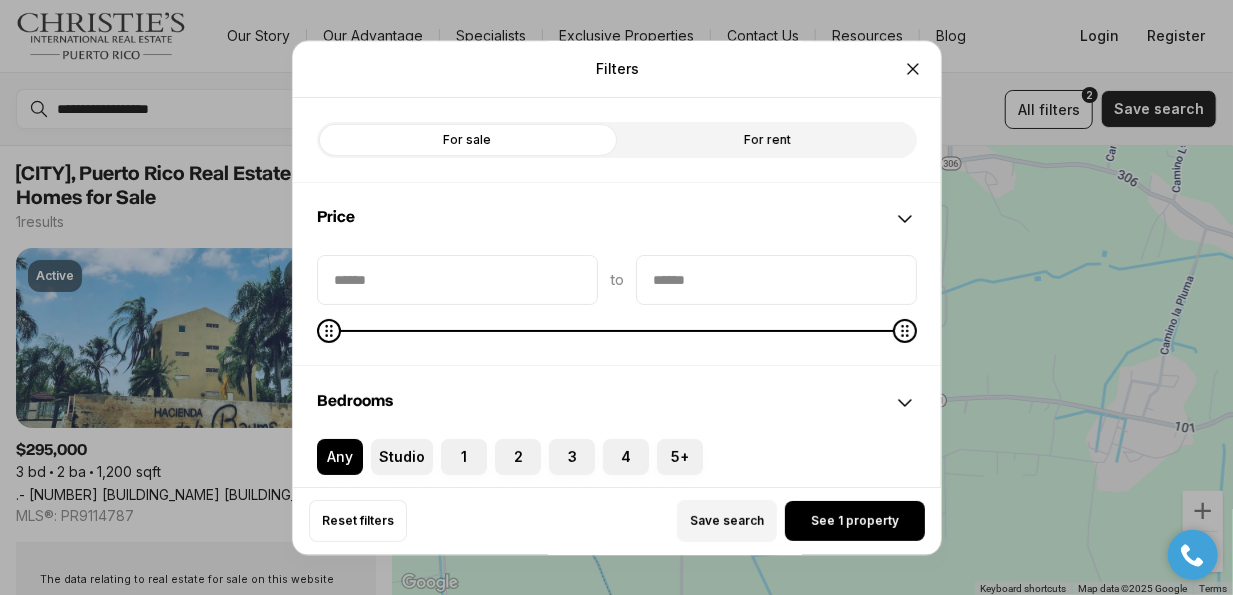 click on "For rent" at bounding box center (767, 140) 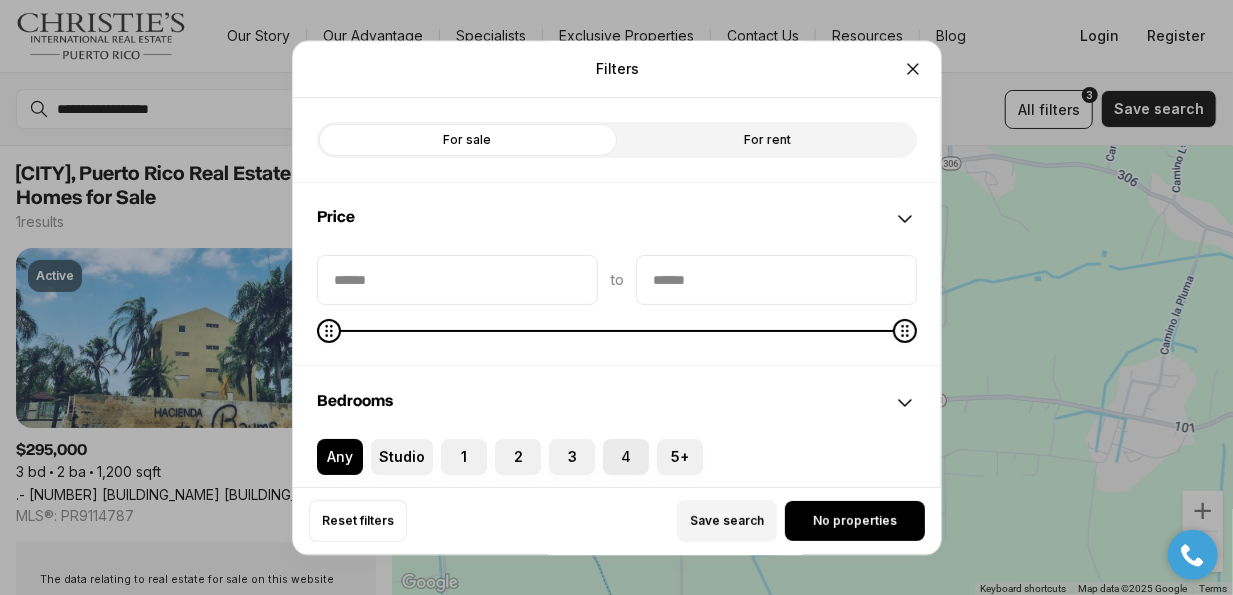 click on "4" at bounding box center (626, 457) 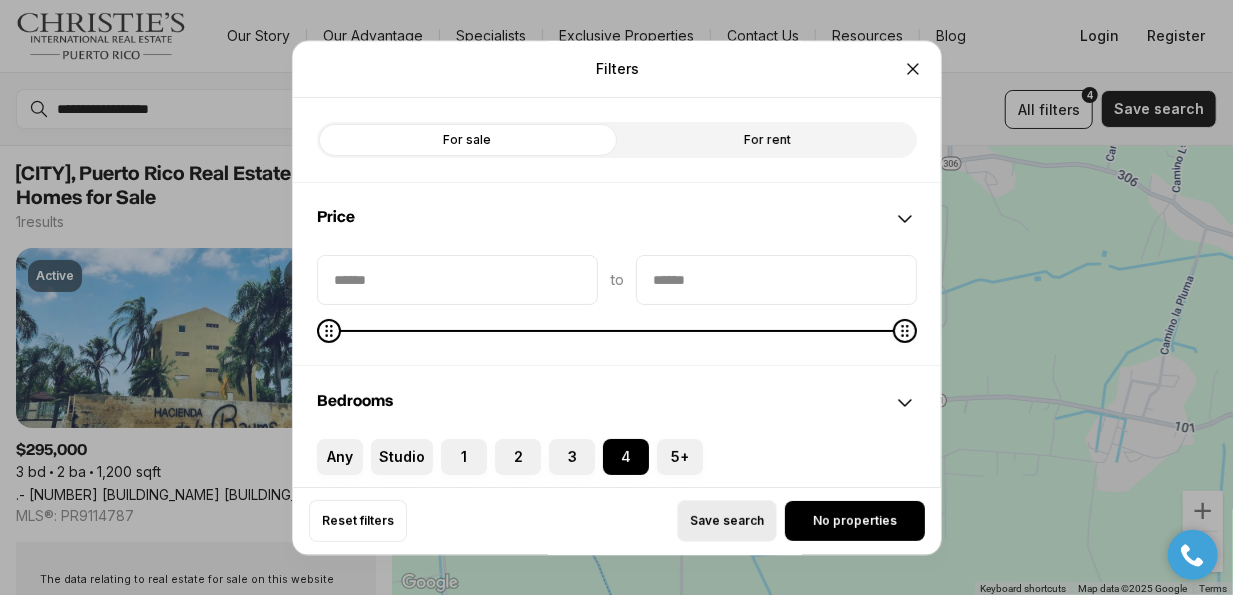 click on "Save search" at bounding box center [727, 521] 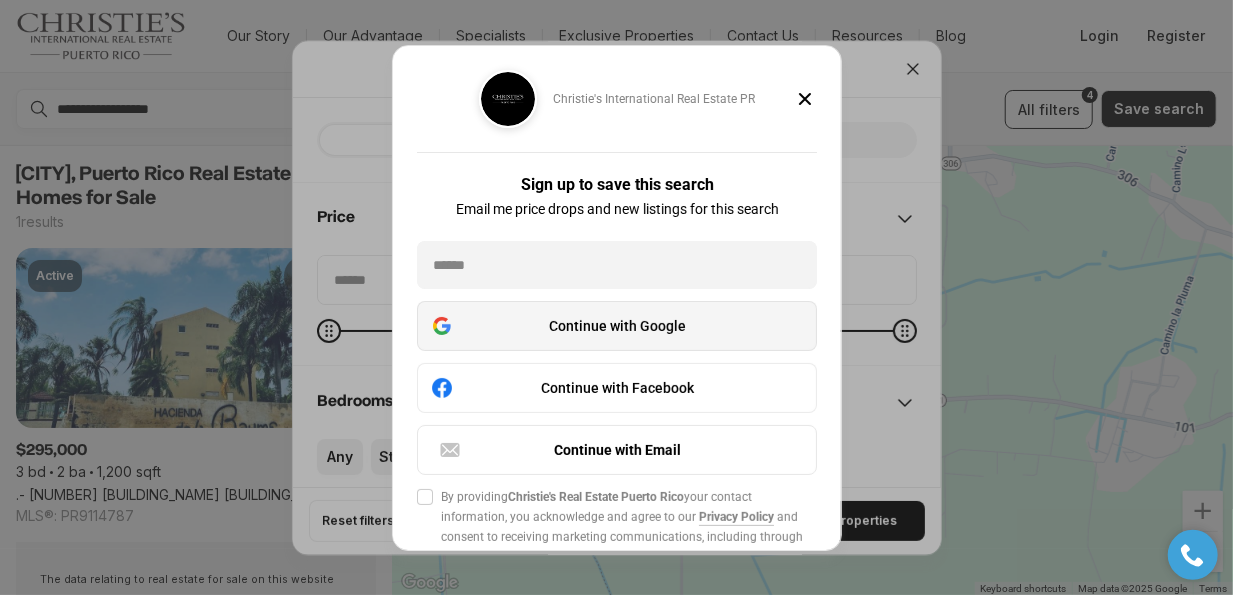 click on "Continue with Google" at bounding box center [617, 326] 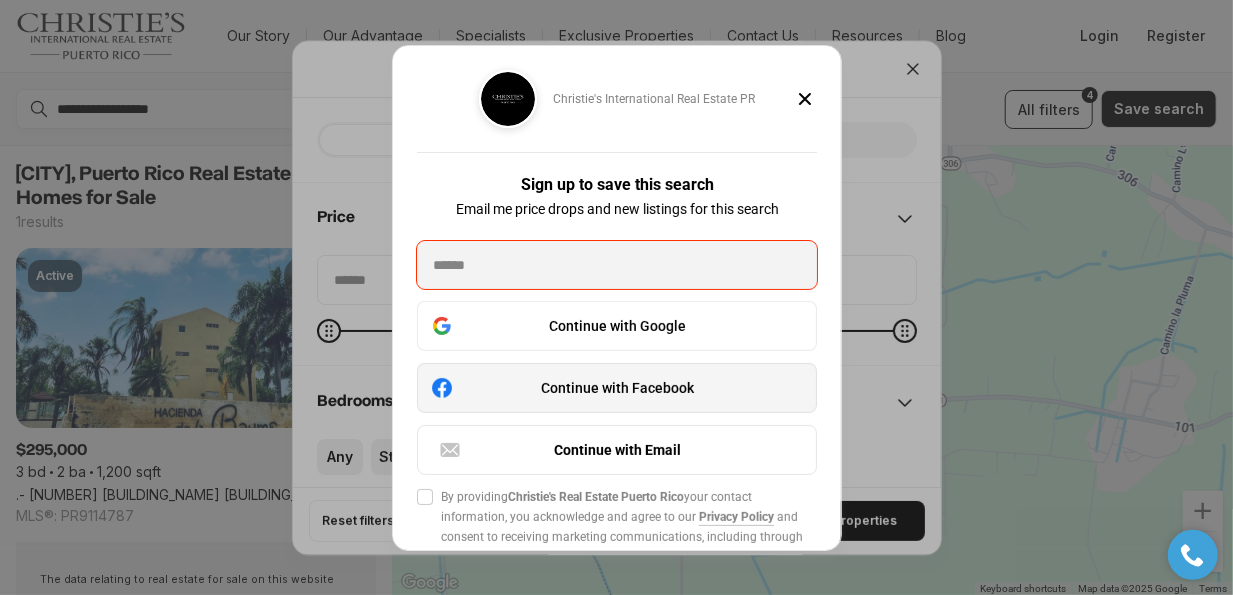 click on "Continue with Facebook" at bounding box center (617, 388) 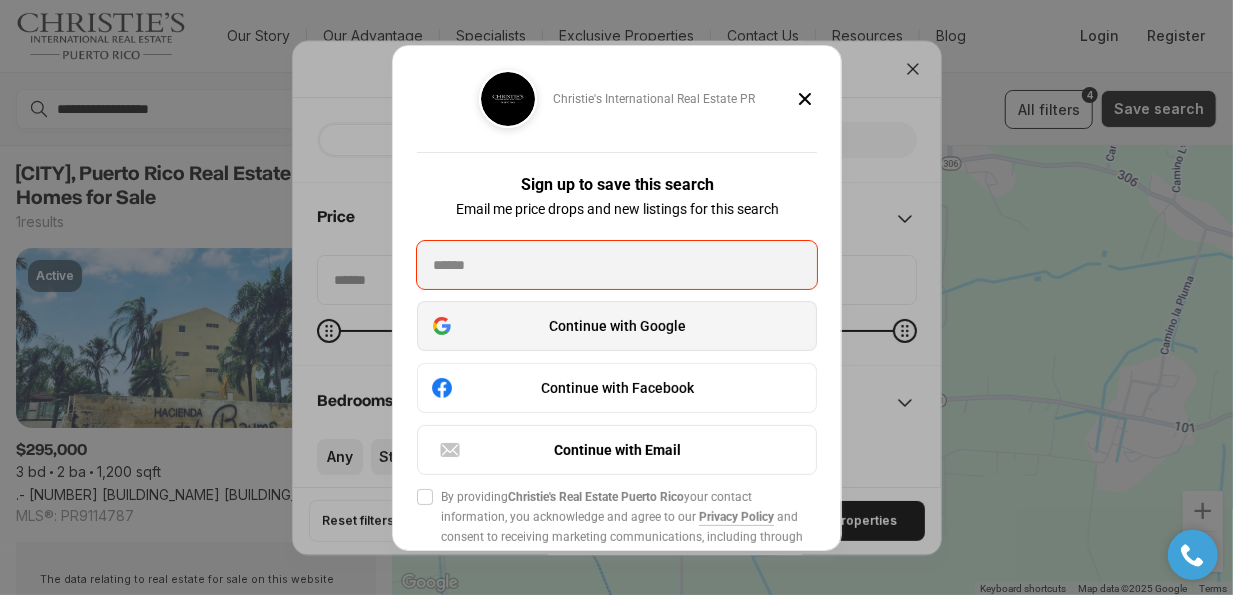 click on "Continue with Google" at bounding box center (617, 326) 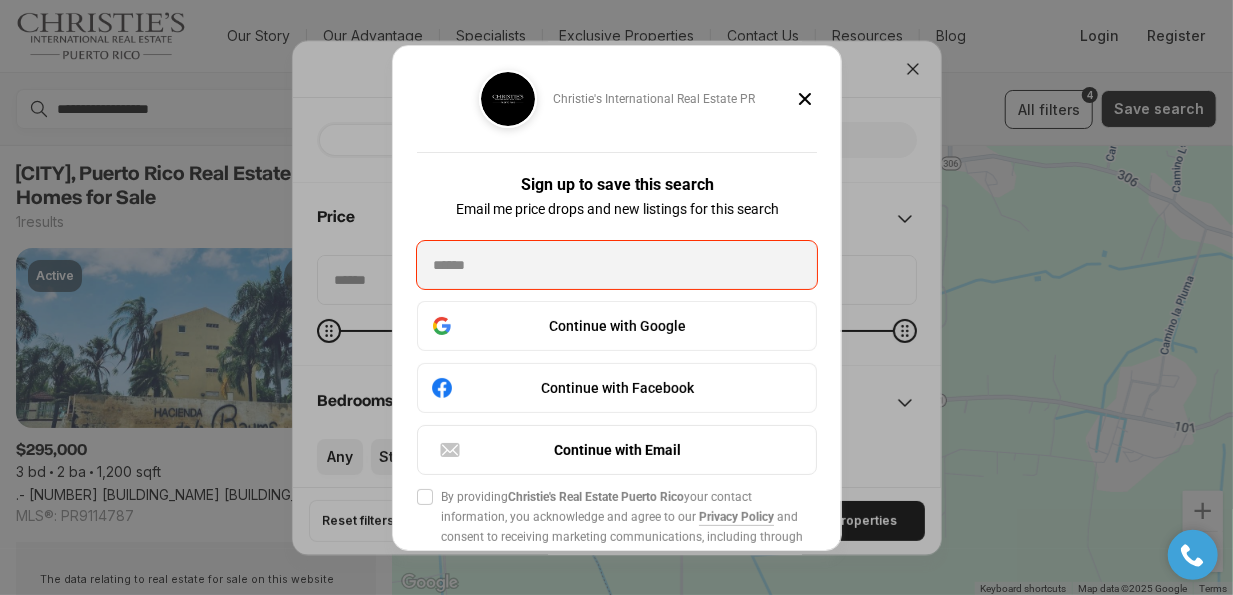 click 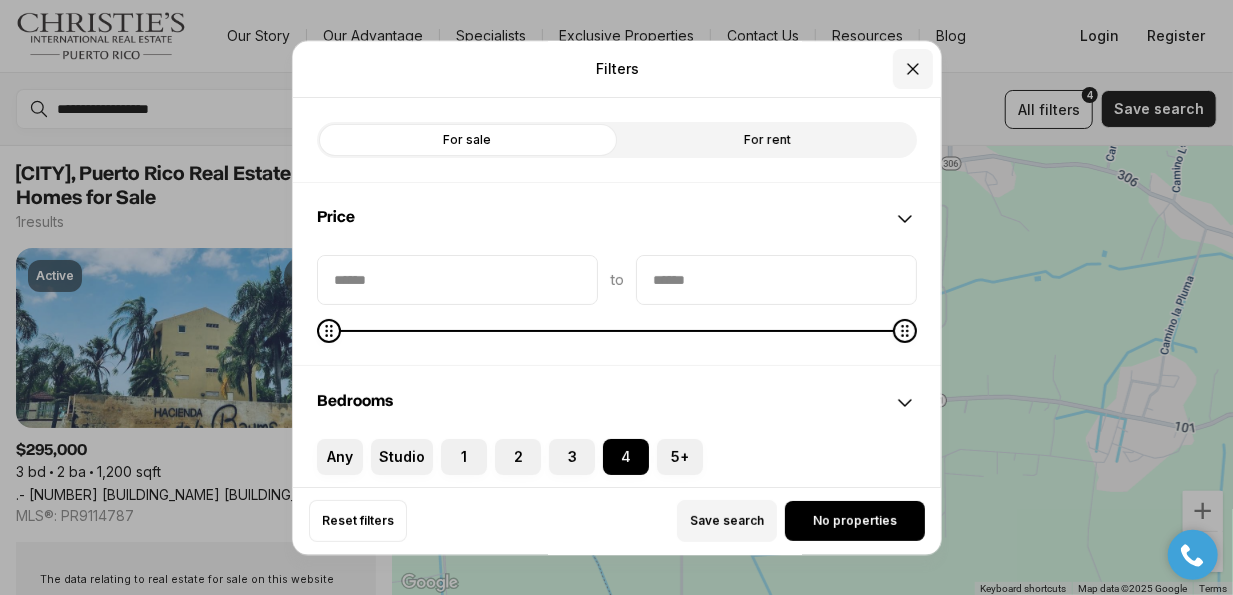 click 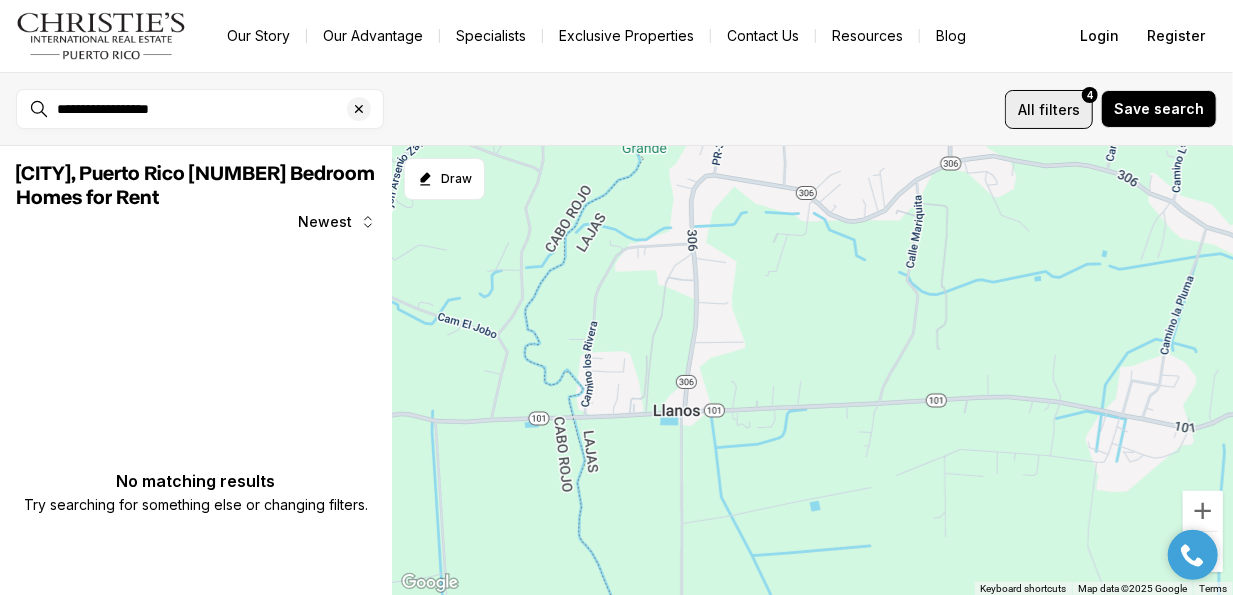 click on "filters" at bounding box center [1059, 109] 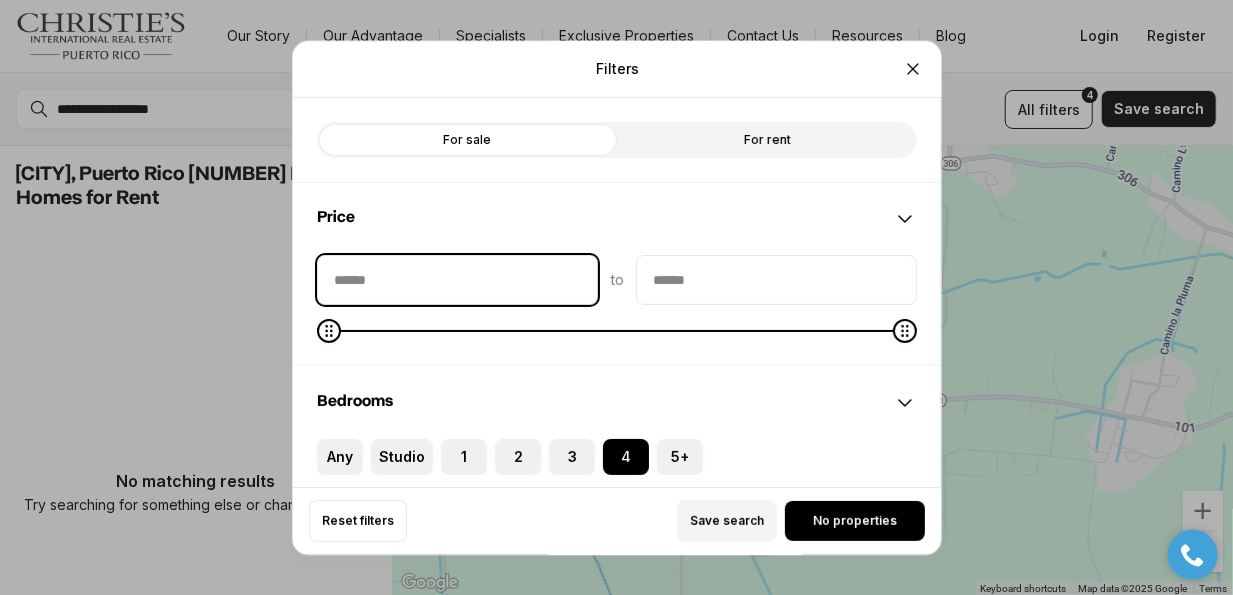 click at bounding box center (457, 280) 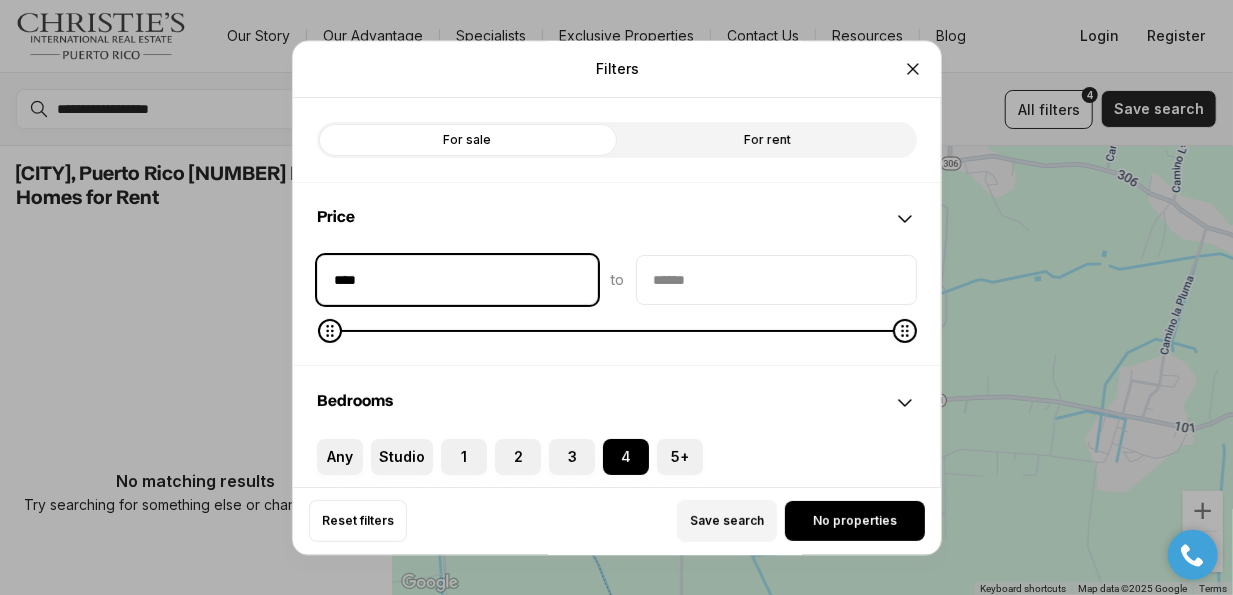 type on "****" 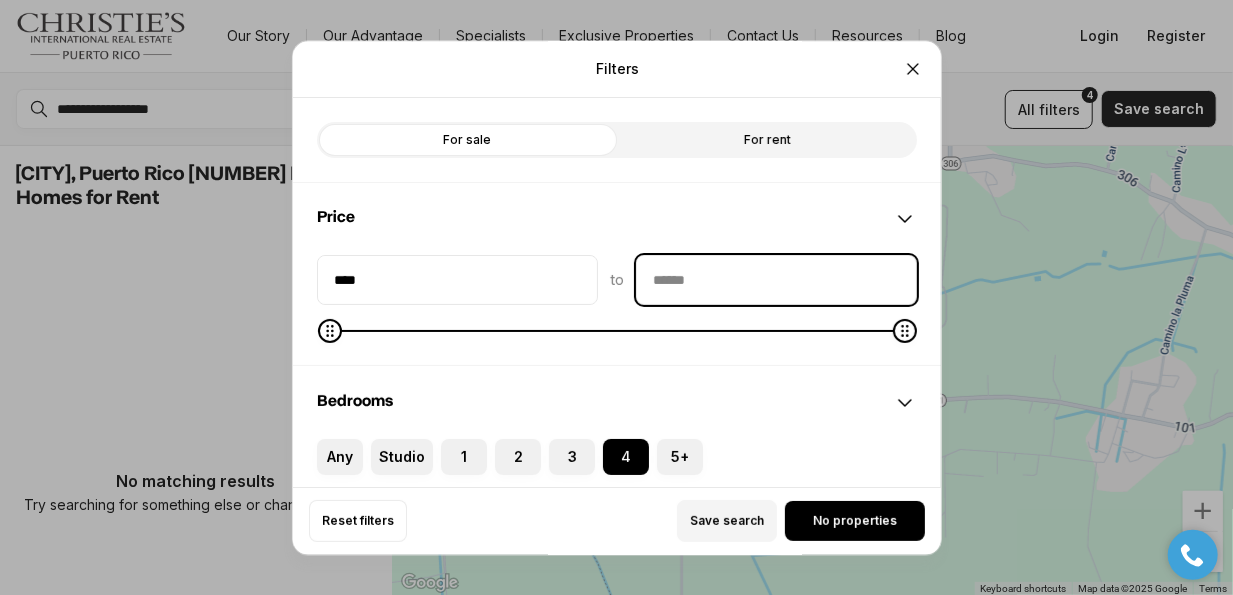 click at bounding box center [776, 280] 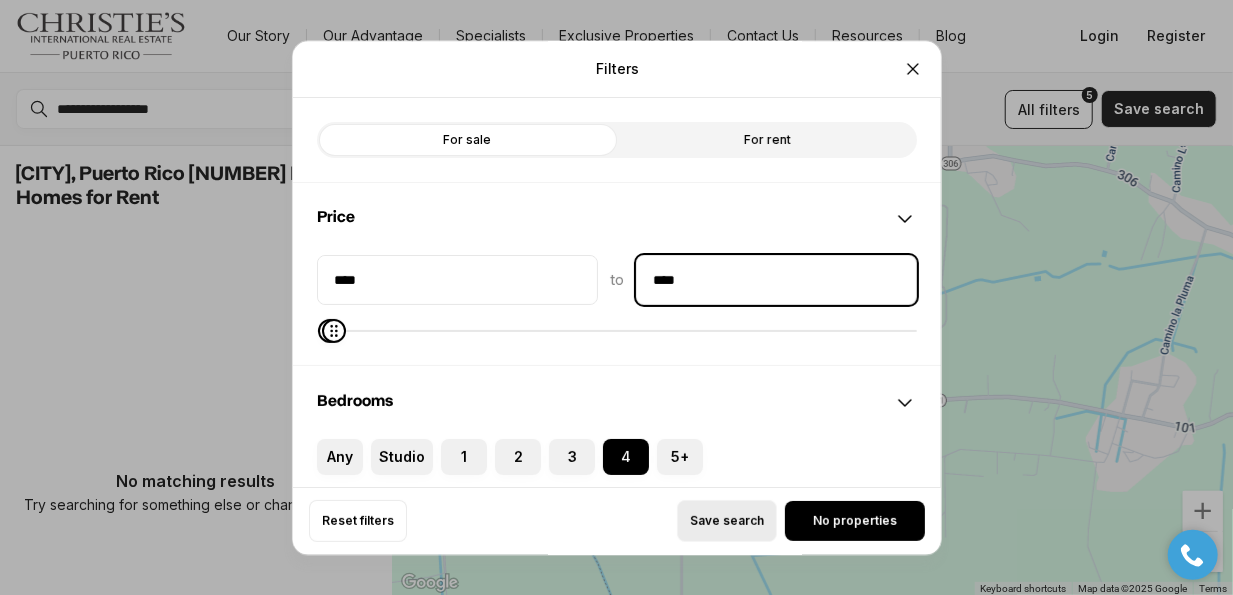 type on "****" 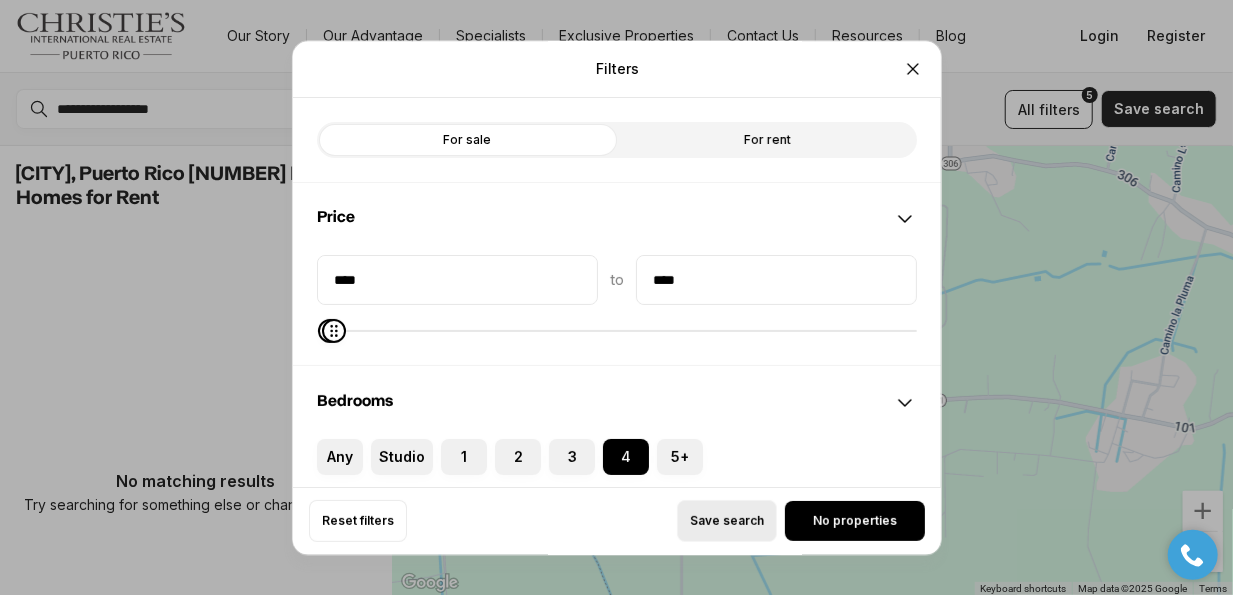 click on "Save search" at bounding box center (727, 521) 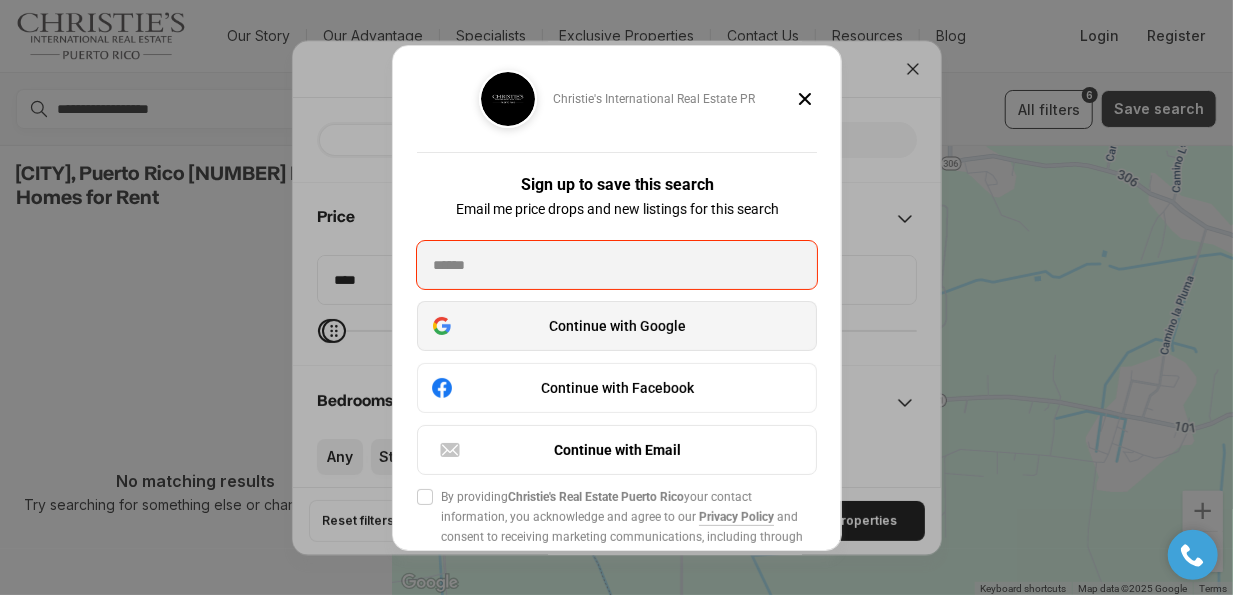 click on "Continue with Google" at bounding box center (617, 326) 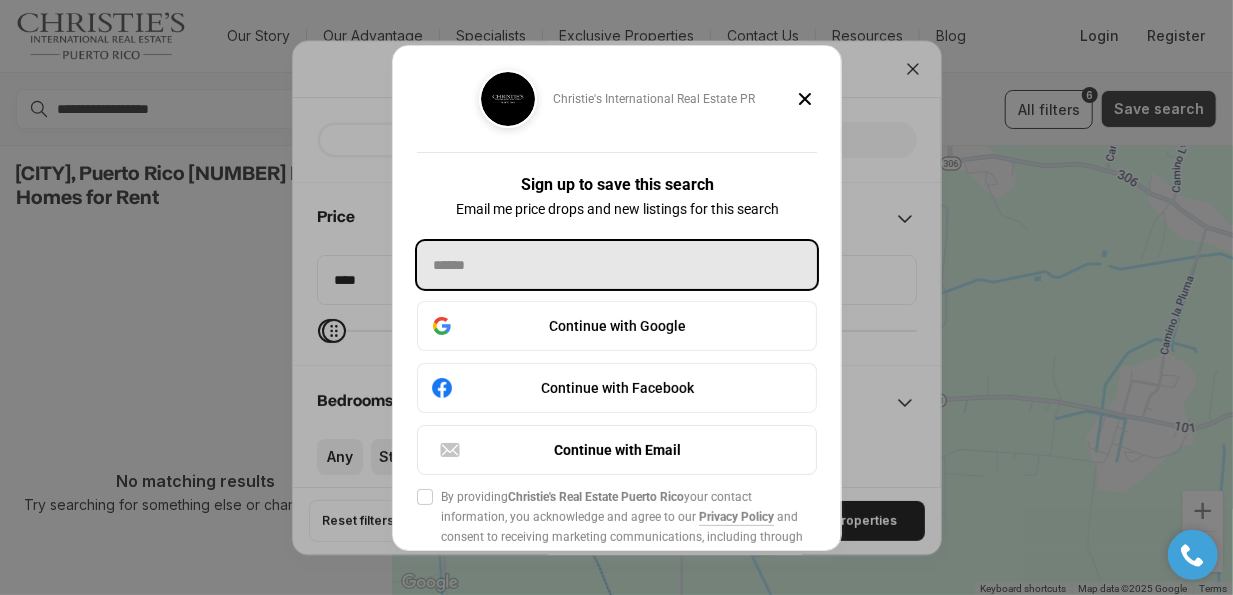 click at bounding box center [617, 265] 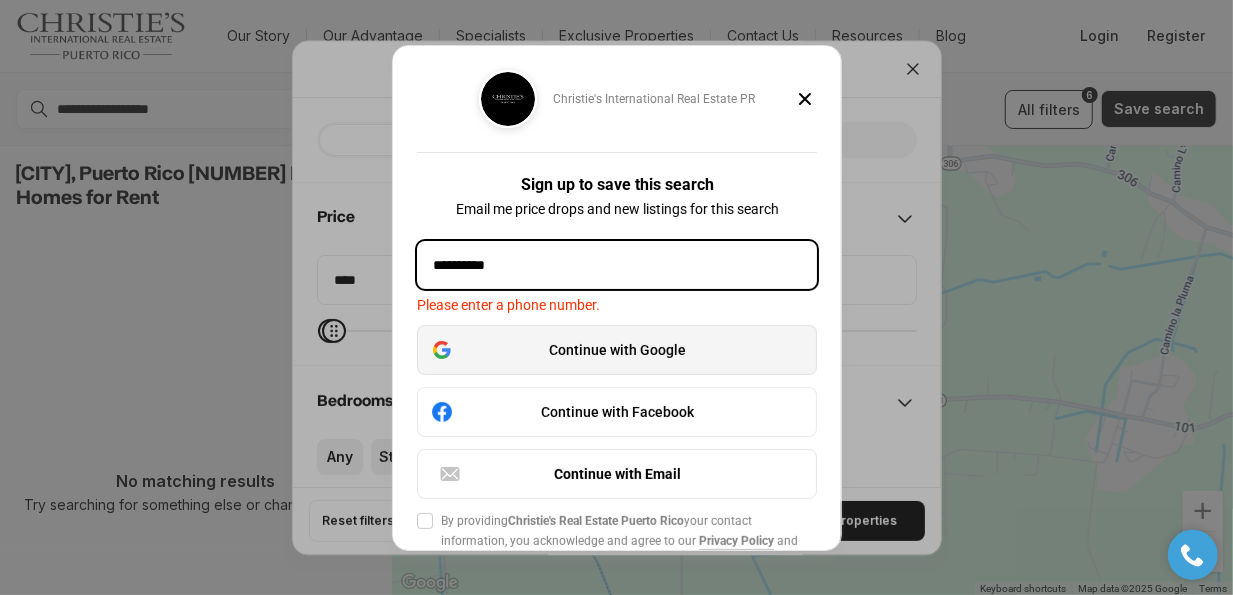 type on "**********" 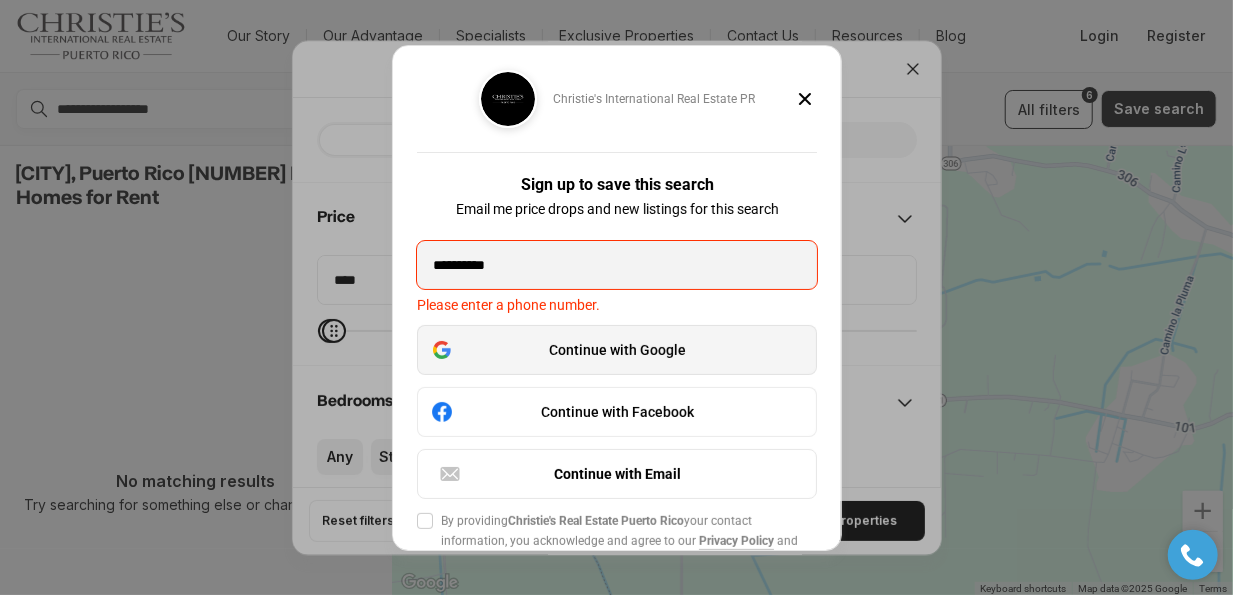 click on "Continue with Google" at bounding box center (617, 350) 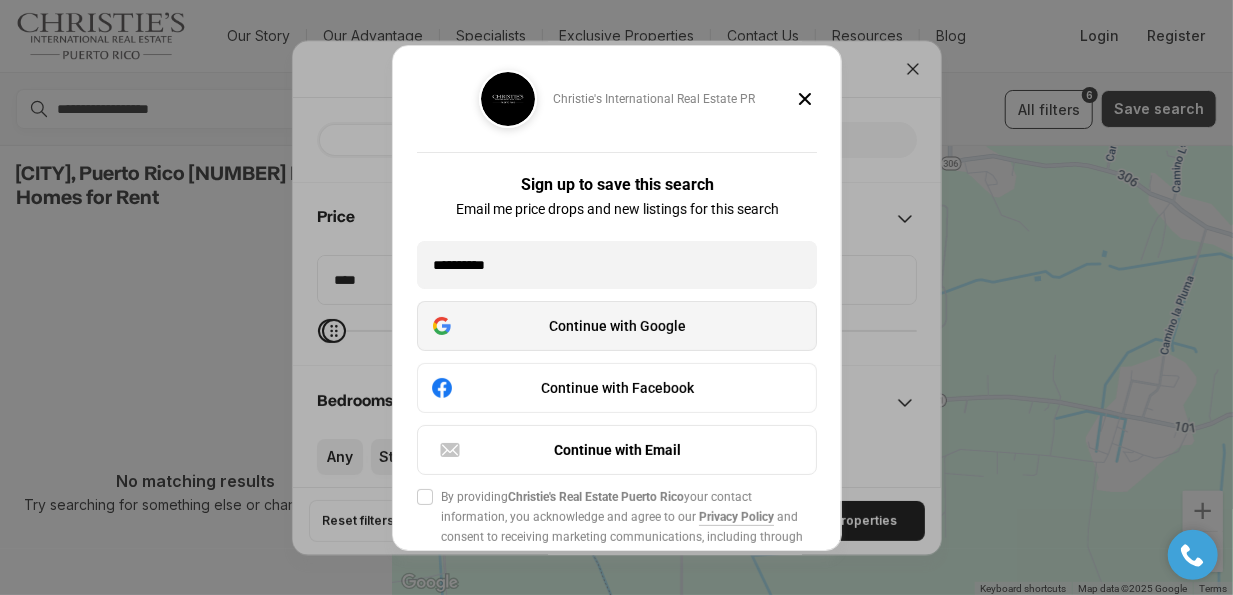 click on "Continue with Google Continue with Facebook" at bounding box center [617, 357] 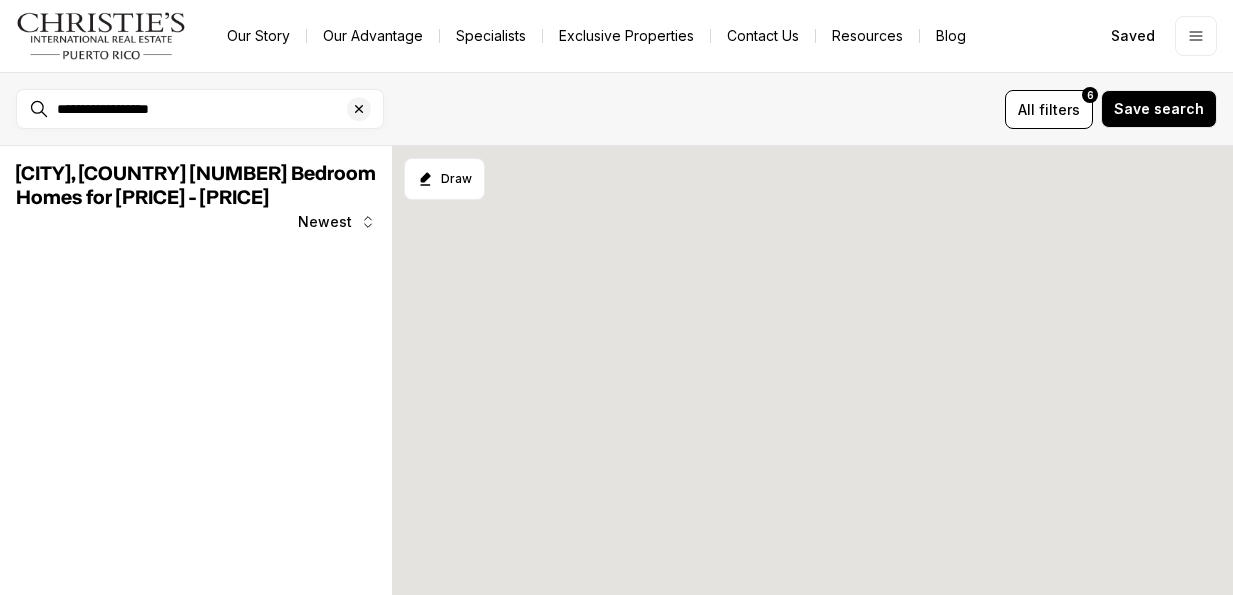 scroll, scrollTop: 0, scrollLeft: 0, axis: both 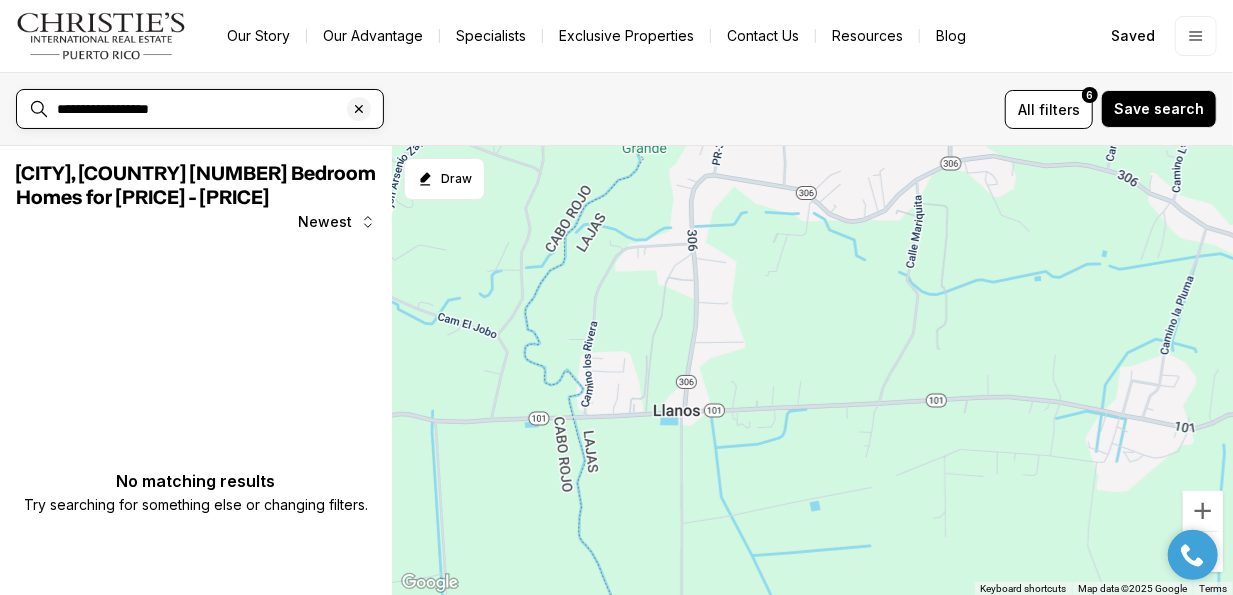 click on "**********" at bounding box center [216, 109] 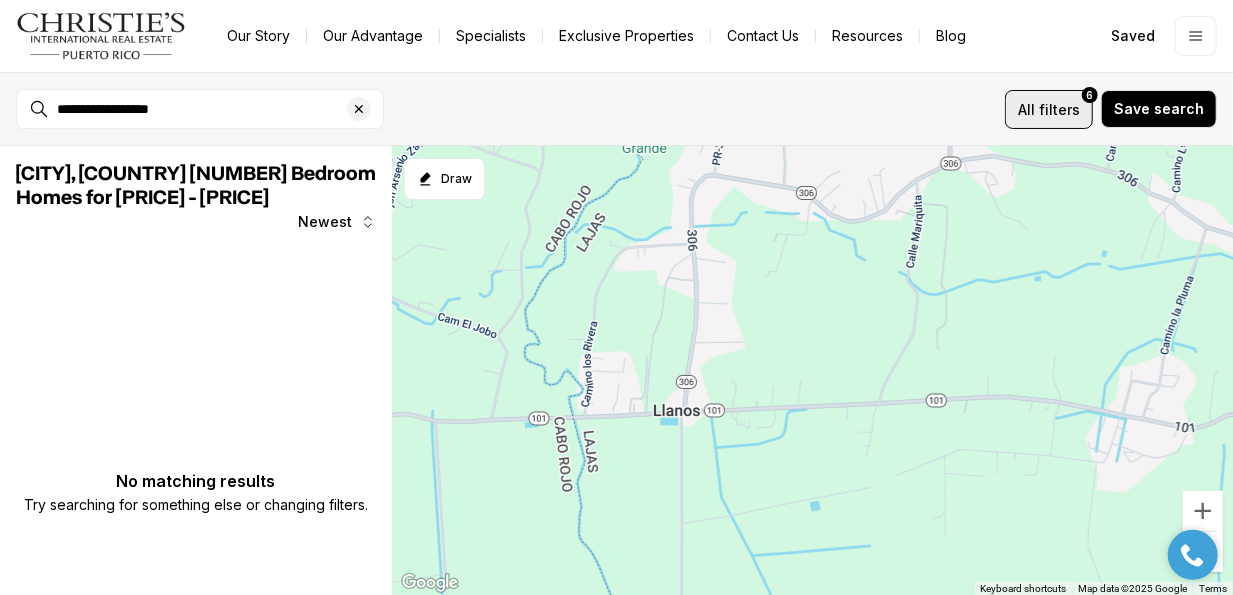 click on "filters" at bounding box center [1059, 109] 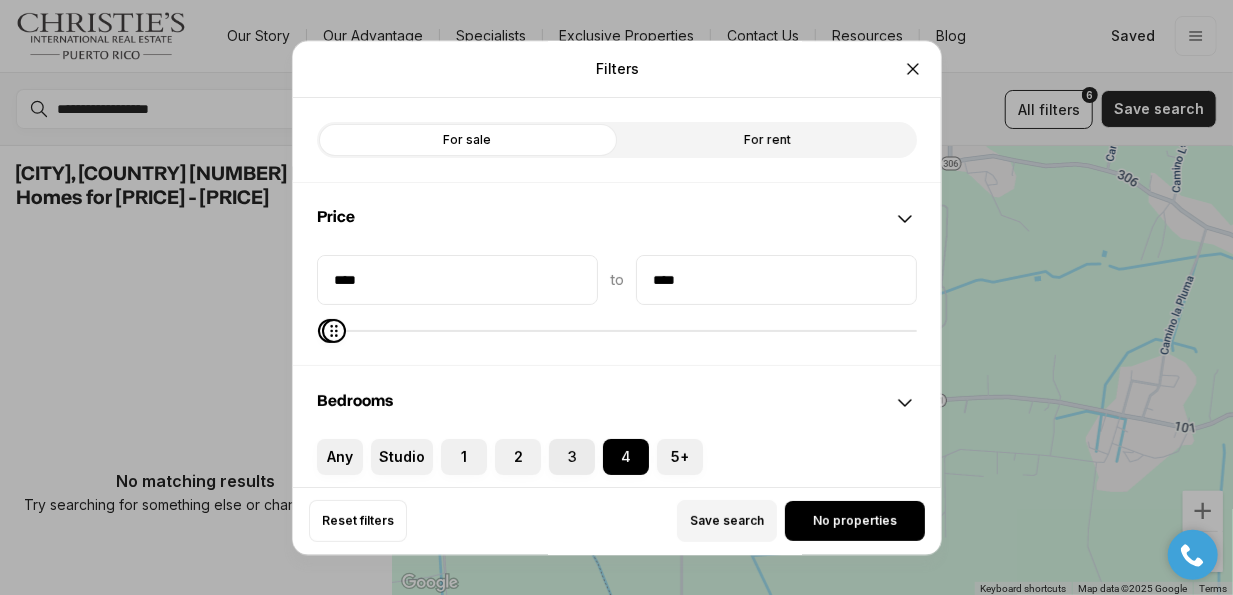 click on "3" at bounding box center [559, 449] 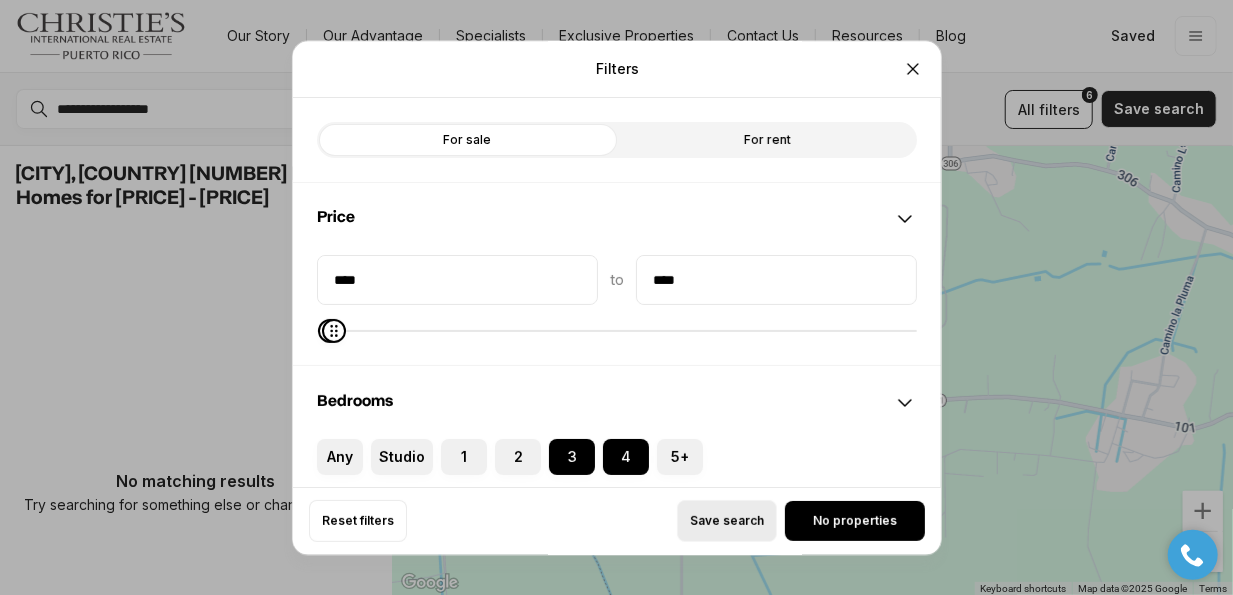 click on "Save search" at bounding box center (727, 521) 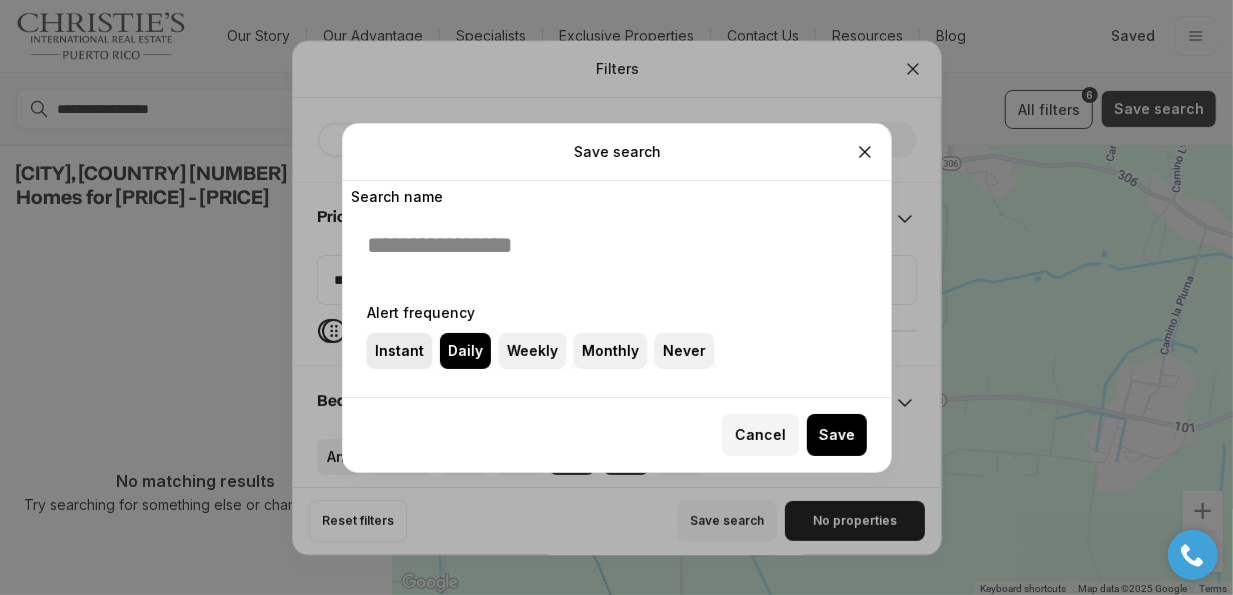 click on "Instant" at bounding box center (399, 351) 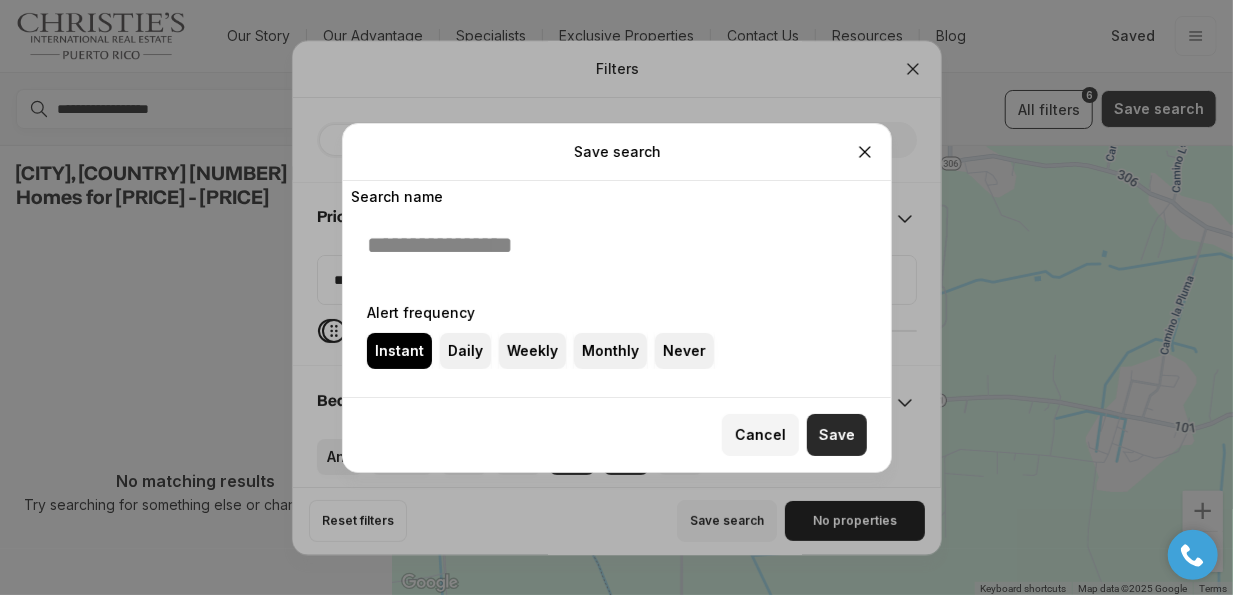 click on "Save" at bounding box center (837, 435) 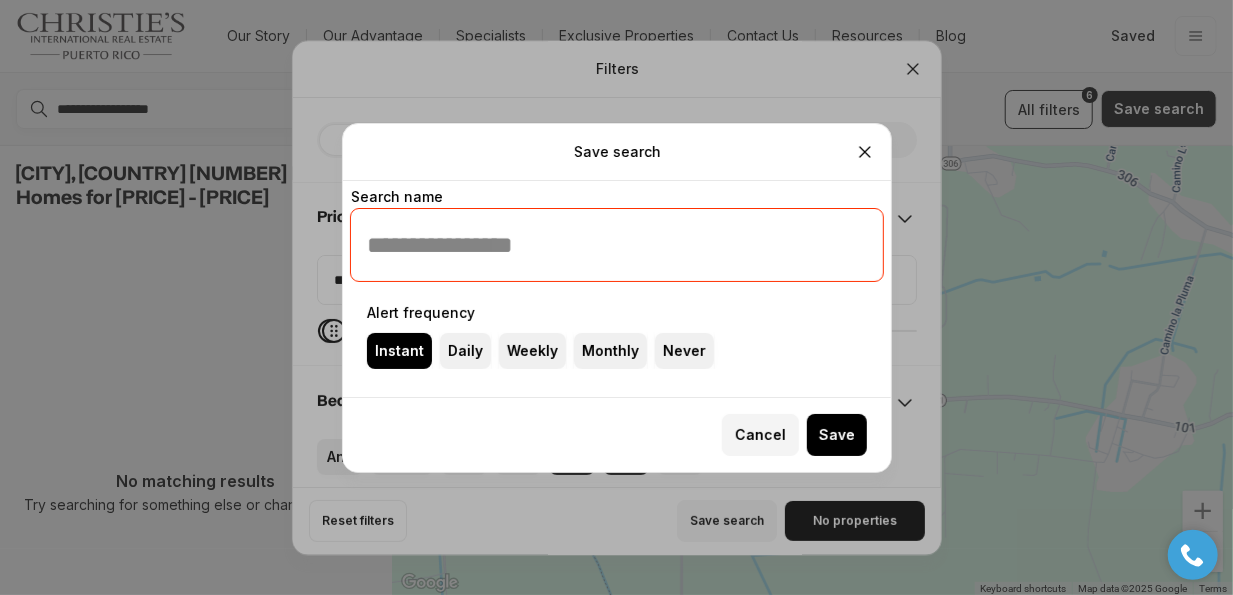 click on "Search name" at bounding box center [617, 245] 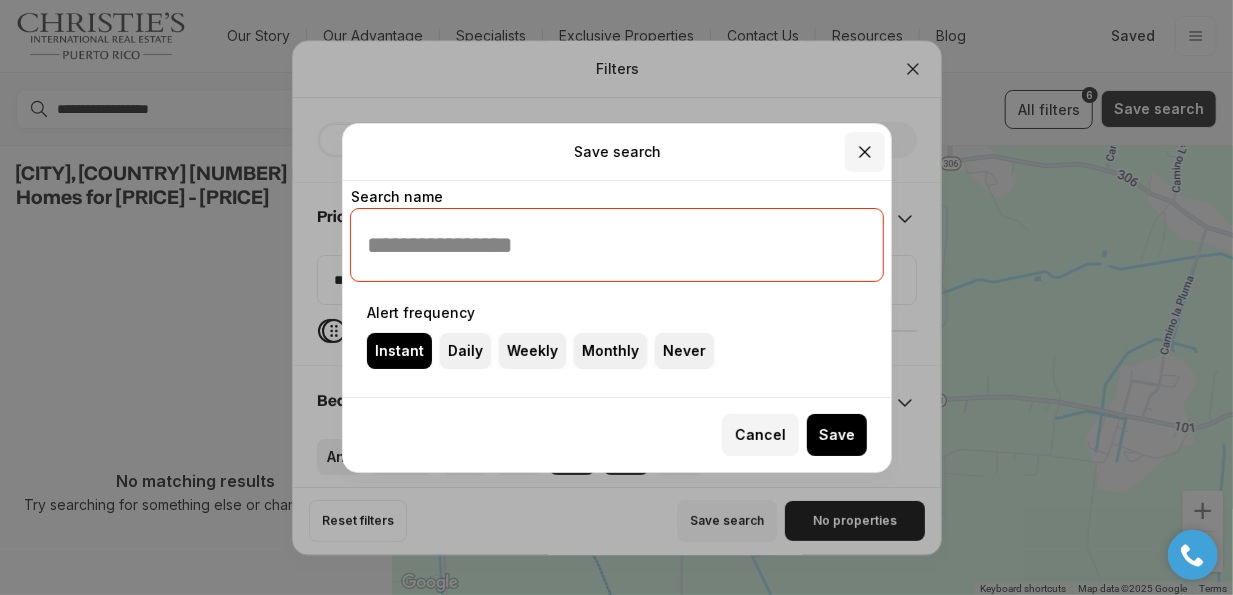 click 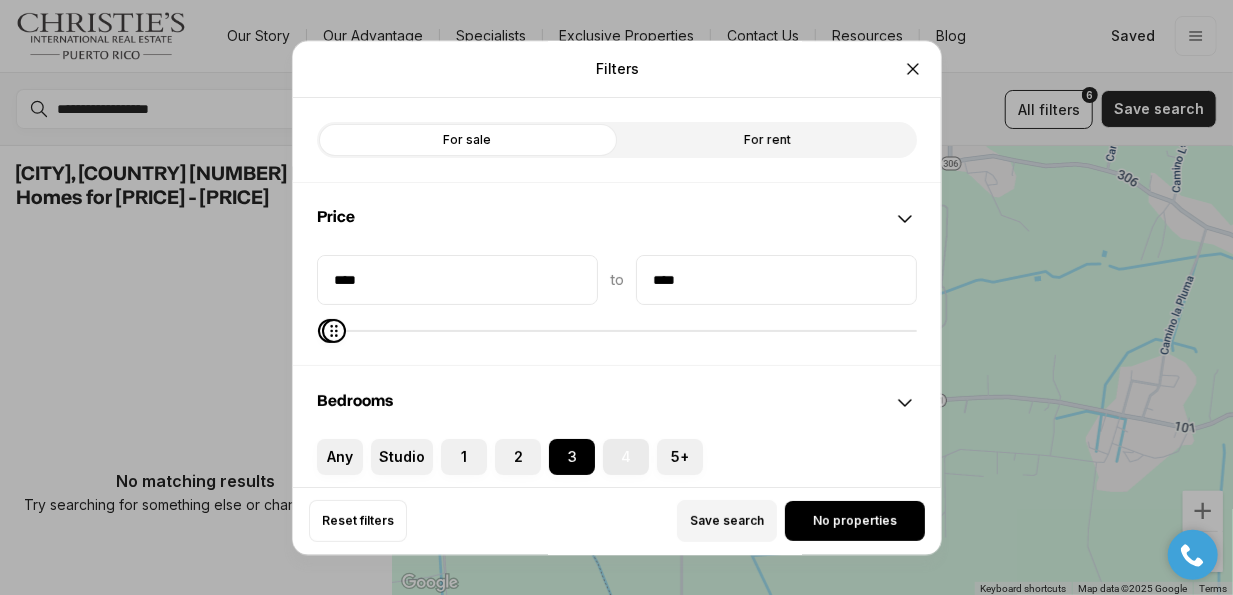 click on "4" at bounding box center [613, 449] 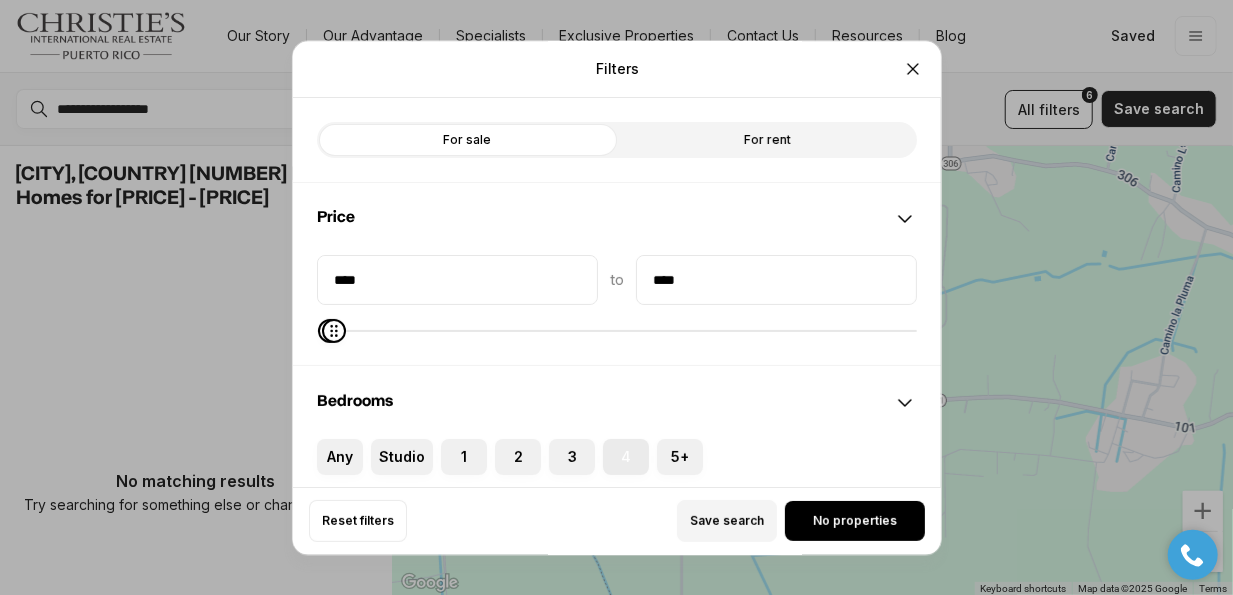 click on "4" at bounding box center [626, 457] 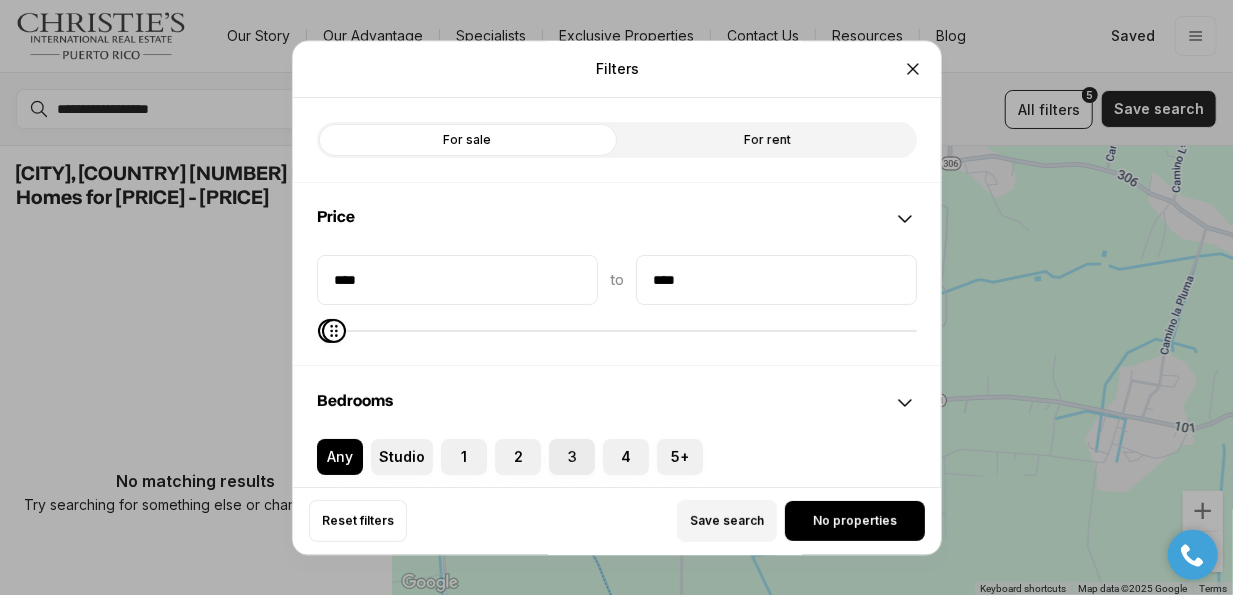 click on "3" at bounding box center (572, 457) 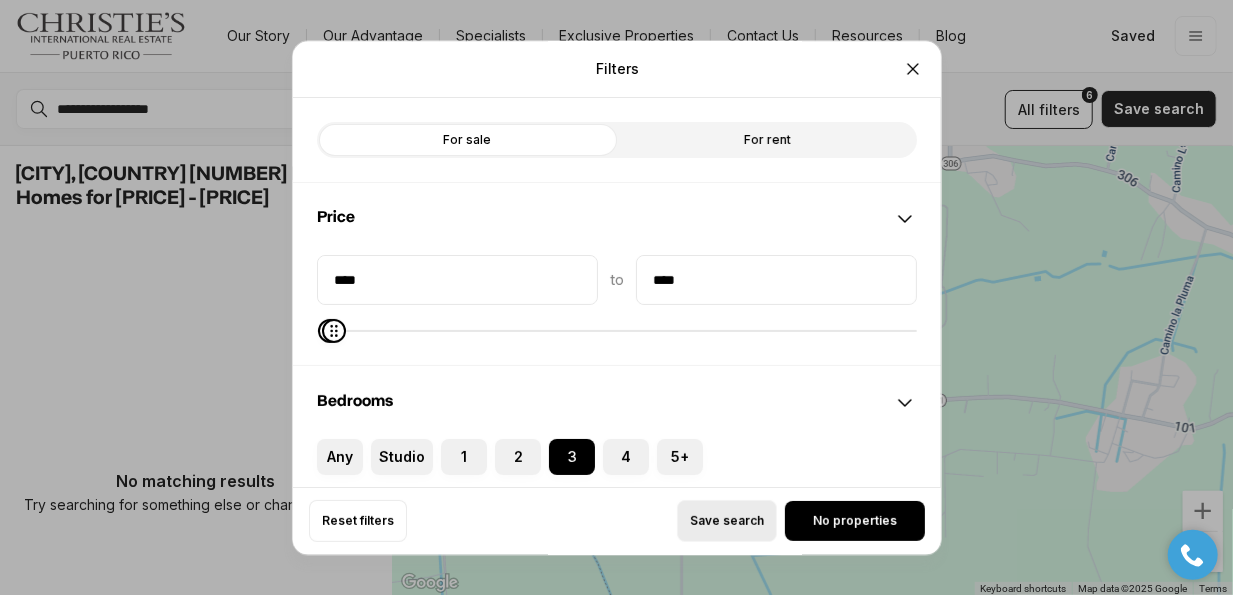 click on "Save search" at bounding box center [727, 521] 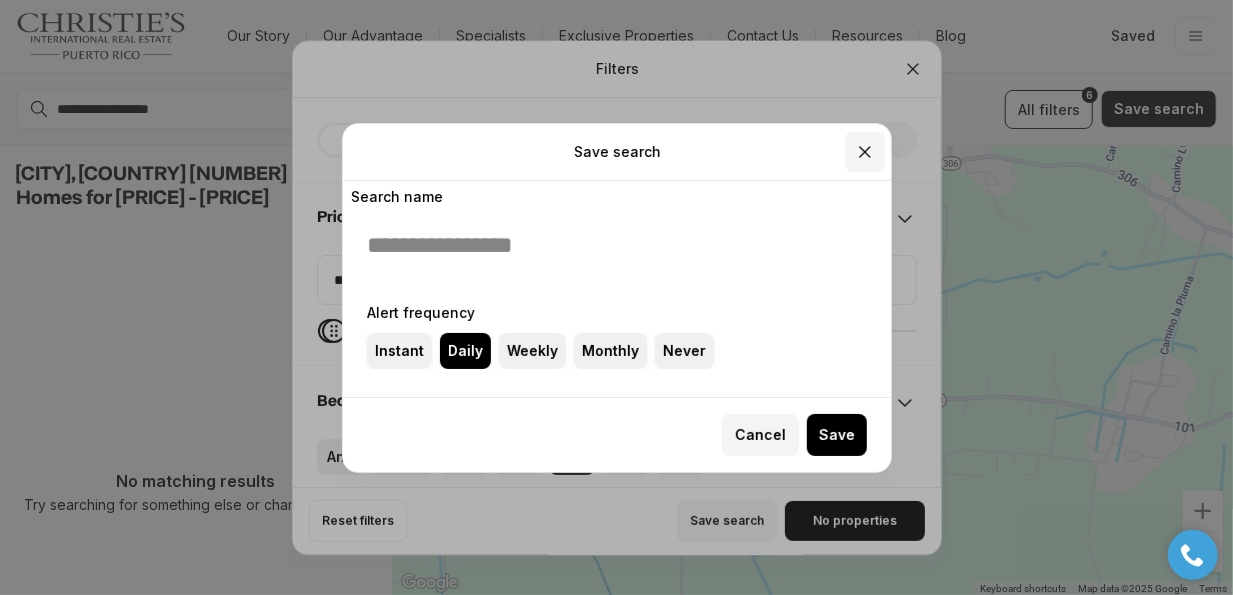 click 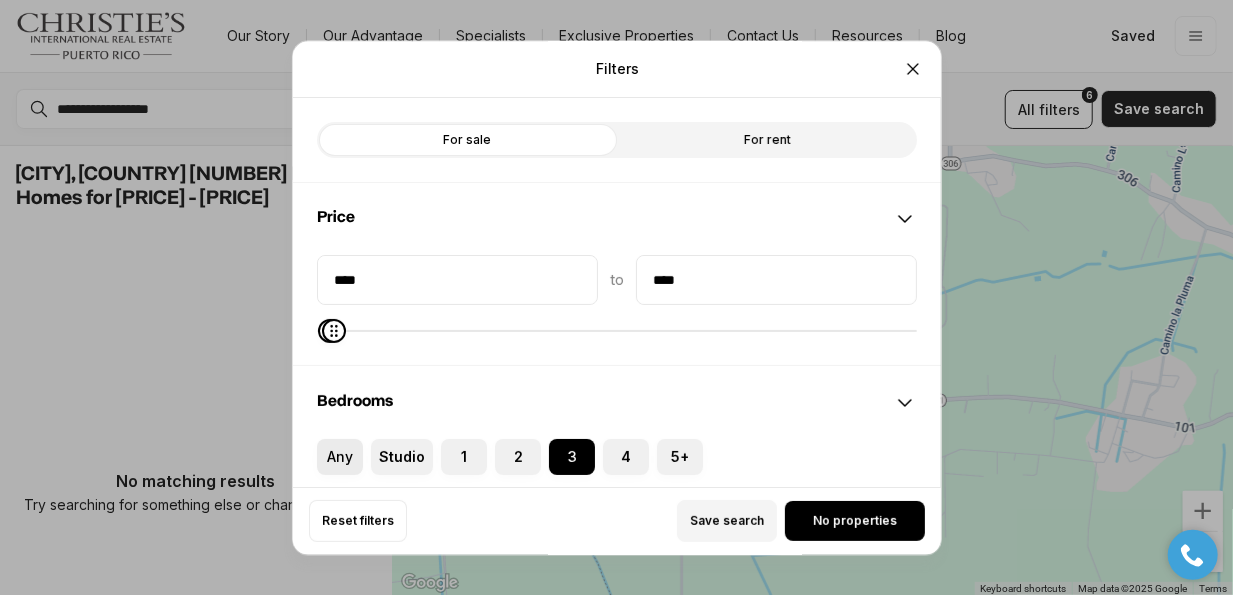 click on "Any" at bounding box center (340, 457) 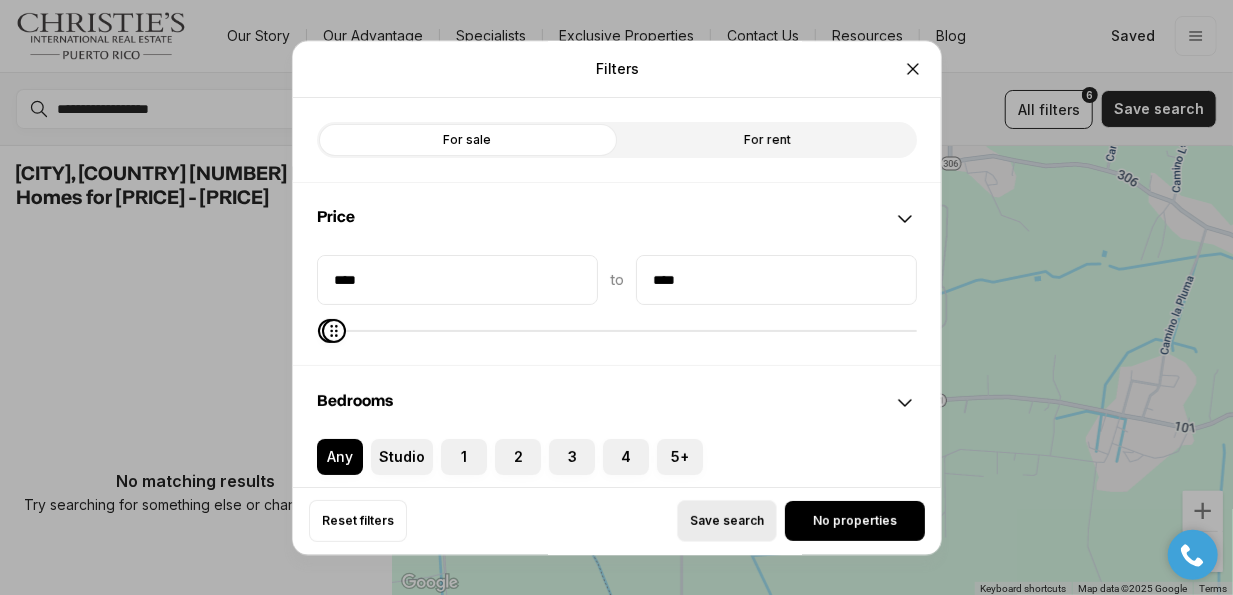 click on "Save search" at bounding box center (727, 521) 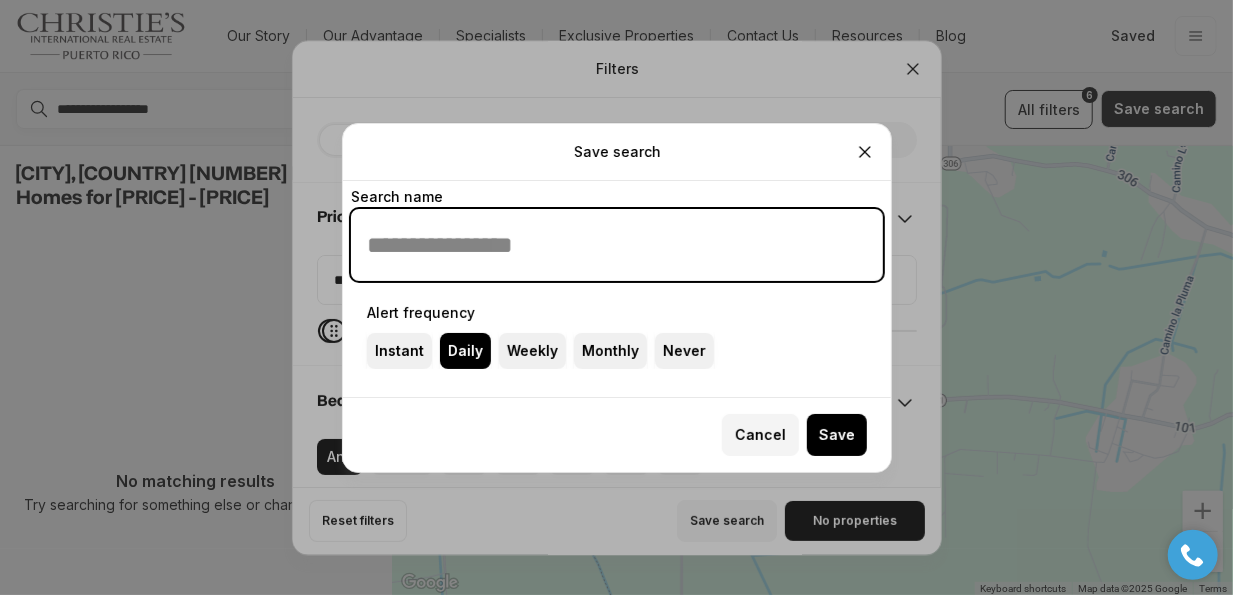 click on "Search name" at bounding box center [617, 245] 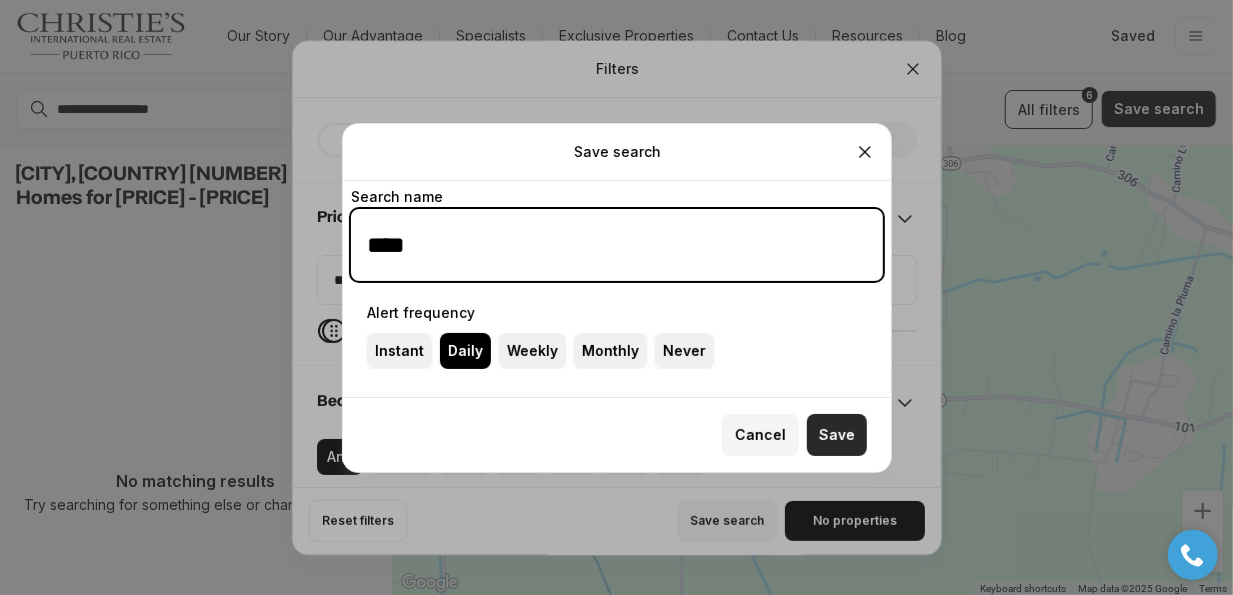type on "****" 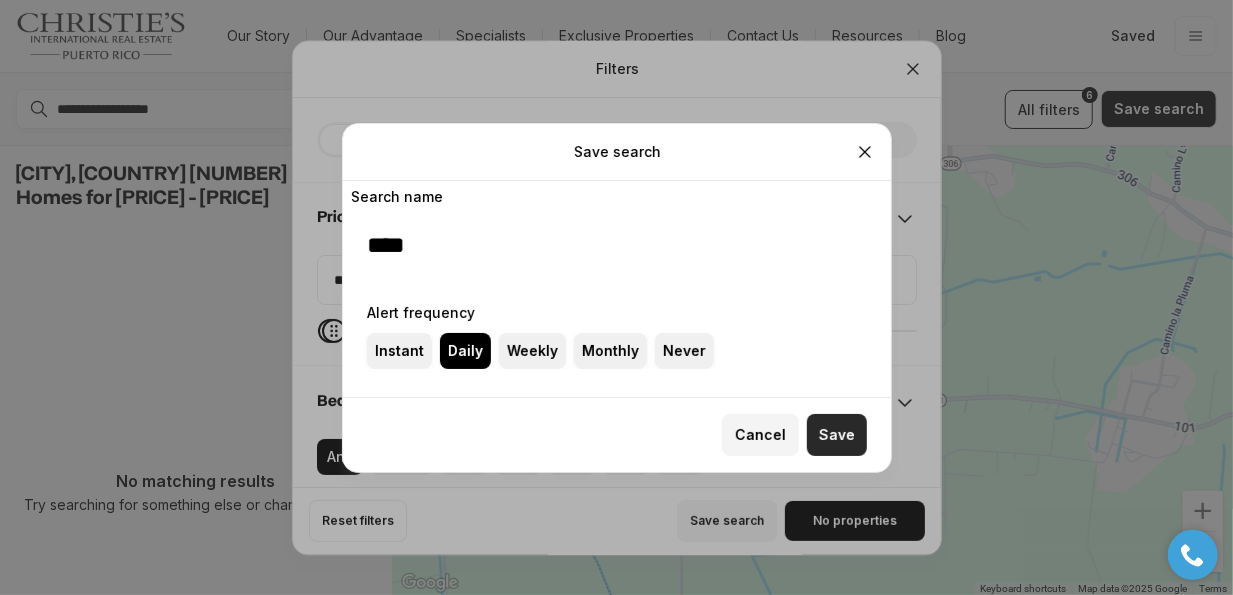 click on "Save" at bounding box center (837, 435) 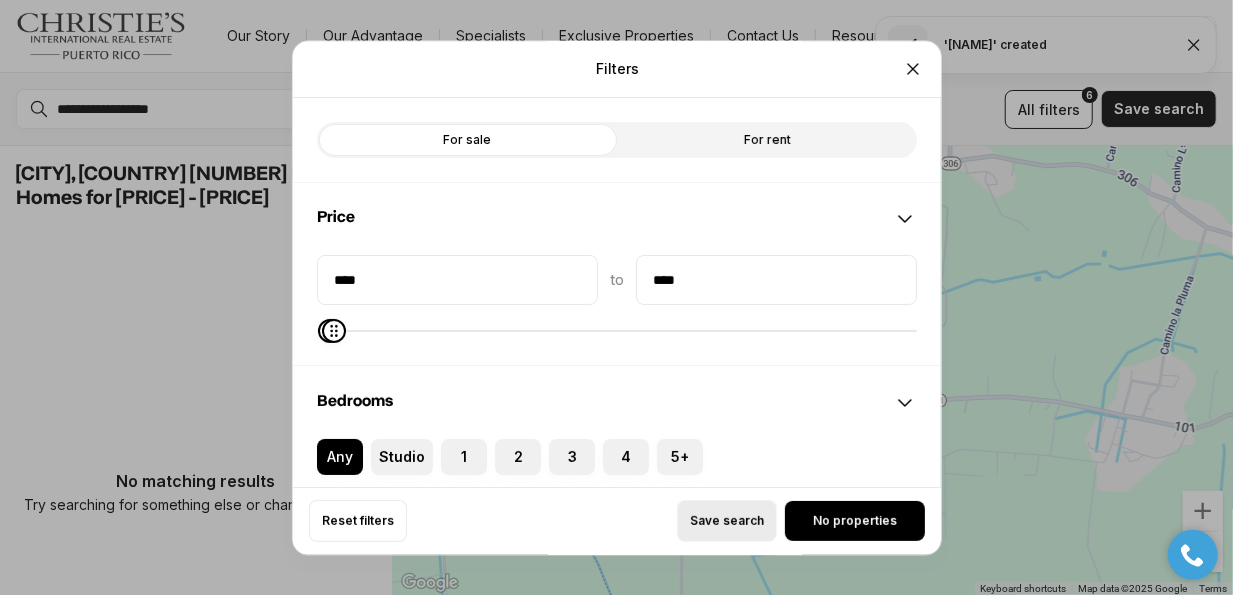 click on "Save search" at bounding box center (727, 521) 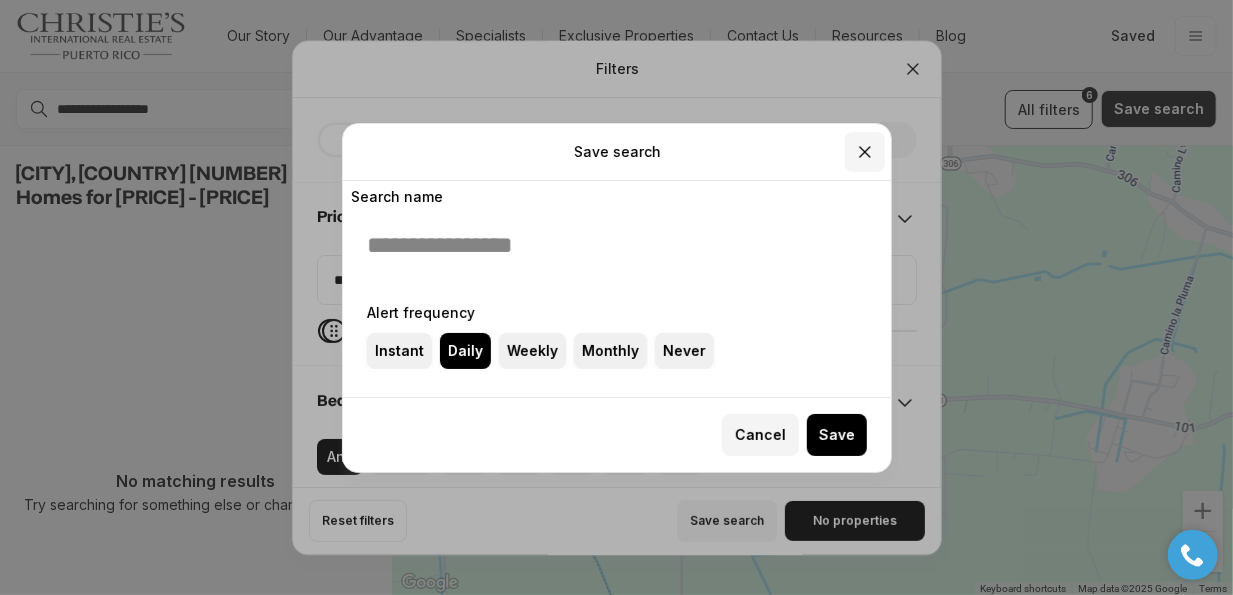 click 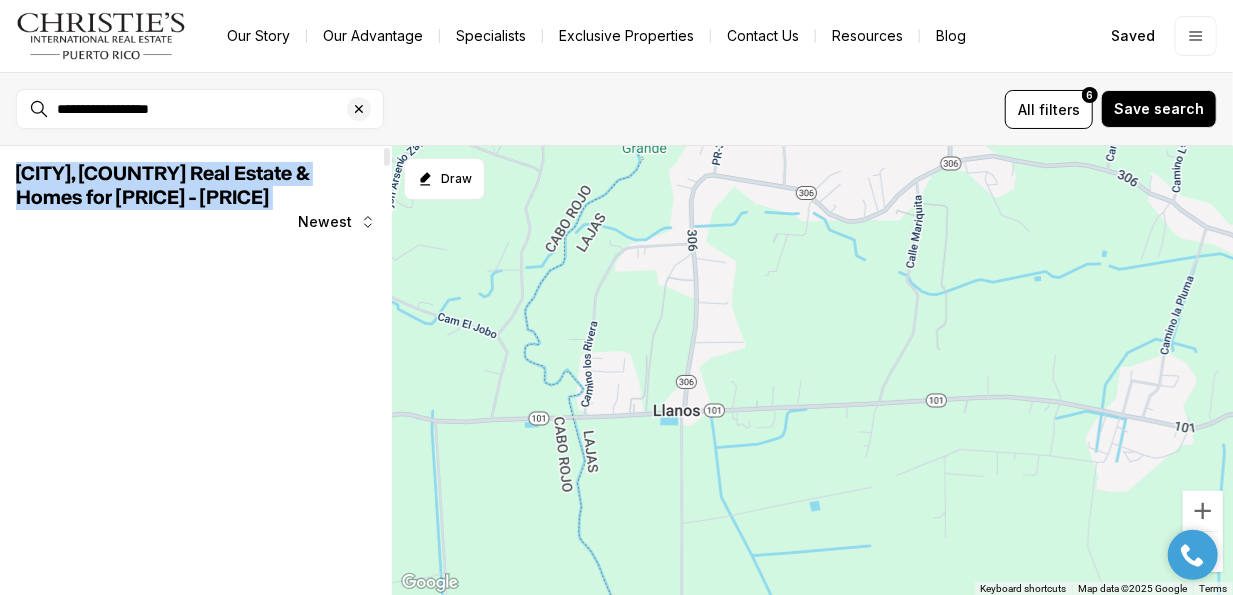 drag, startPoint x: 241, startPoint y: 522, endPoint x: 563, endPoint y: 170, distance: 477.06183 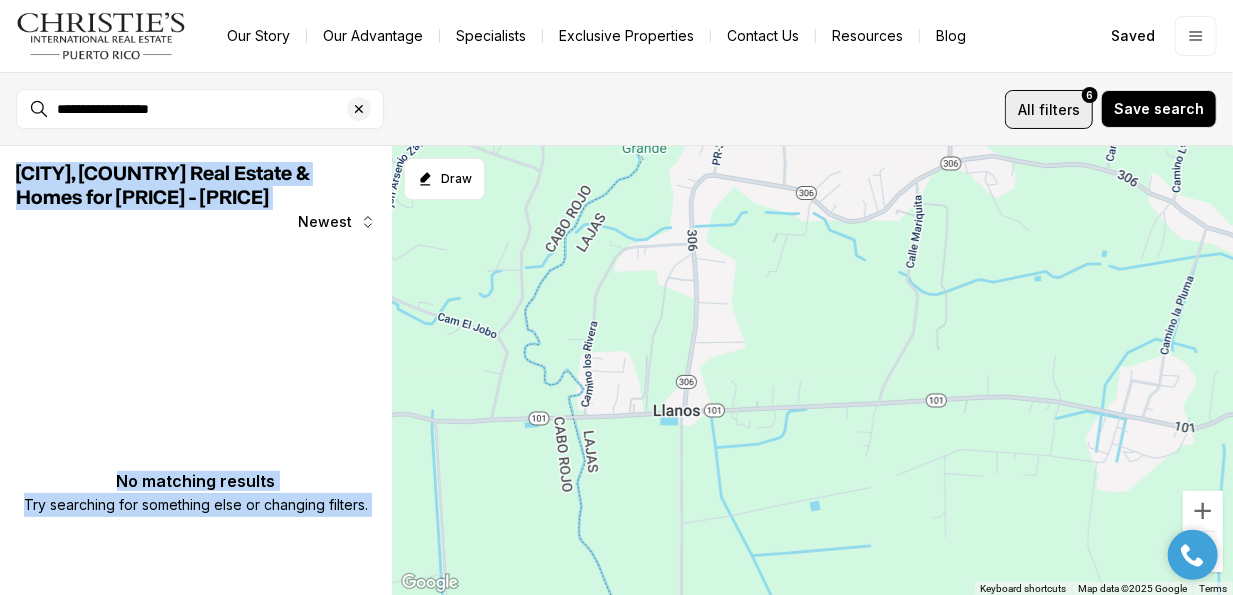 click on "All filters 6" at bounding box center [1049, 109] 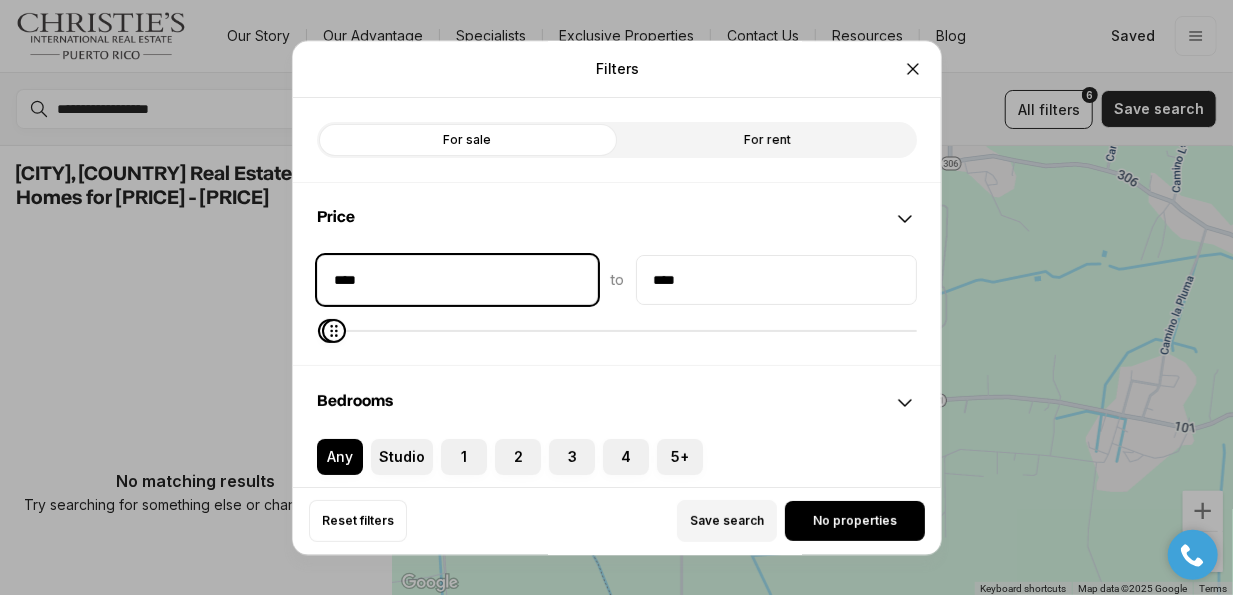 click on "****" at bounding box center [457, 280] 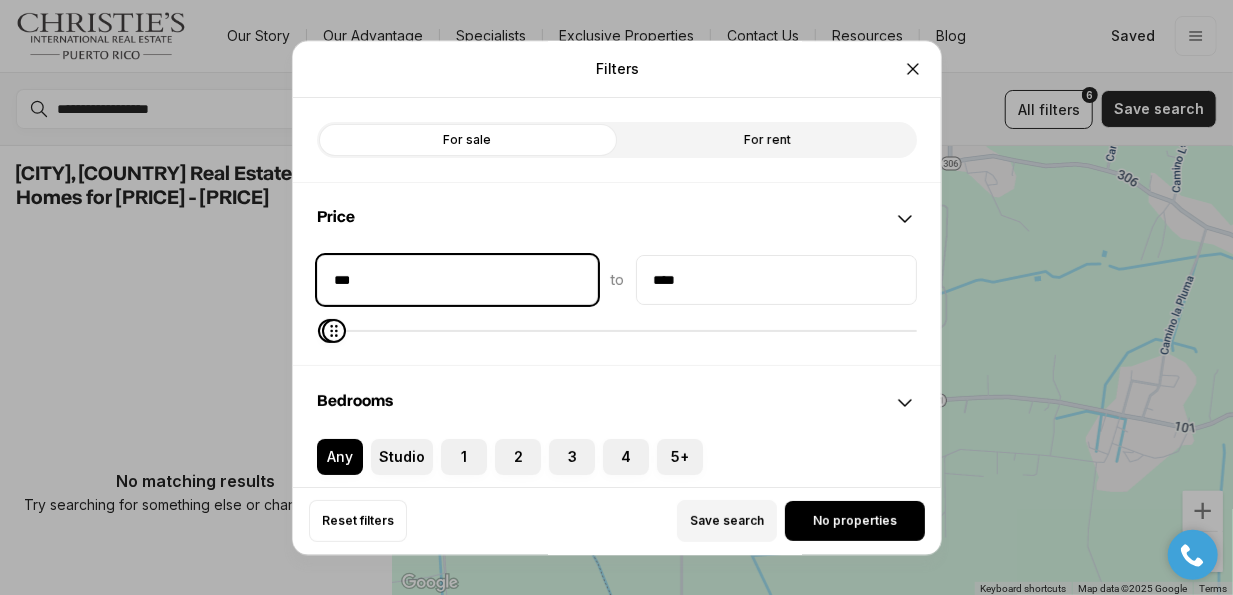 type on "**" 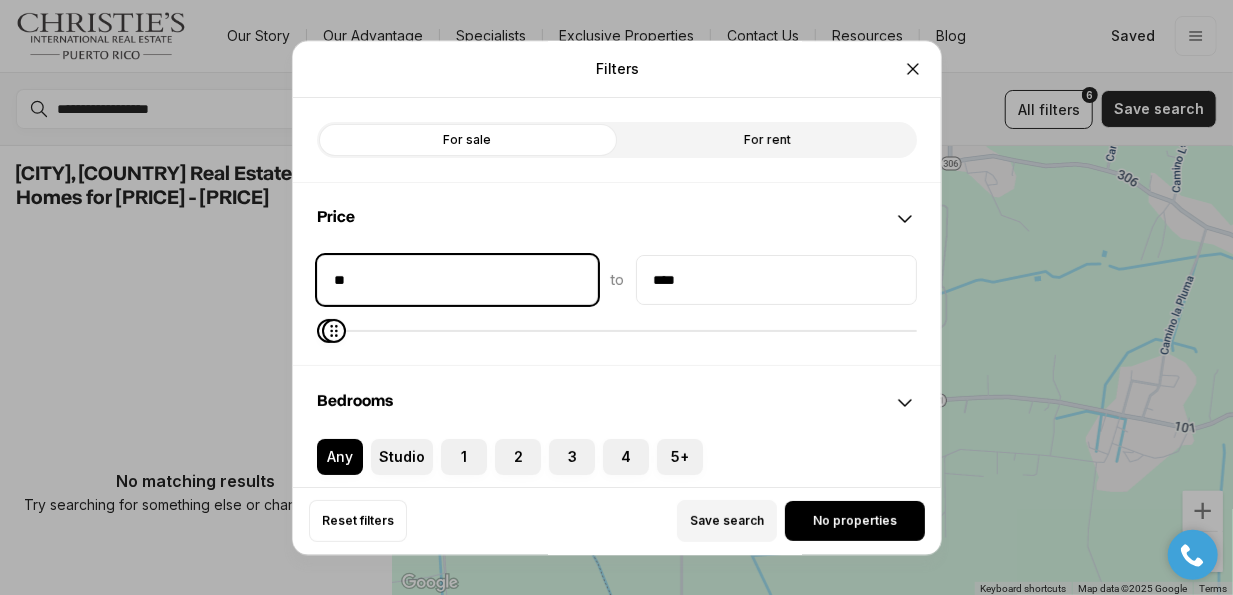 type on "**" 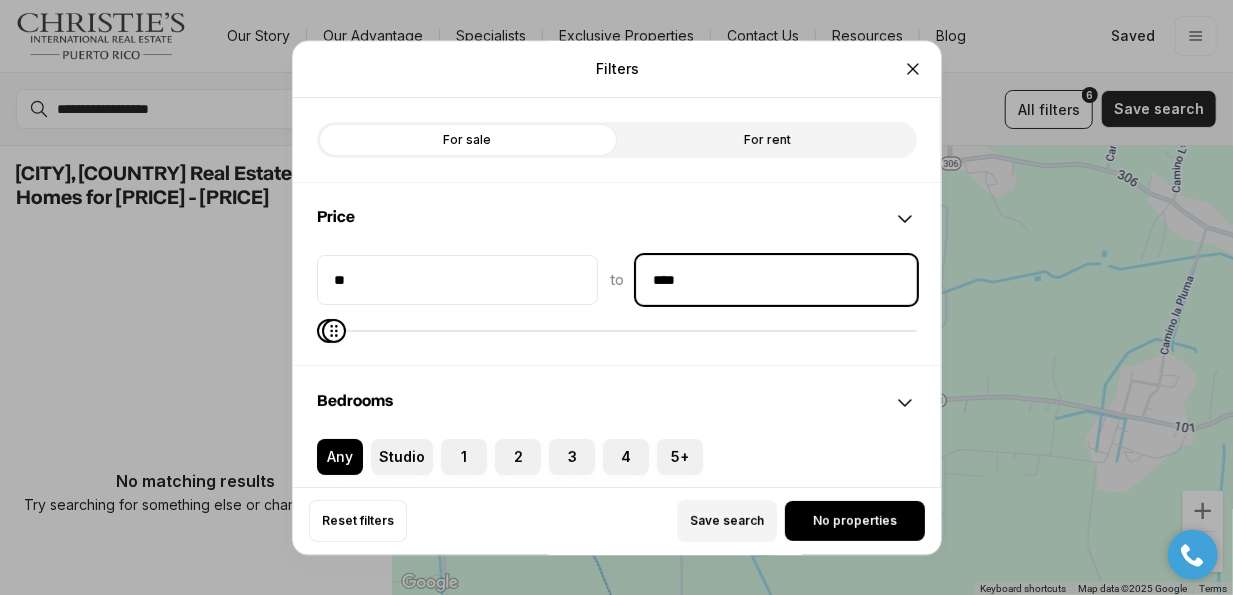 click on "****" at bounding box center [776, 280] 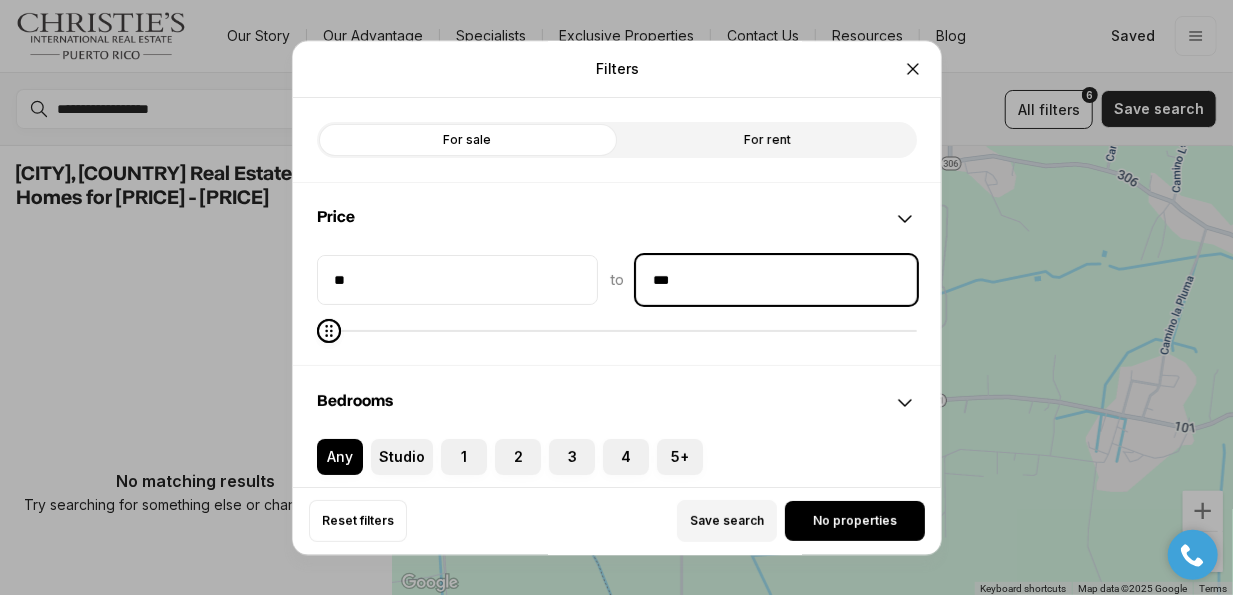 type on "**" 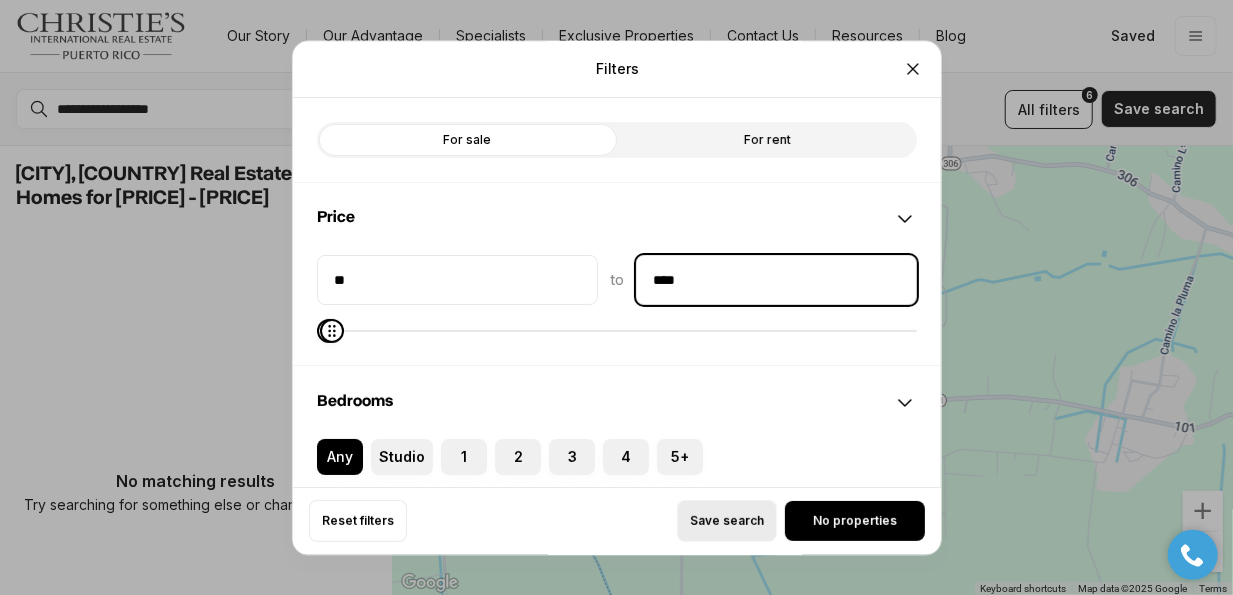type on "****" 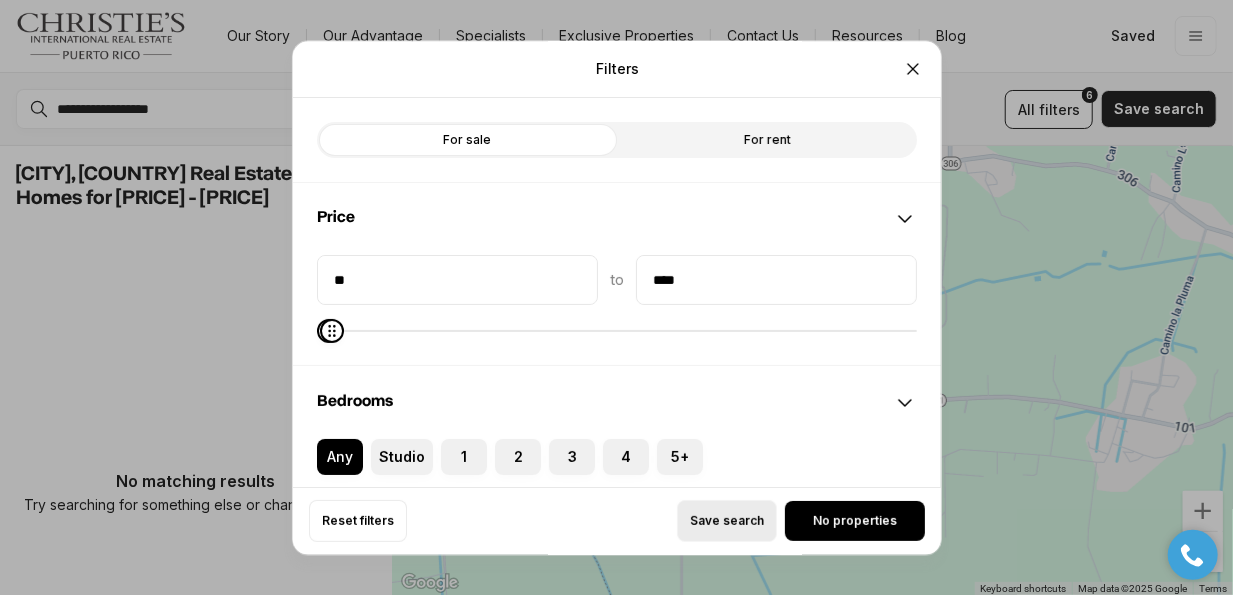 click on "Save search" at bounding box center [727, 521] 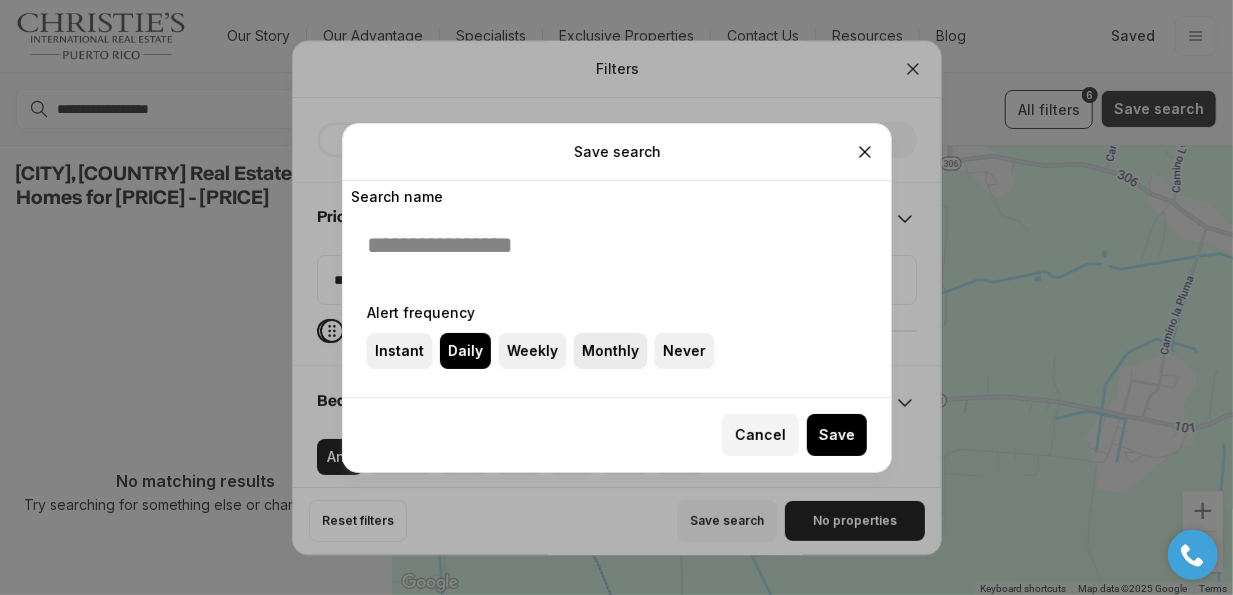 click on "Monthly" at bounding box center (610, 351) 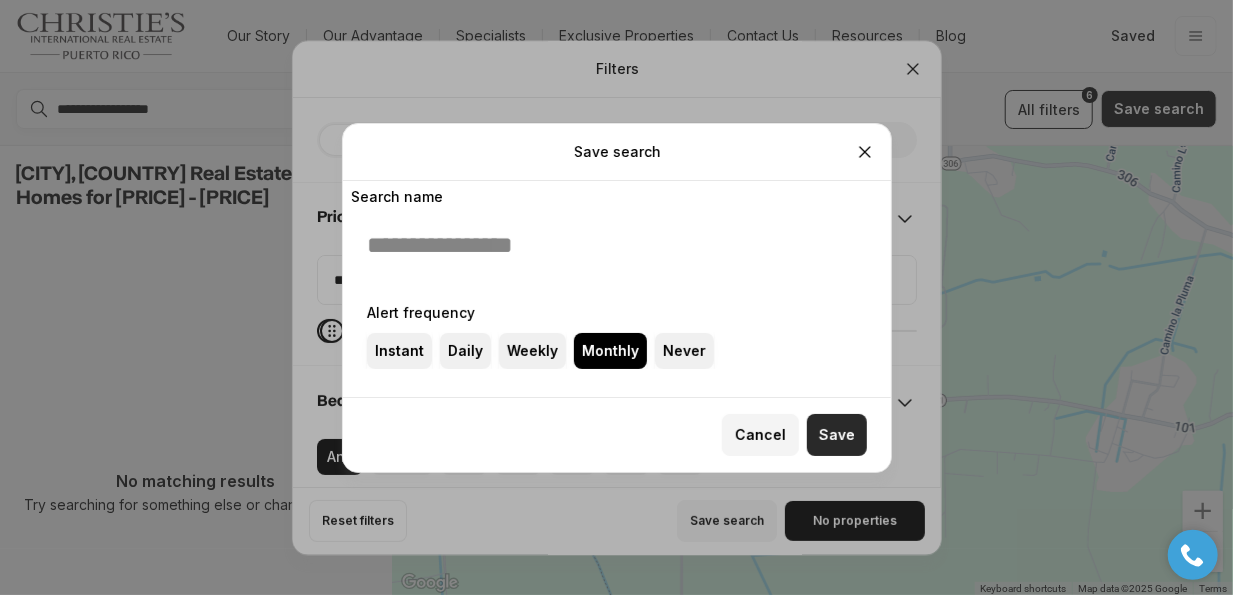 click on "Save" at bounding box center (837, 435) 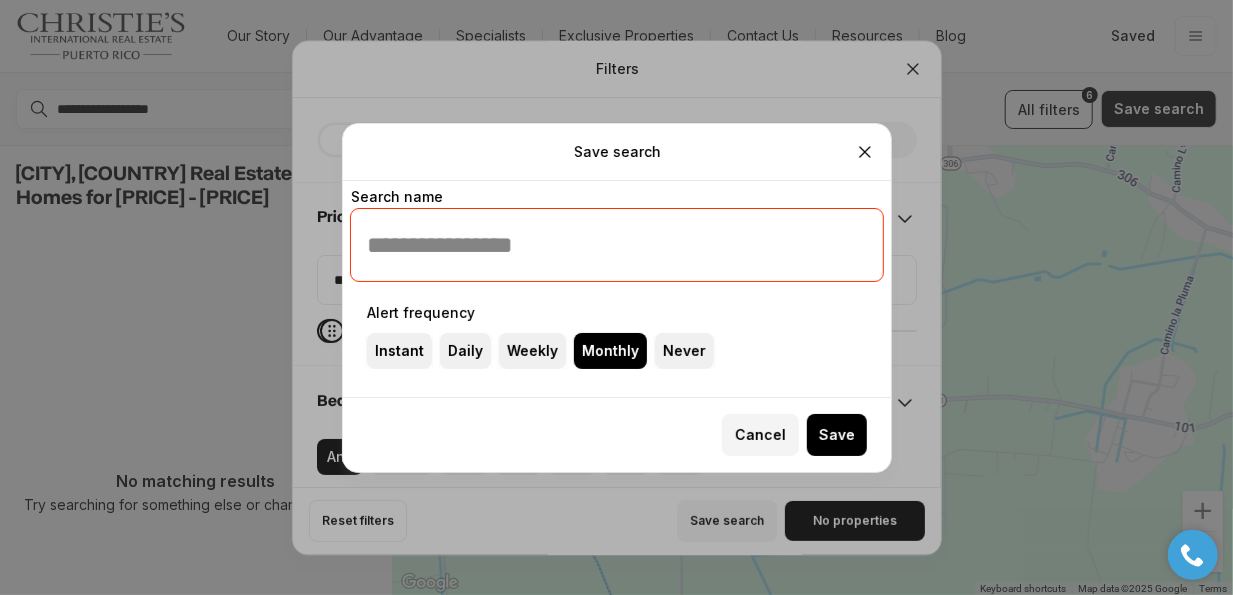 click on "Monthly" at bounding box center (610, 351) 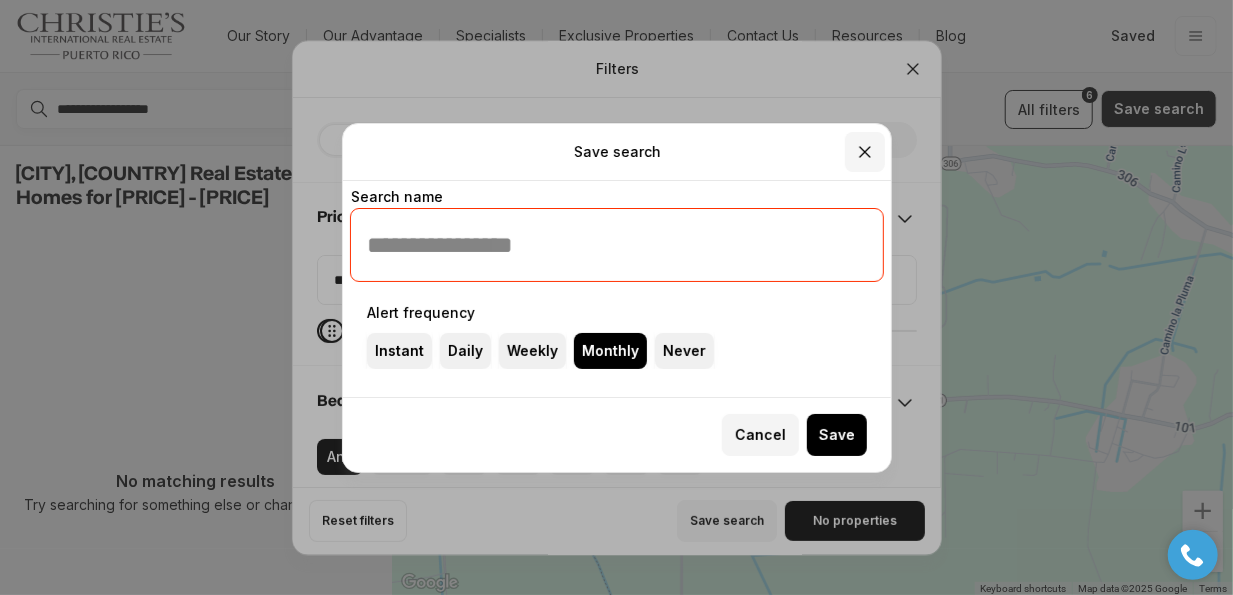 click 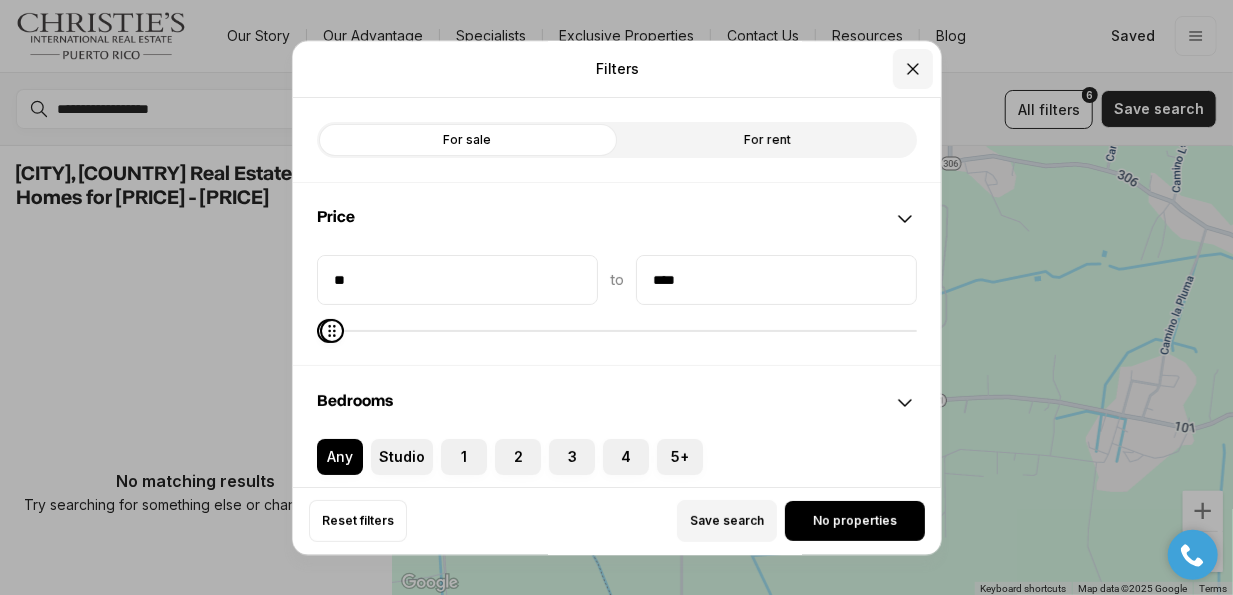 click 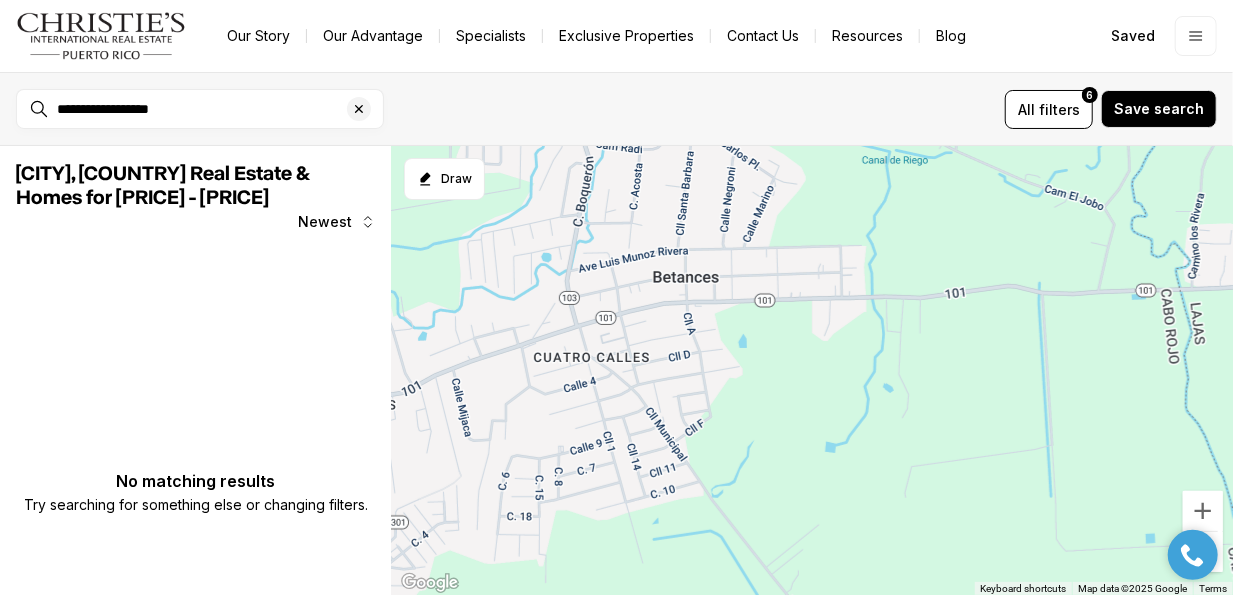 drag, startPoint x: 540, startPoint y: 392, endPoint x: 1171, endPoint y: 249, distance: 647.0008 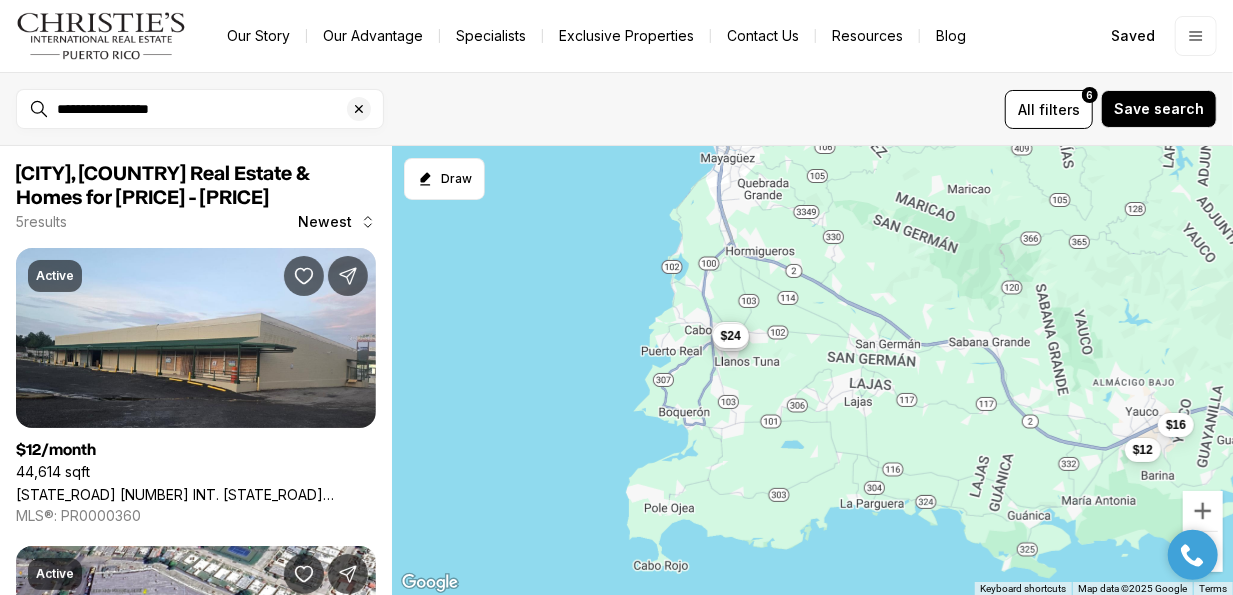 click on "$24" at bounding box center [730, 336] 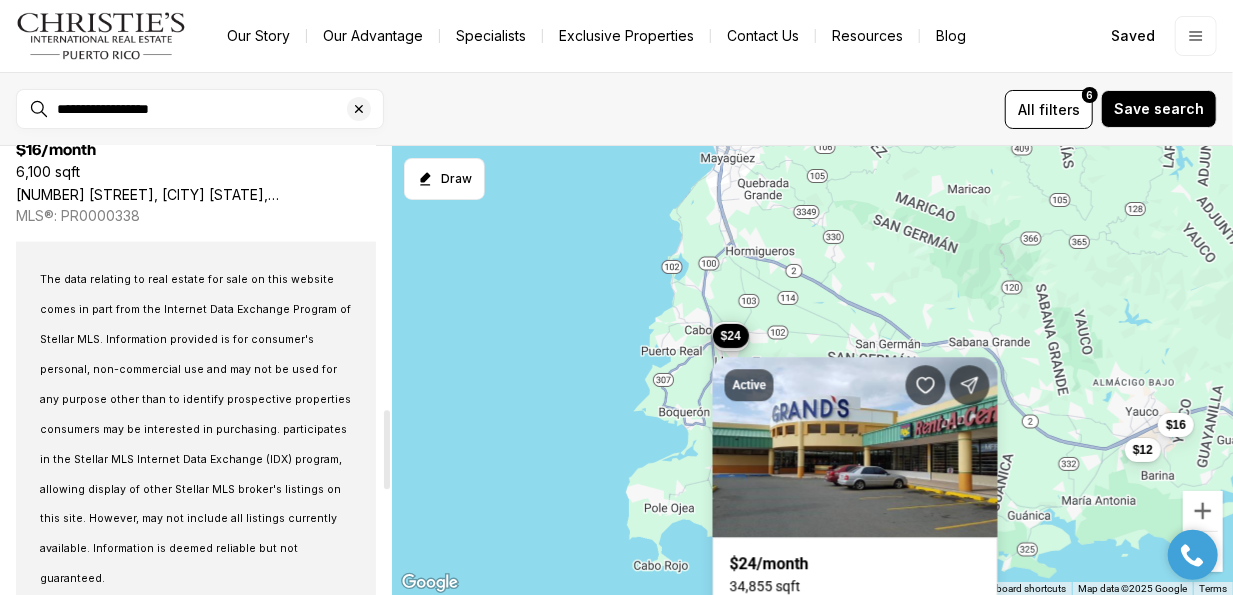 scroll, scrollTop: 1510, scrollLeft: 0, axis: vertical 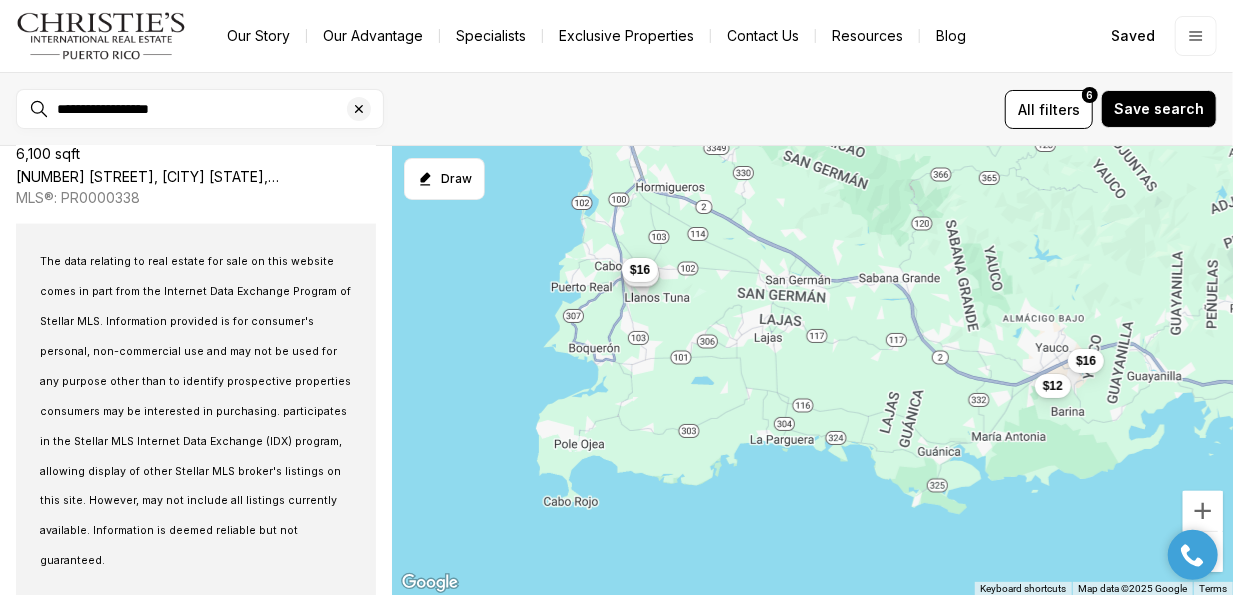 drag, startPoint x: 688, startPoint y: 398, endPoint x: 581, endPoint y: 325, distance: 129.52992 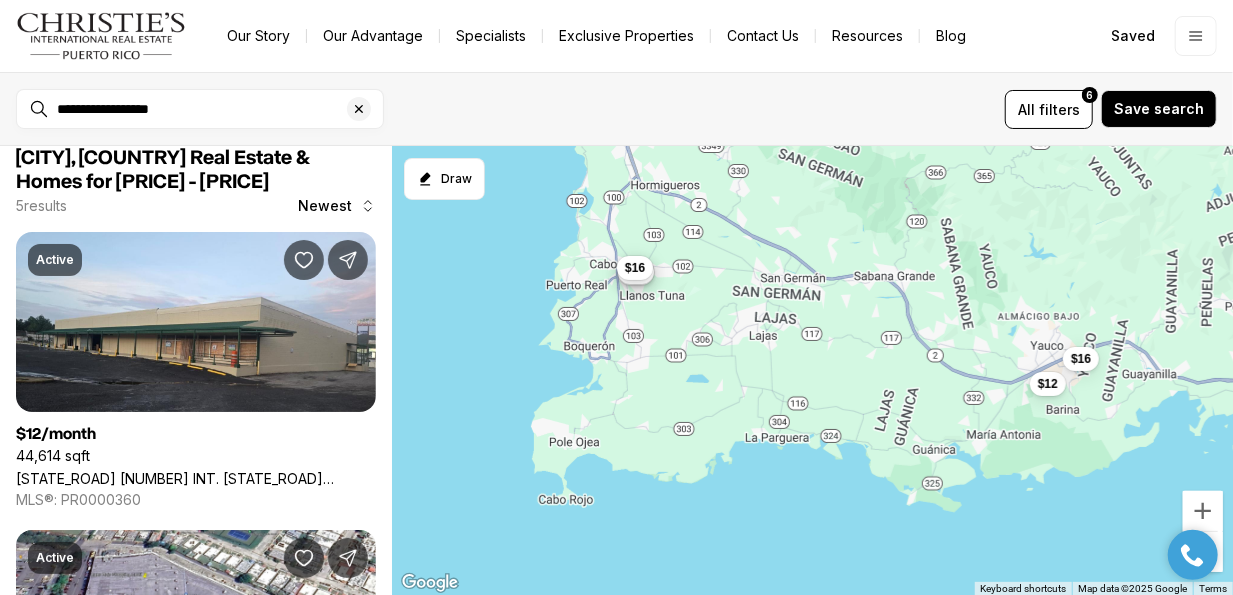 scroll, scrollTop: 0, scrollLeft: 0, axis: both 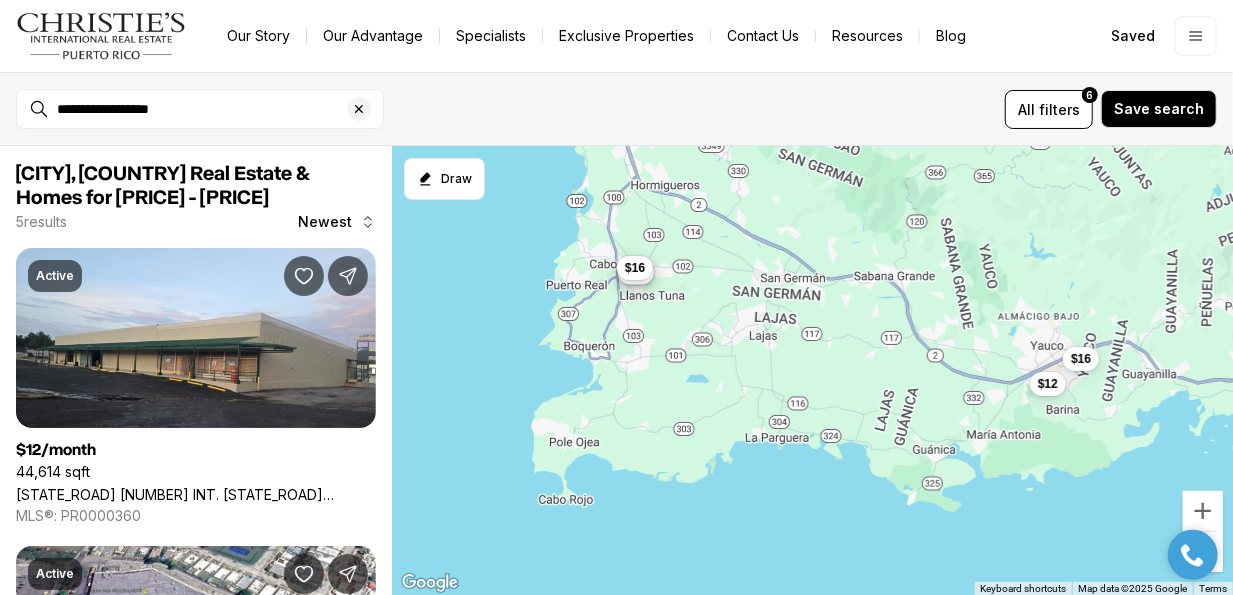 click on "$24 $24 $16 $12 $16" at bounding box center [812, 371] 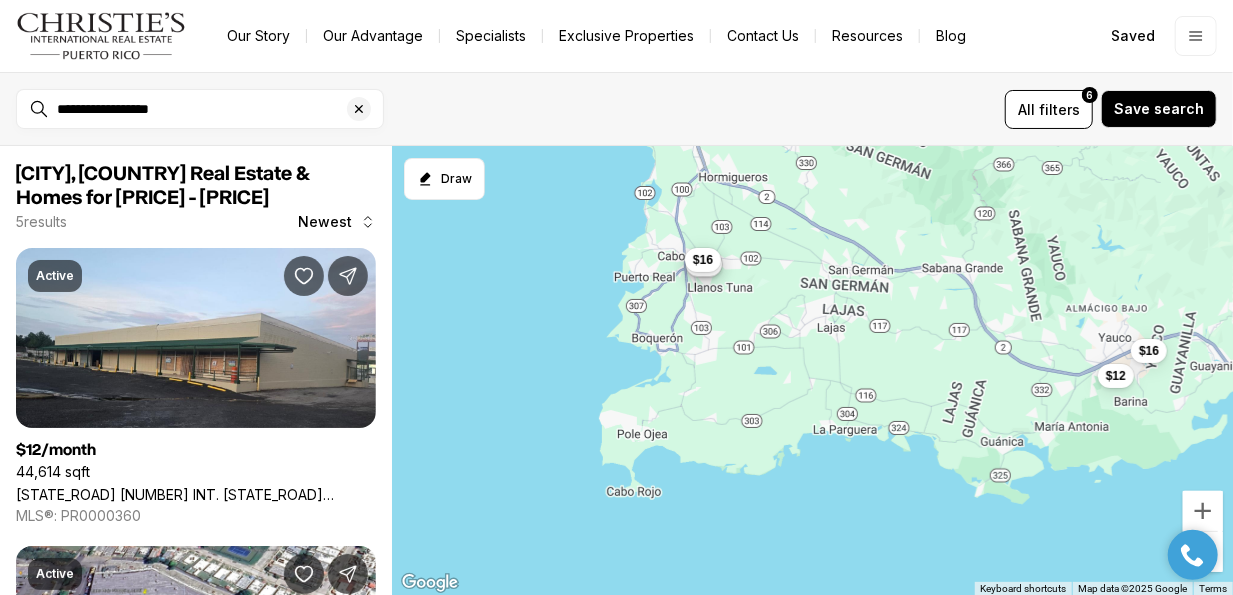 drag, startPoint x: 674, startPoint y: 298, endPoint x: 745, endPoint y: 286, distance: 72.00694 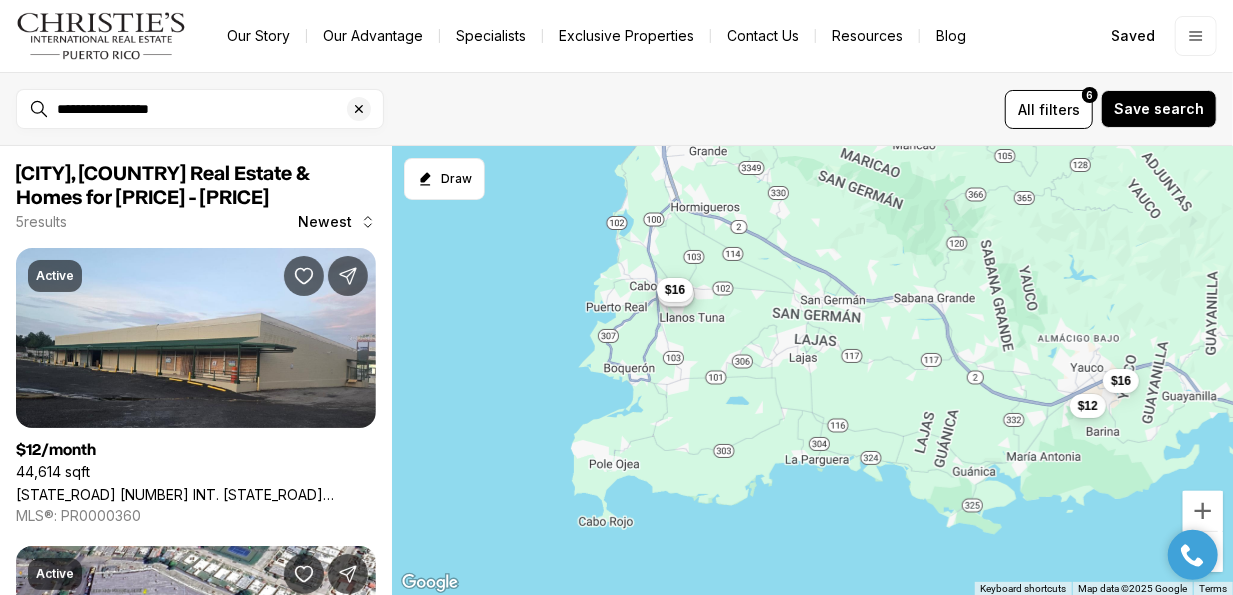 drag, startPoint x: 720, startPoint y: 298, endPoint x: 688, endPoint y: 330, distance: 45.254833 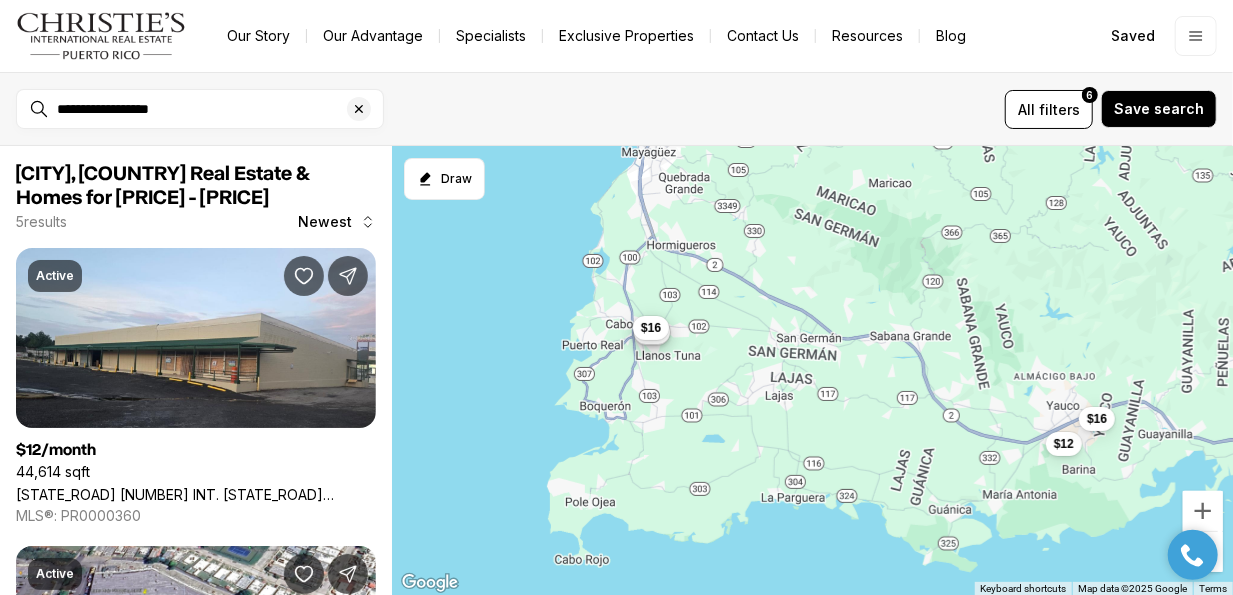 drag, startPoint x: 694, startPoint y: 318, endPoint x: 669, endPoint y: 356, distance: 45.486263 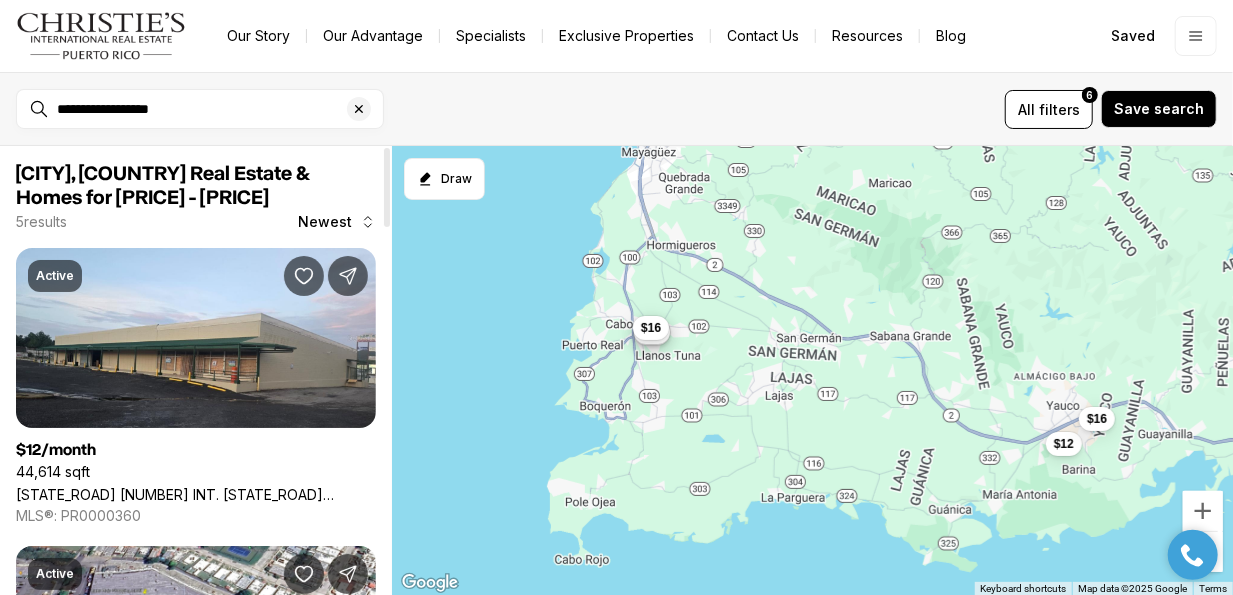click on "**********" at bounding box center (216, 109) 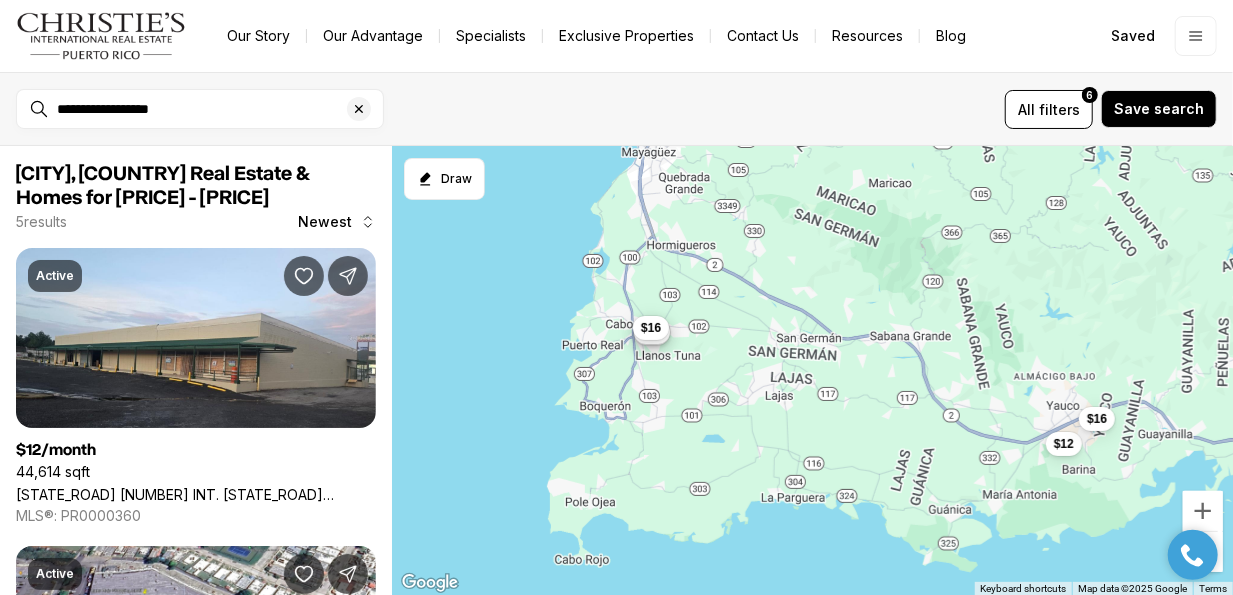 click on "$24 $24 $16 $12 $16" at bounding box center [812, 371] 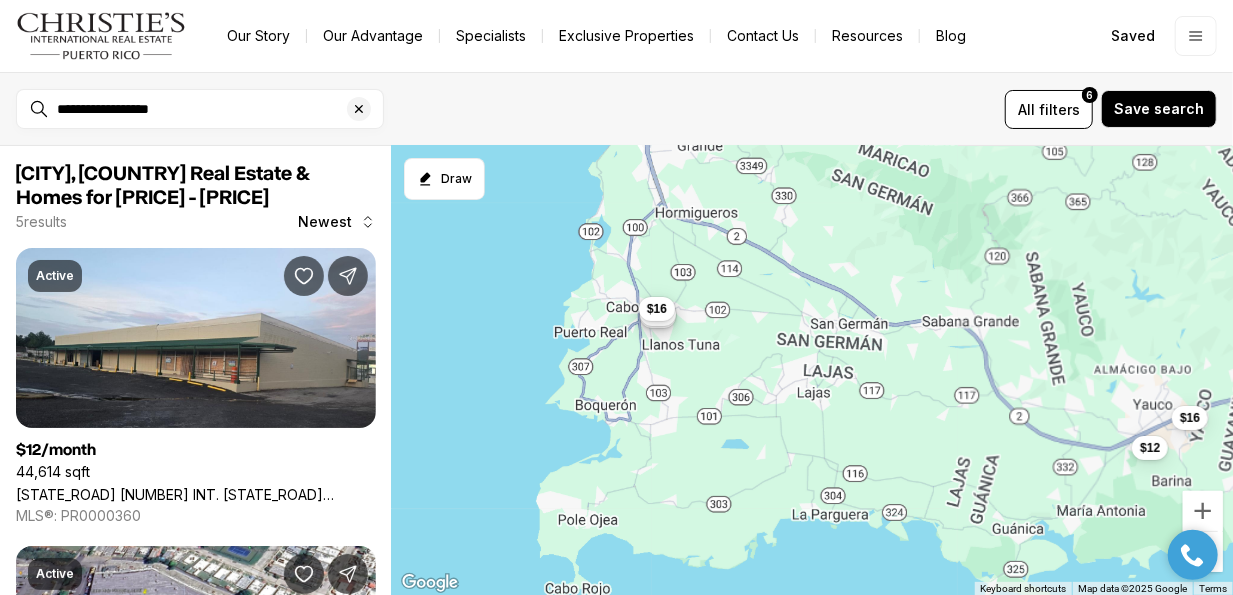 click on "$24 $24 $16 $12 $16" at bounding box center (812, 371) 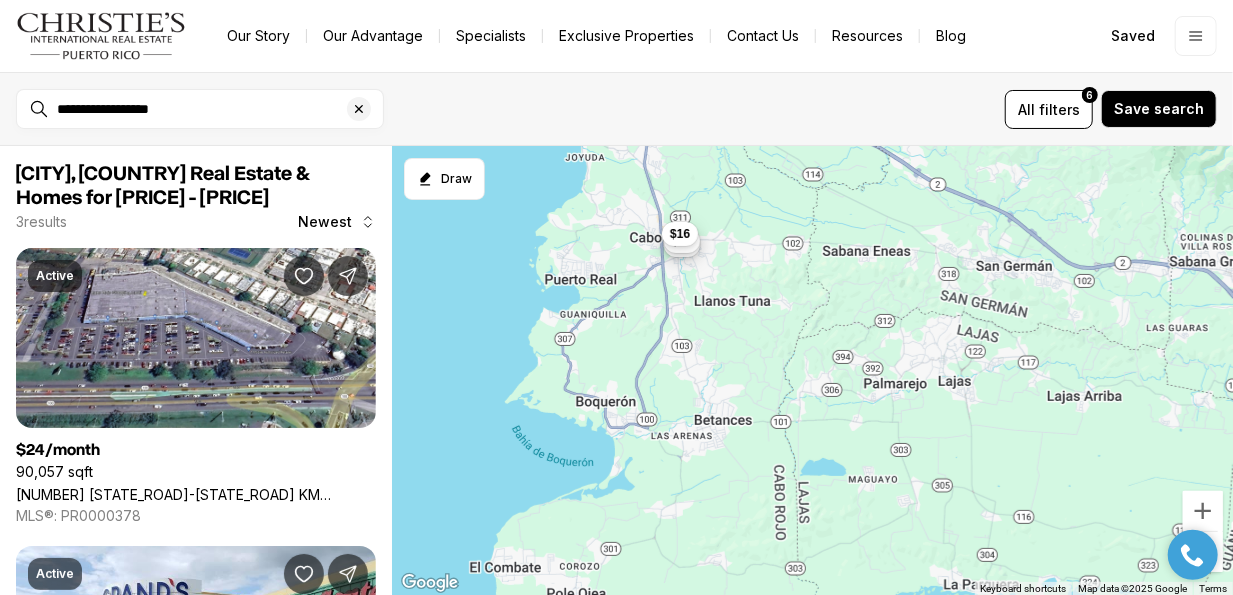 click on "$24 $24 $16" at bounding box center [812, 371] 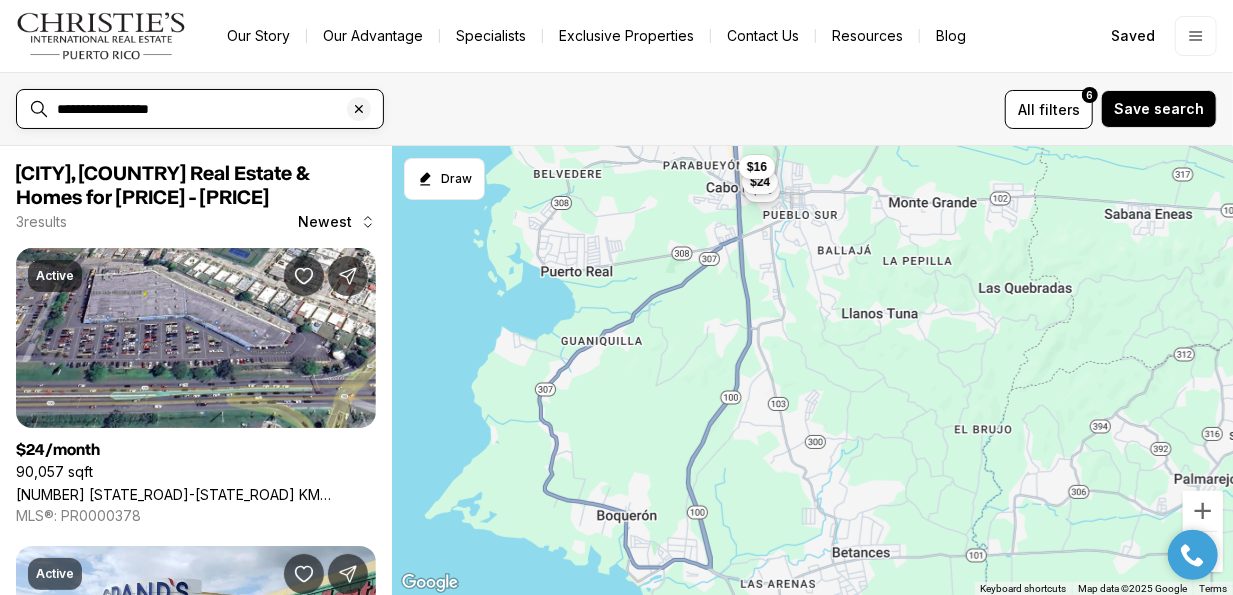 click on "**********" at bounding box center [216, 109] 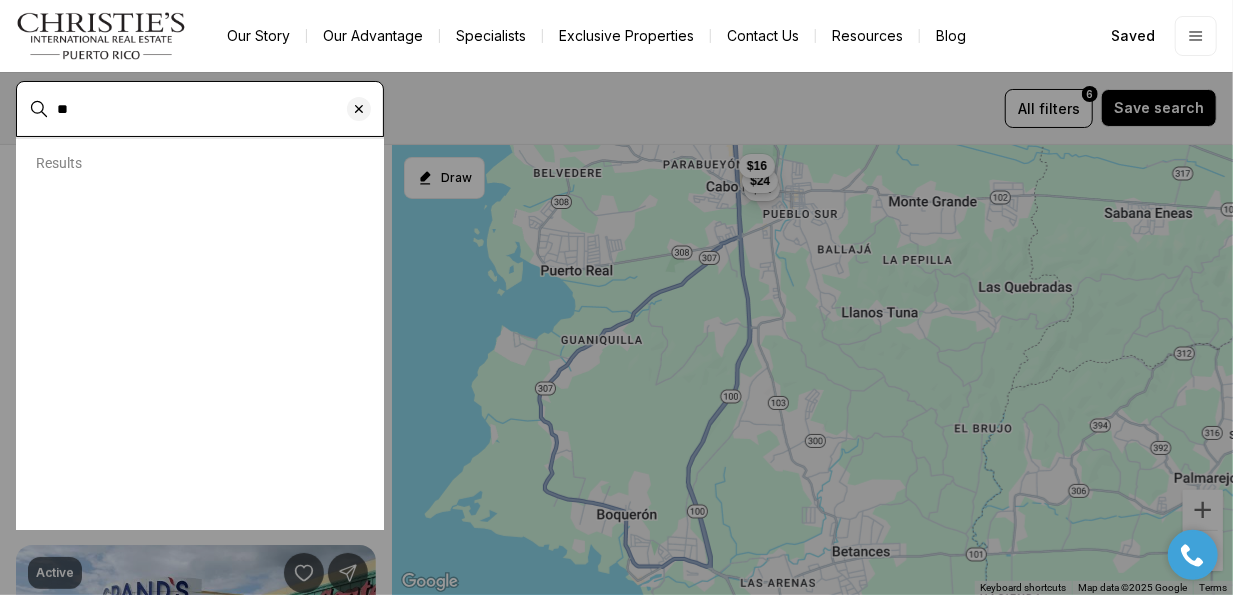 type on "*" 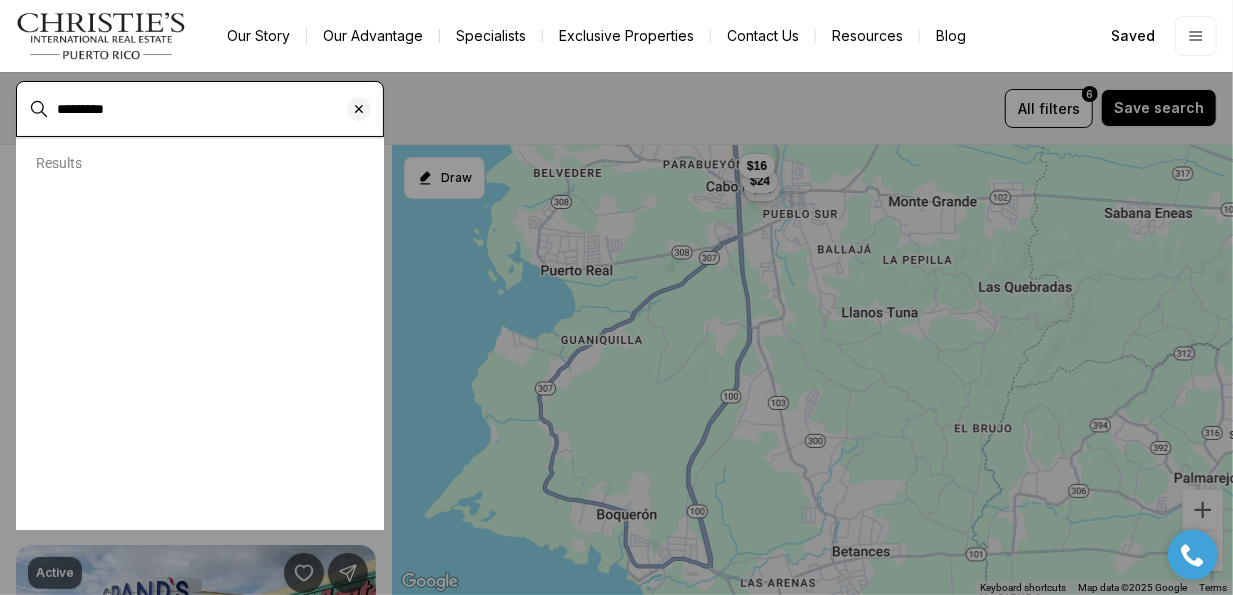 type on "*********" 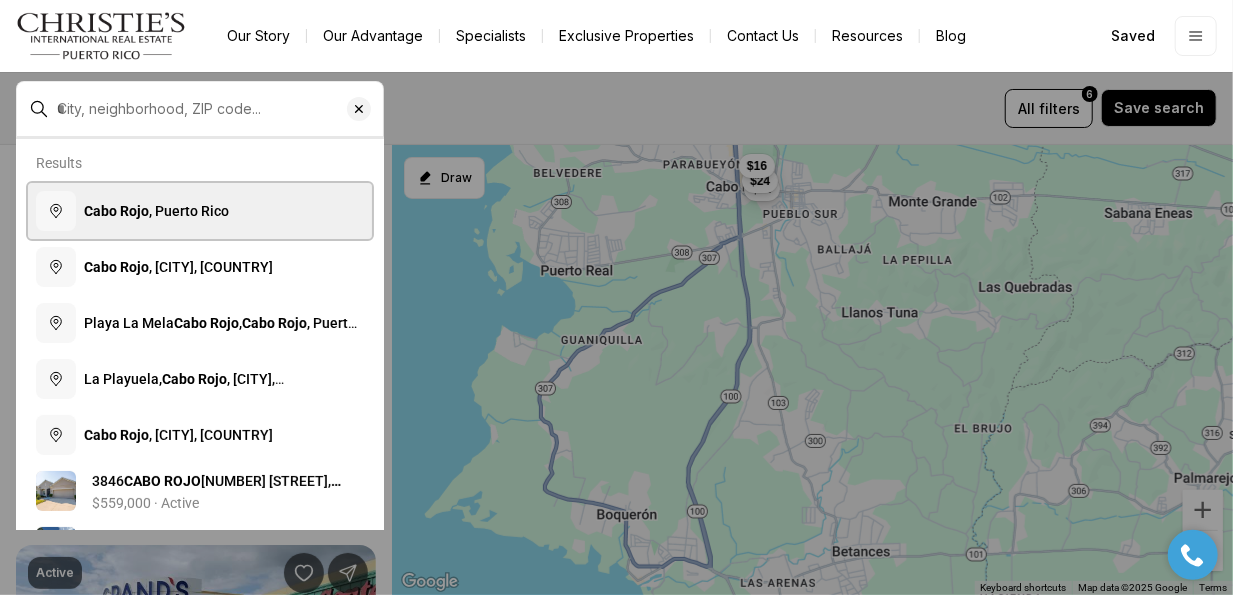 click on "Cabo Rojo , Puerto Rico" at bounding box center [200, 211] 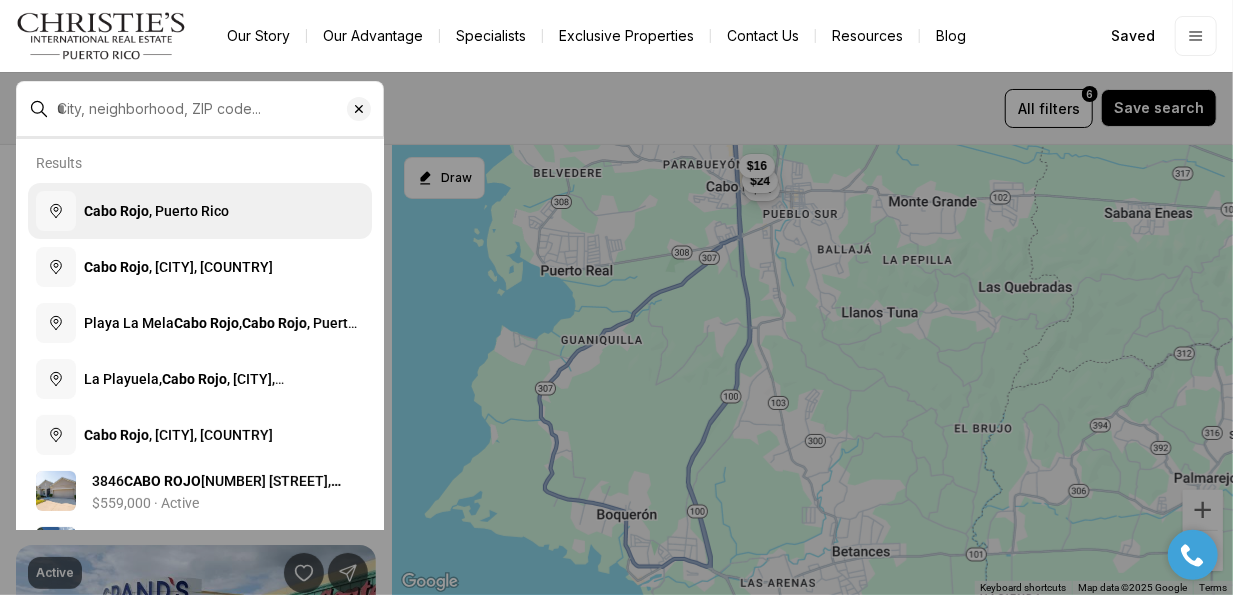type on "**********" 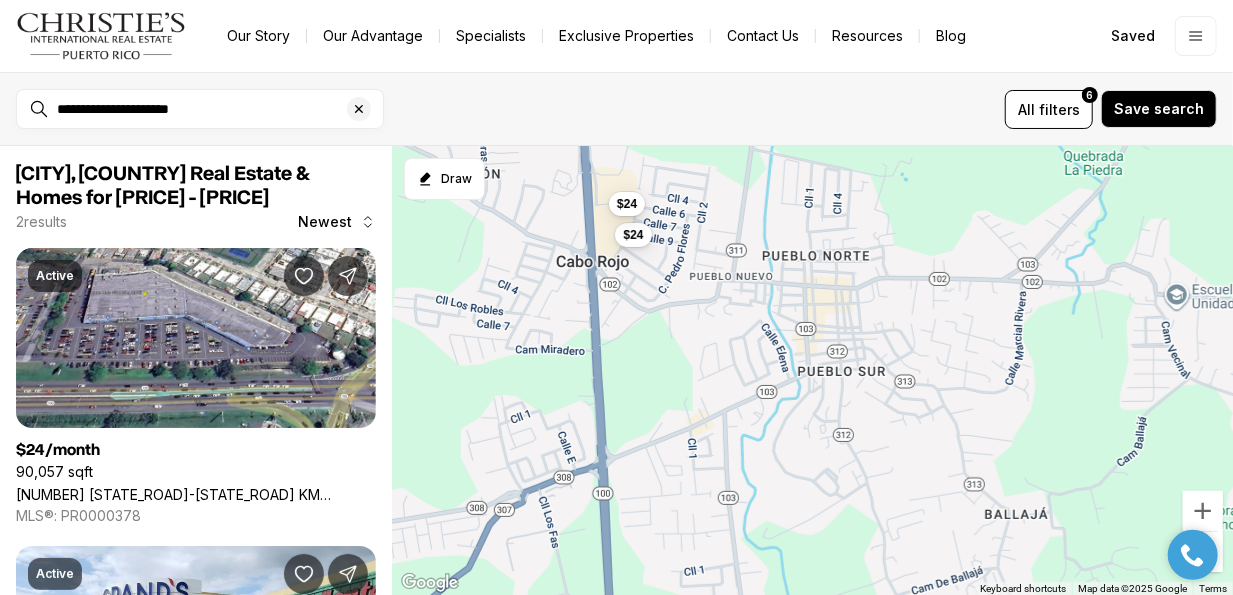 click on "$24 $24" at bounding box center (812, 371) 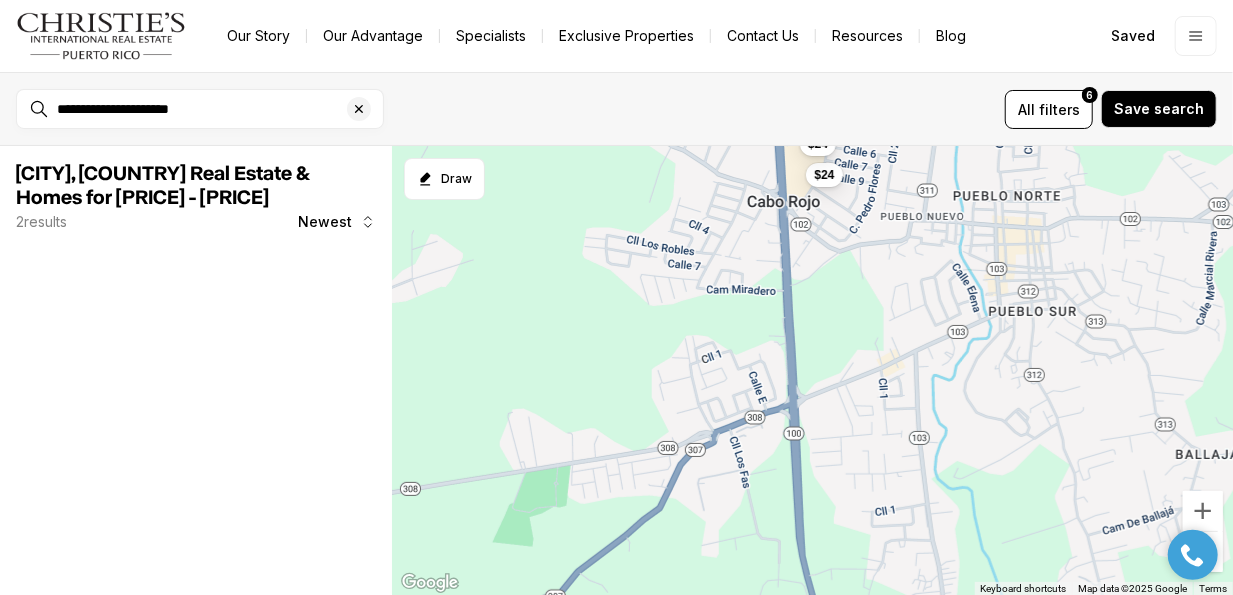 drag, startPoint x: 540, startPoint y: 290, endPoint x: 749, endPoint y: 232, distance: 216.89859 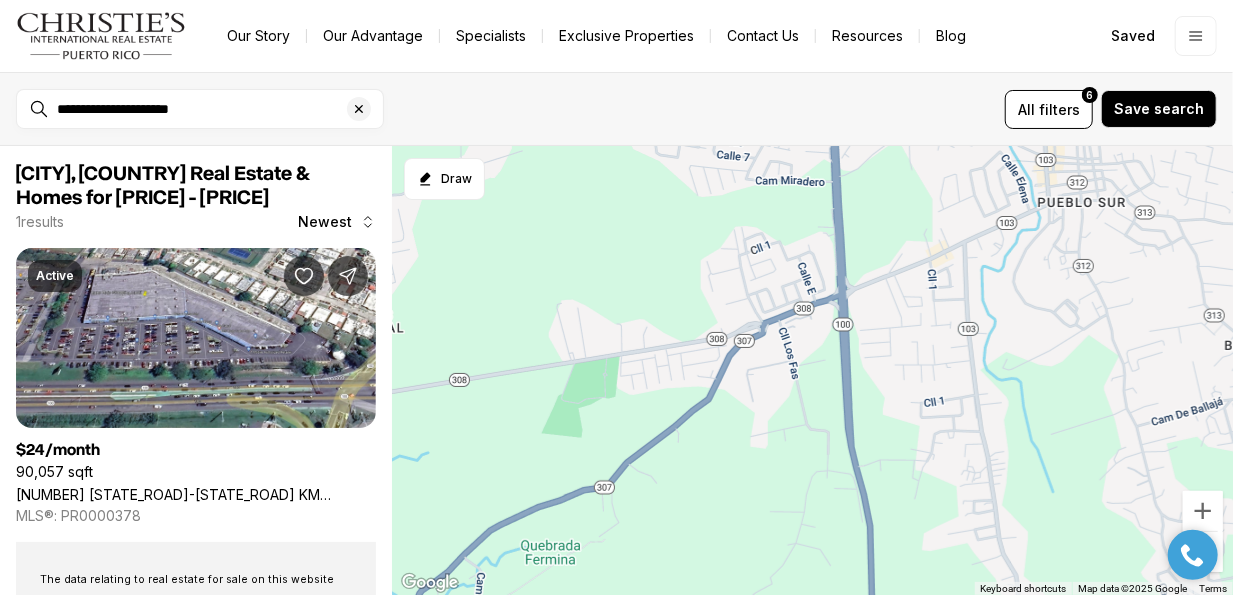 drag, startPoint x: 640, startPoint y: 344, endPoint x: 692, endPoint y: 233, distance: 122.57651 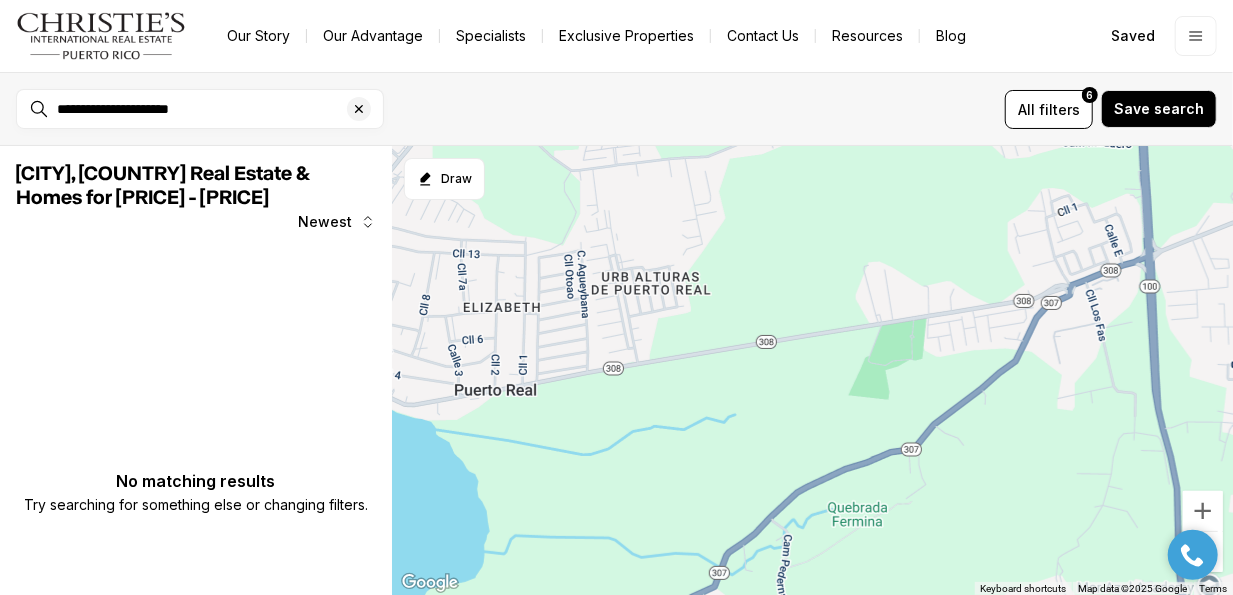 drag, startPoint x: 613, startPoint y: 356, endPoint x: 919, endPoint y: 322, distance: 307.8831 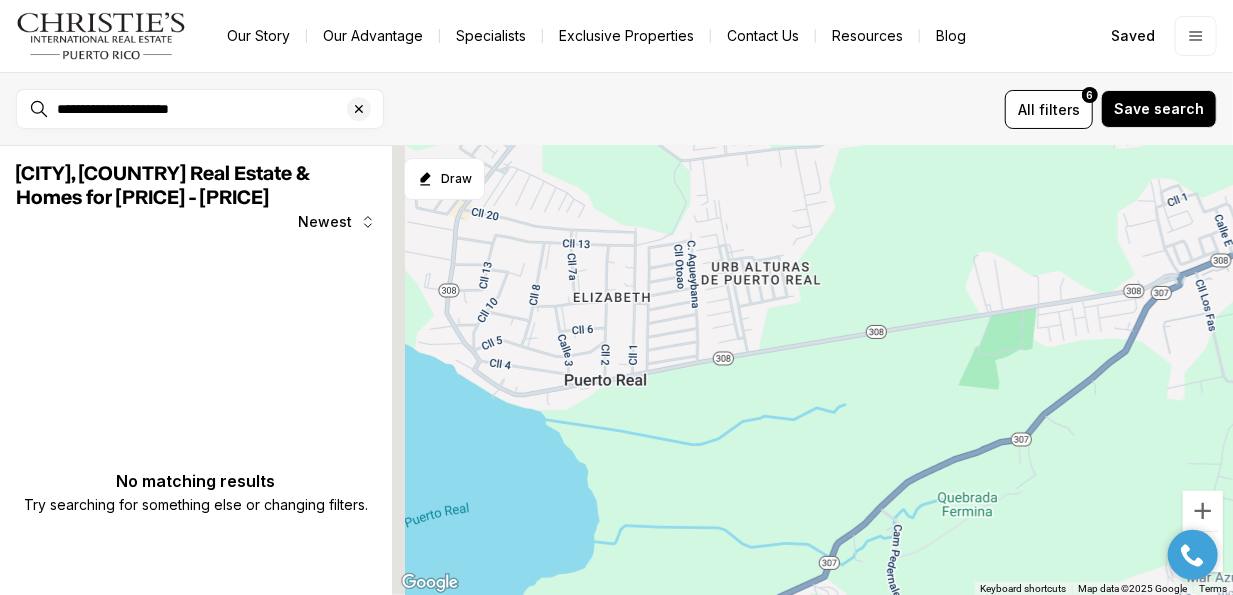 drag, startPoint x: 628, startPoint y: 388, endPoint x: 748, endPoint y: 376, distance: 120.59851 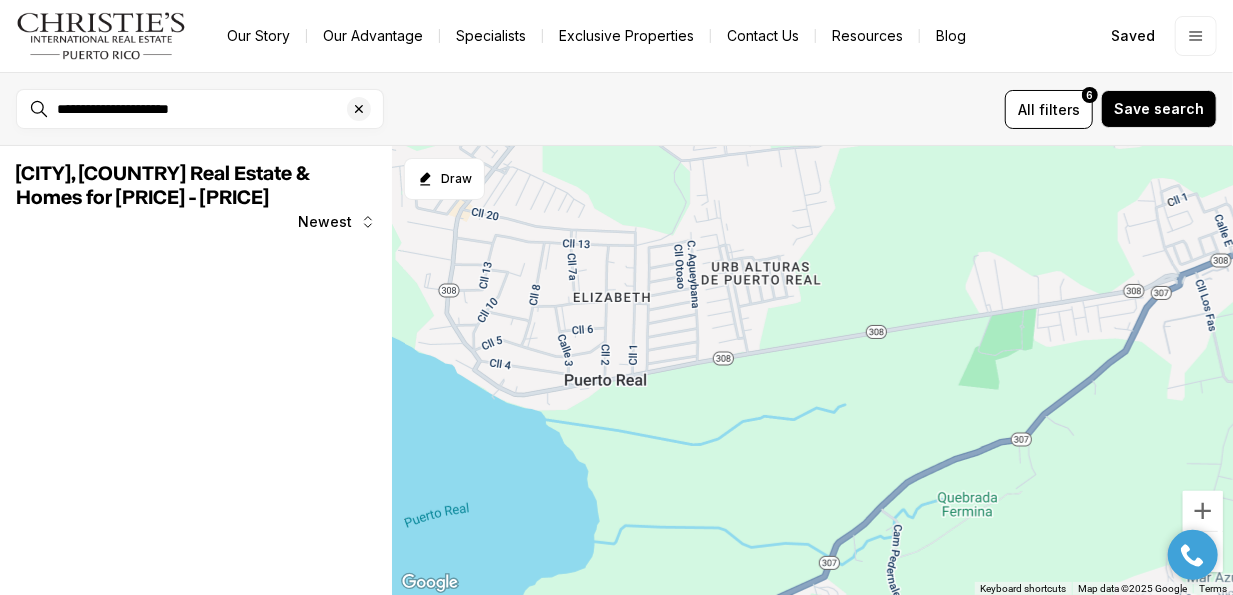 click at bounding box center (812, 371) 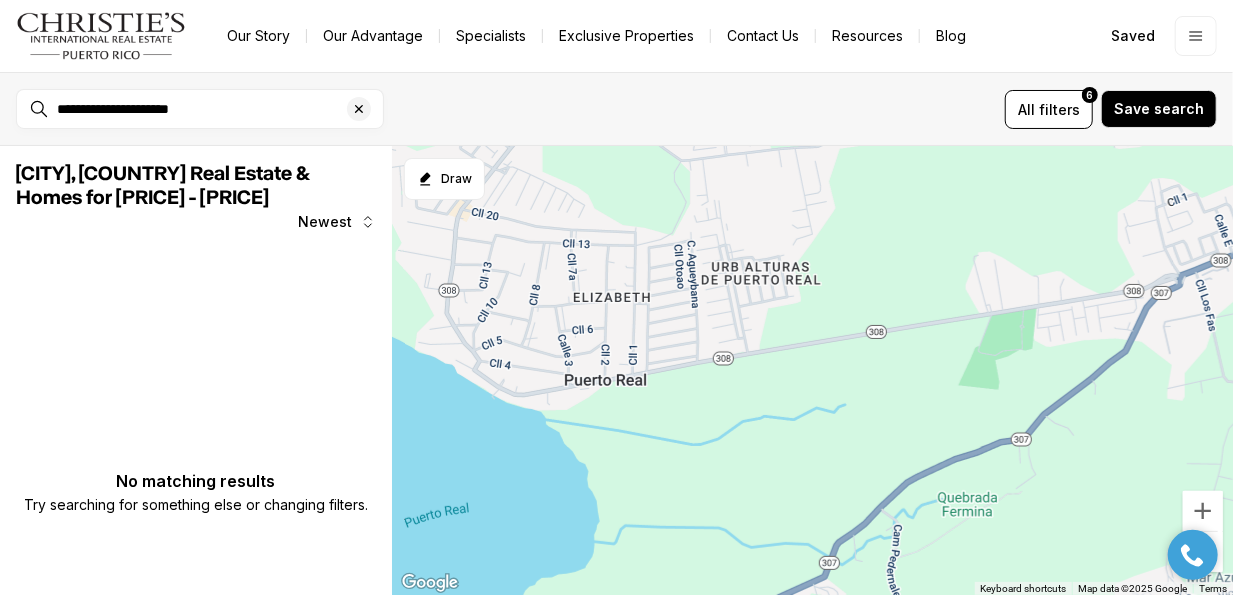 click at bounding box center [812, 371] 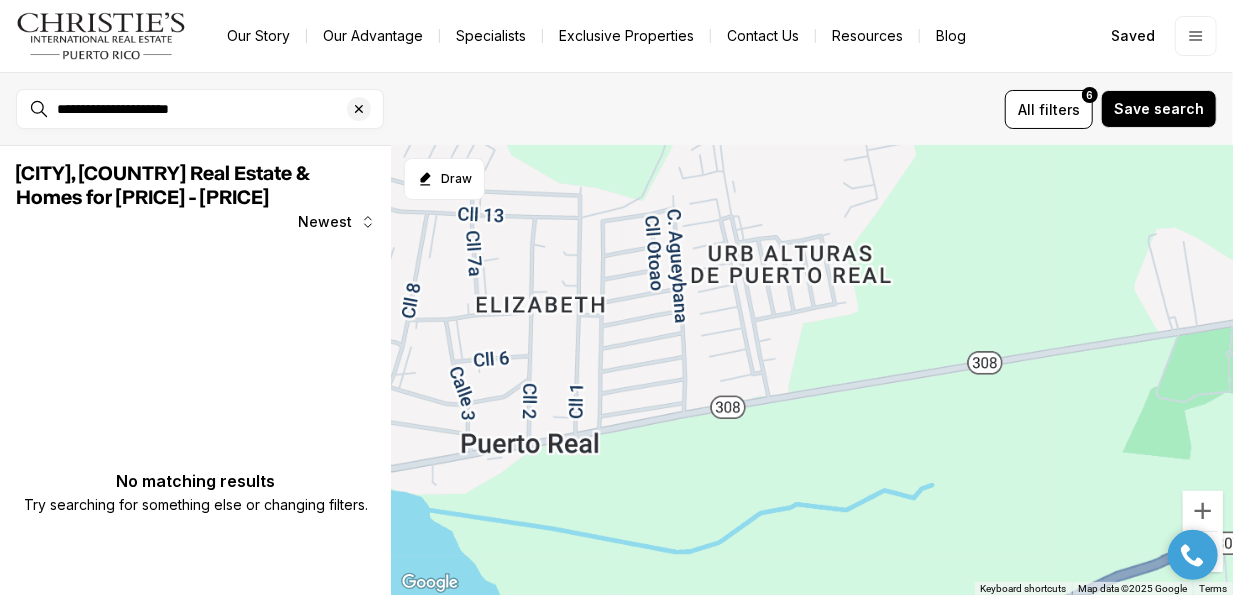 click at bounding box center [812, 371] 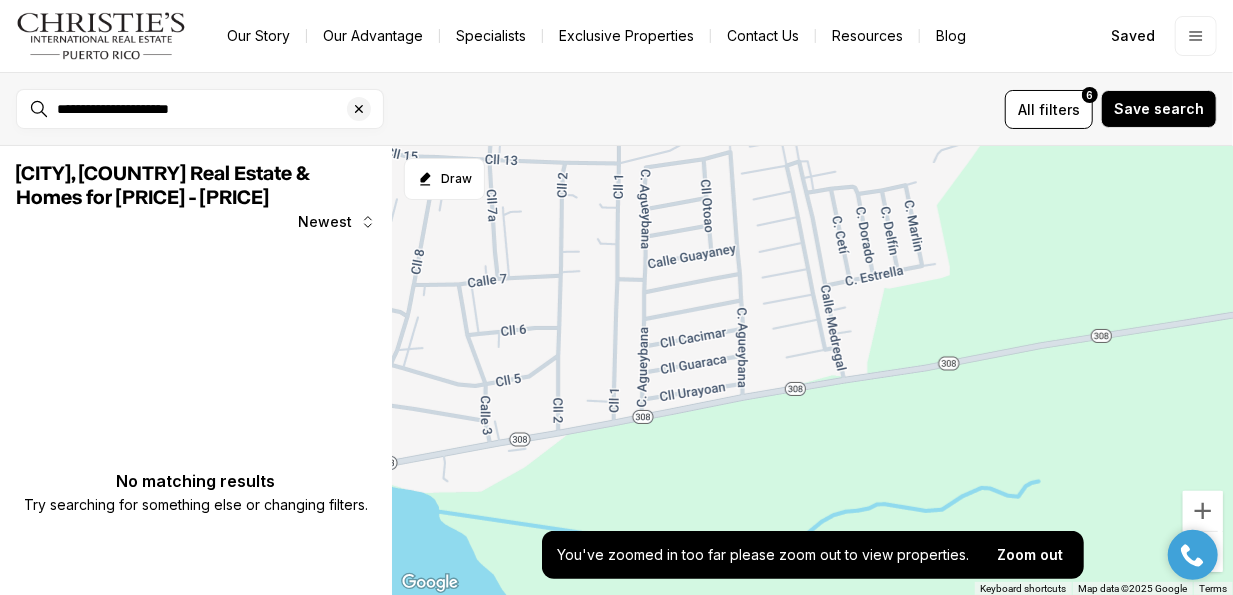 drag, startPoint x: 724, startPoint y: 382, endPoint x: 800, endPoint y: 336, distance: 88.83693 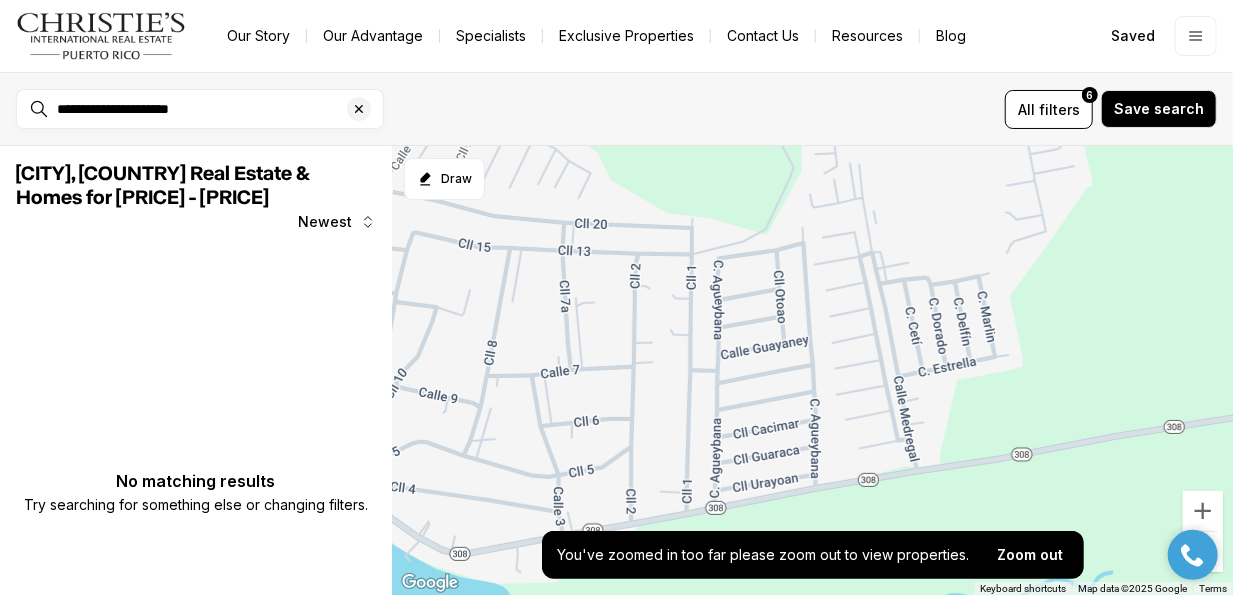 drag, startPoint x: 682, startPoint y: 304, endPoint x: 770, endPoint y: 406, distance: 134.71451 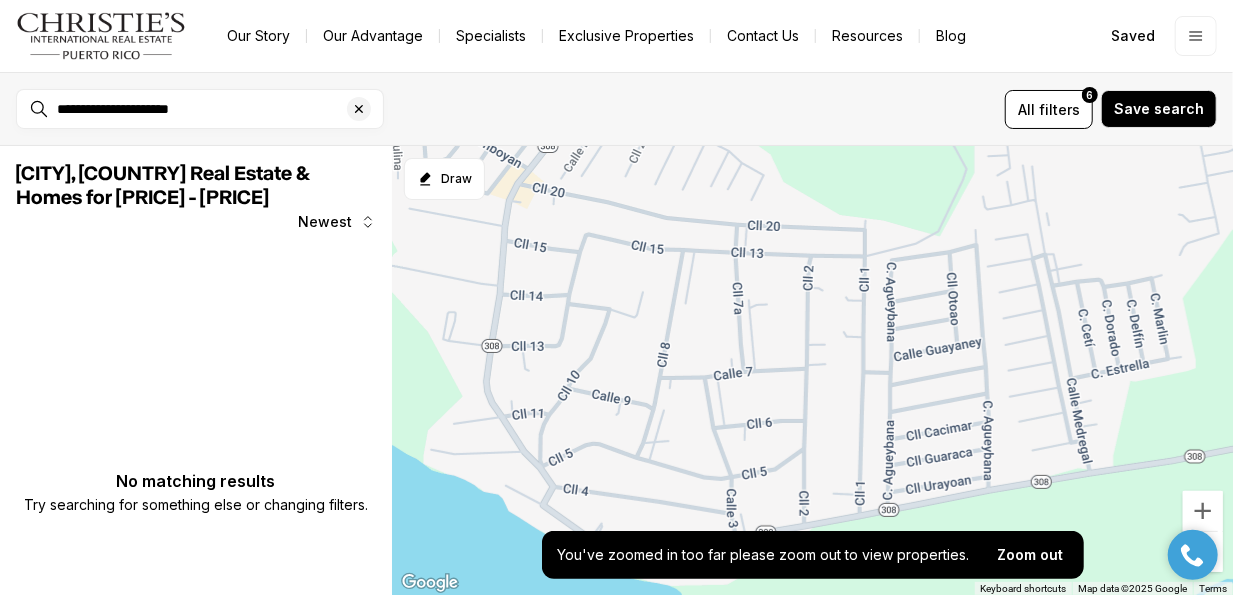 drag, startPoint x: 770, startPoint y: 406, endPoint x: 967, endPoint y: 398, distance: 197.16237 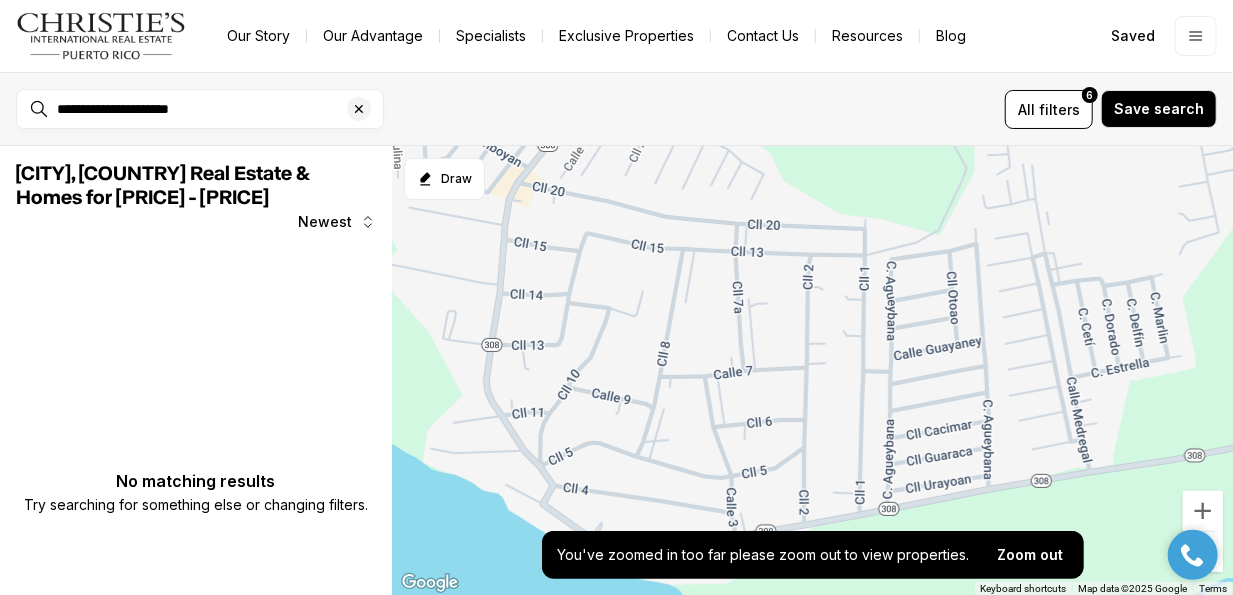 click at bounding box center [812, 371] 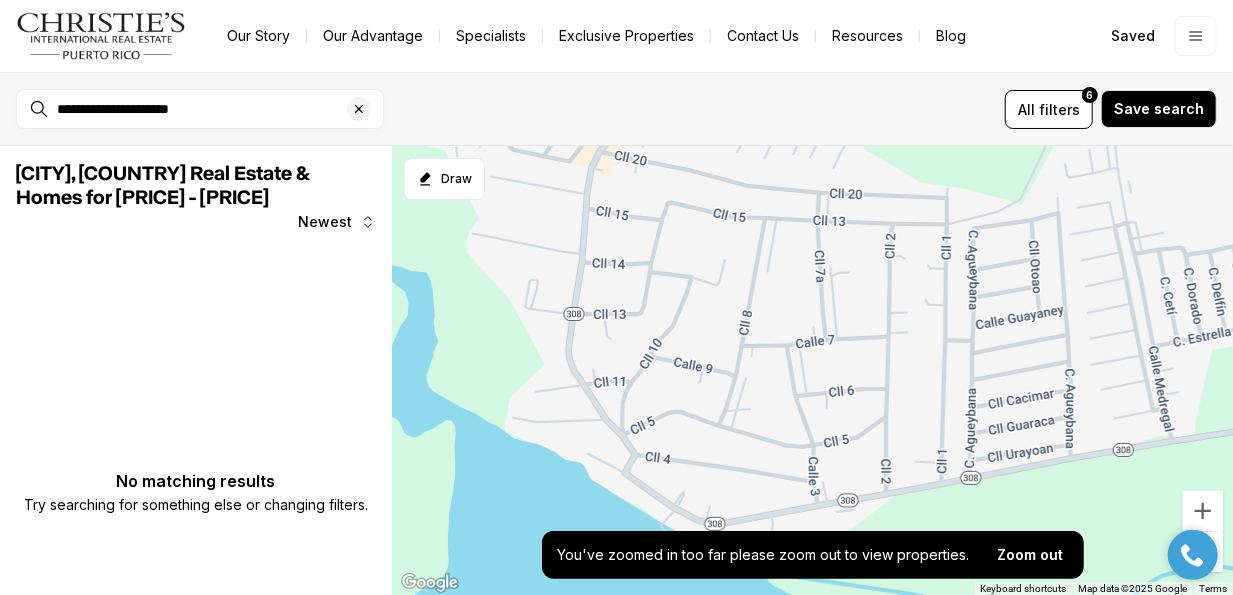 drag, startPoint x: 530, startPoint y: 286, endPoint x: 615, endPoint y: 271, distance: 86.313385 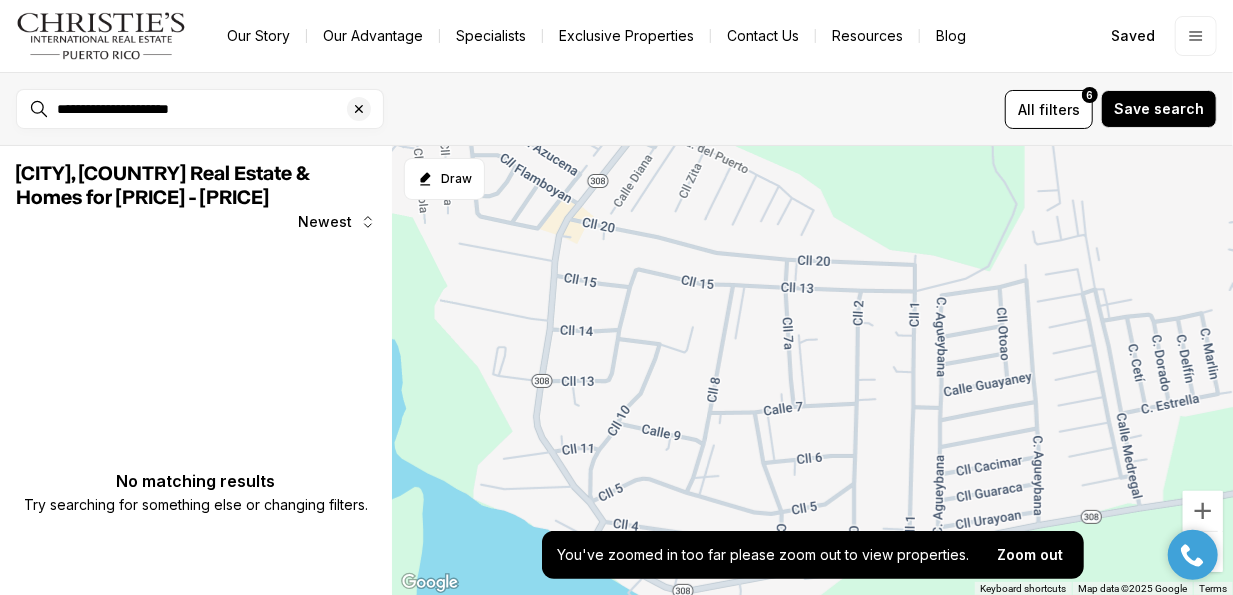 drag, startPoint x: 708, startPoint y: 386, endPoint x: 656, endPoint y: 439, distance: 74.24958 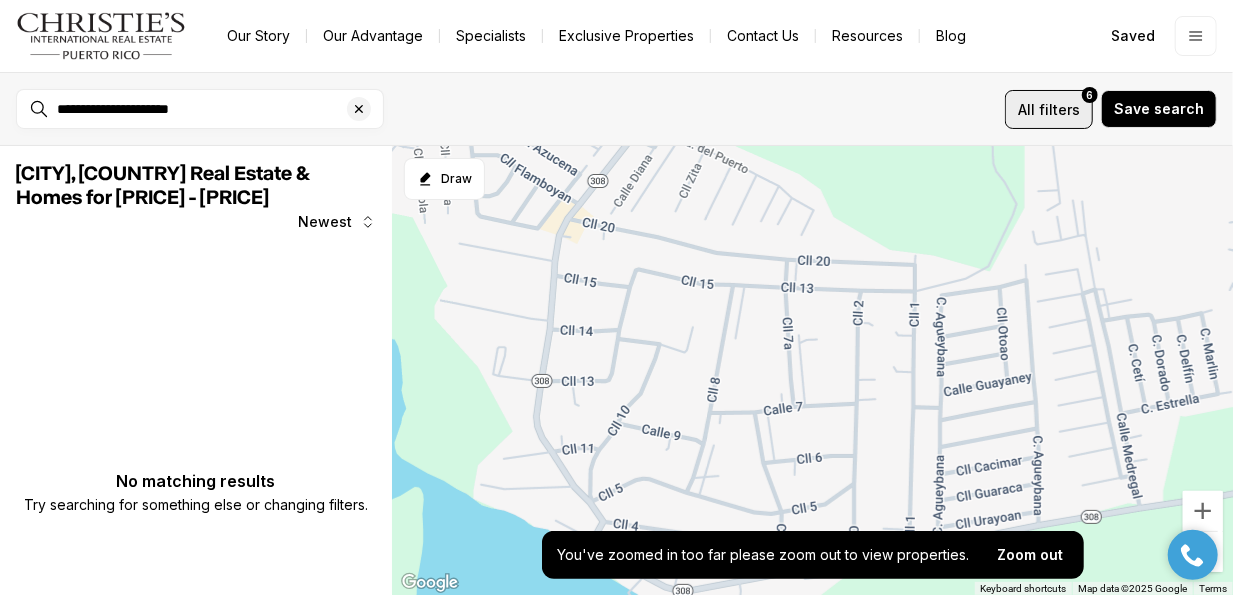 click on "filters" at bounding box center (1059, 109) 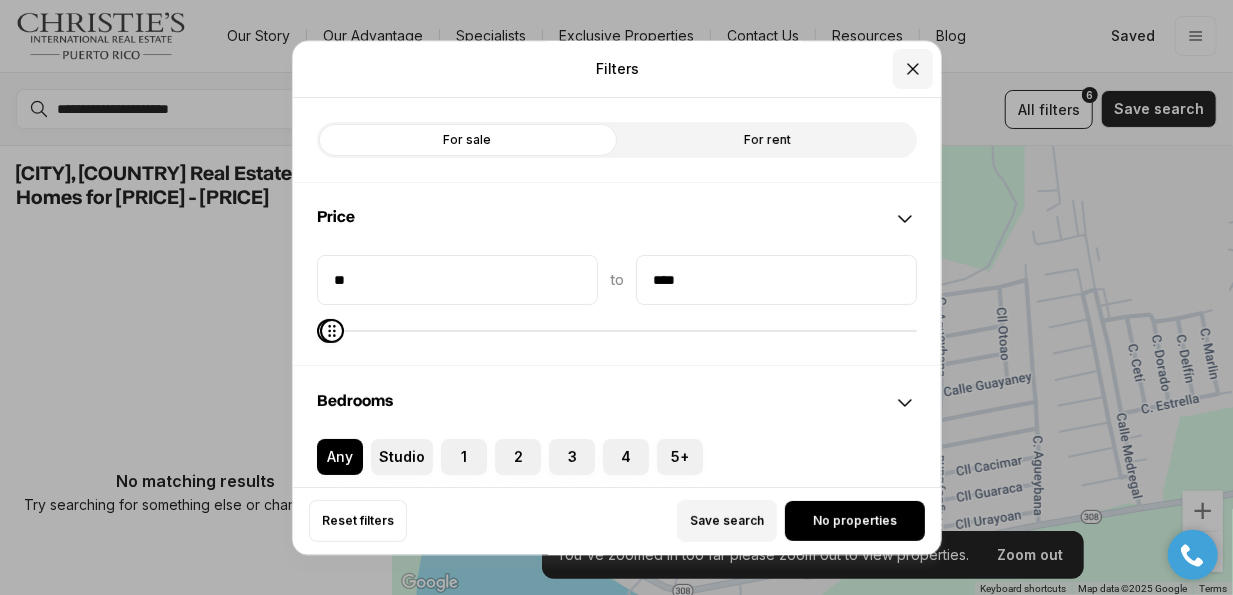 click 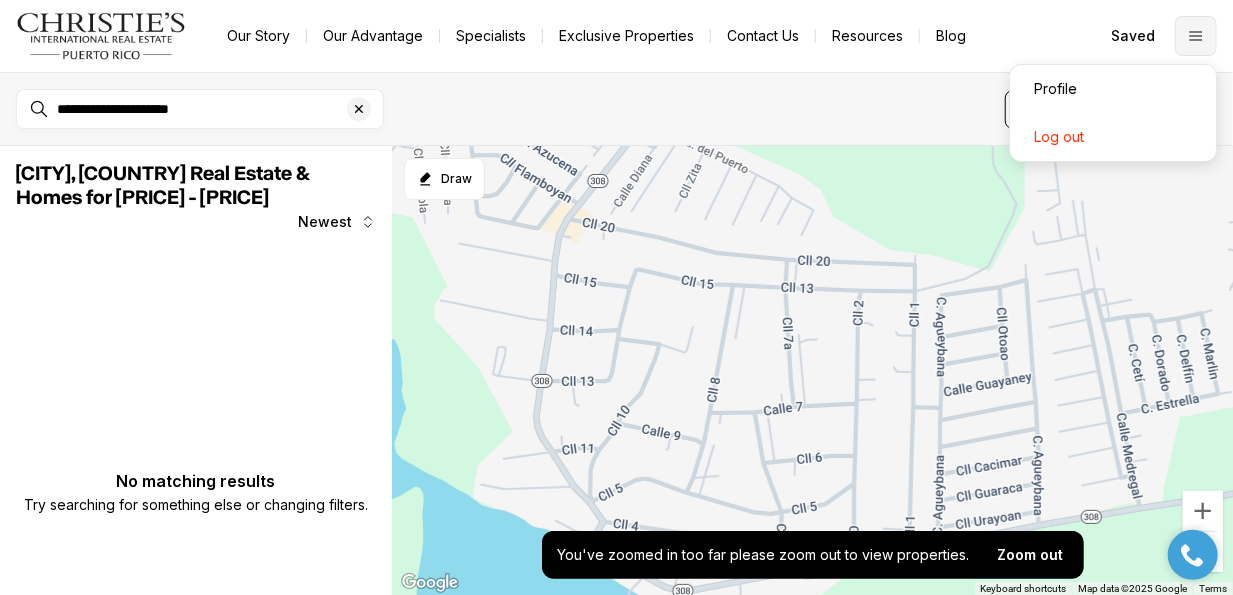 click 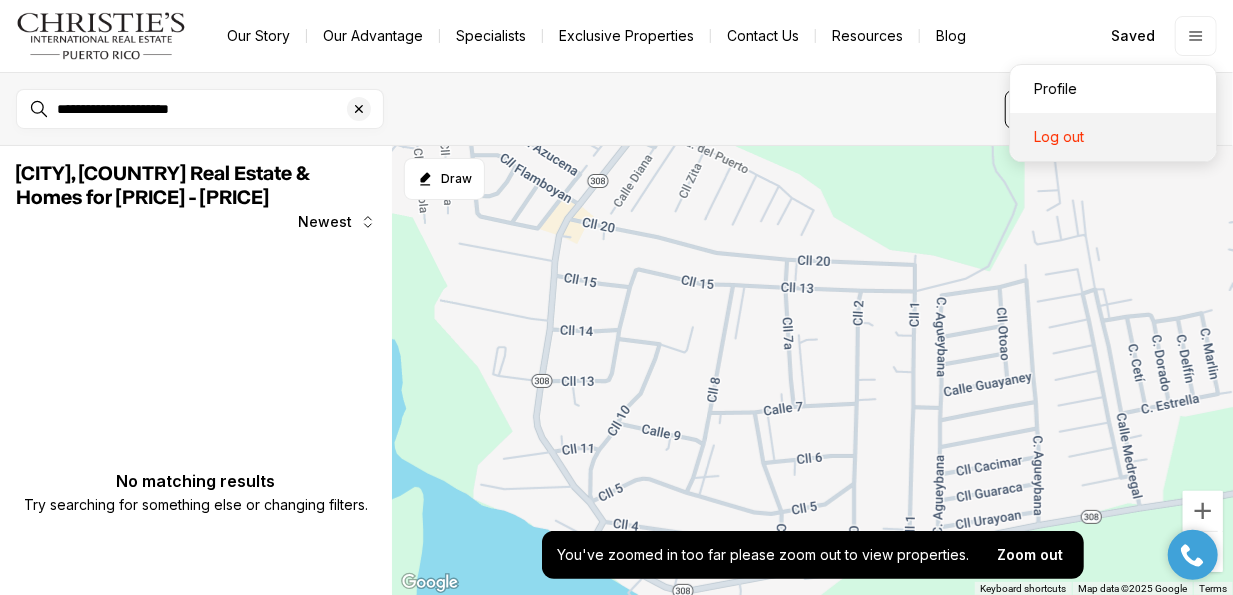 click on "Log out" at bounding box center (1113, 137) 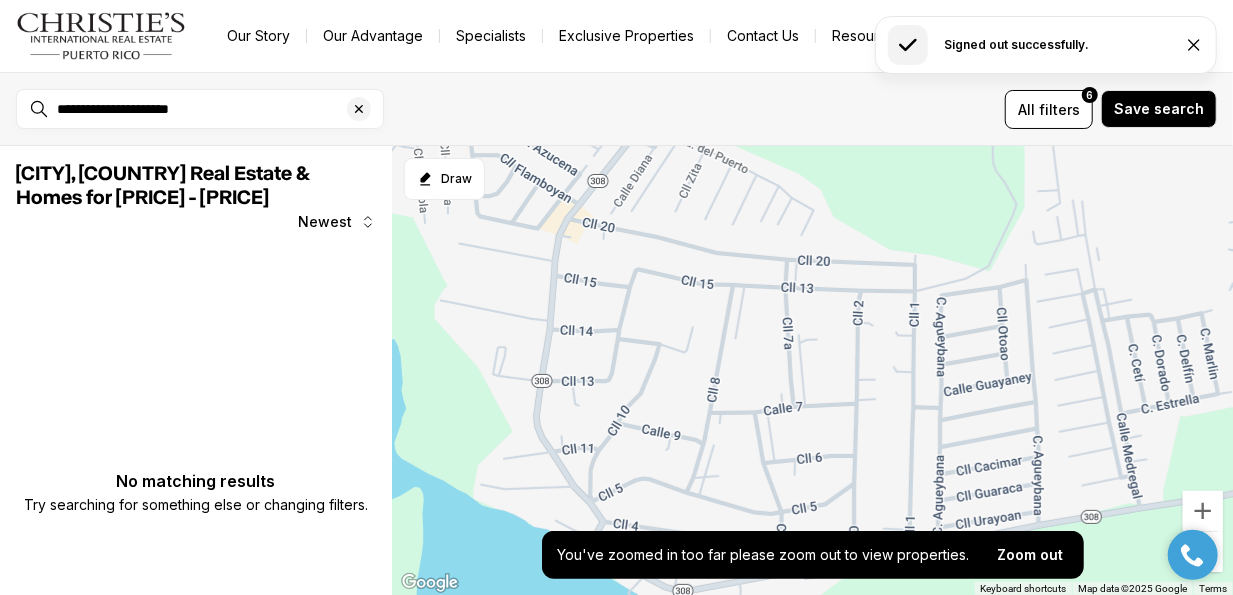 click 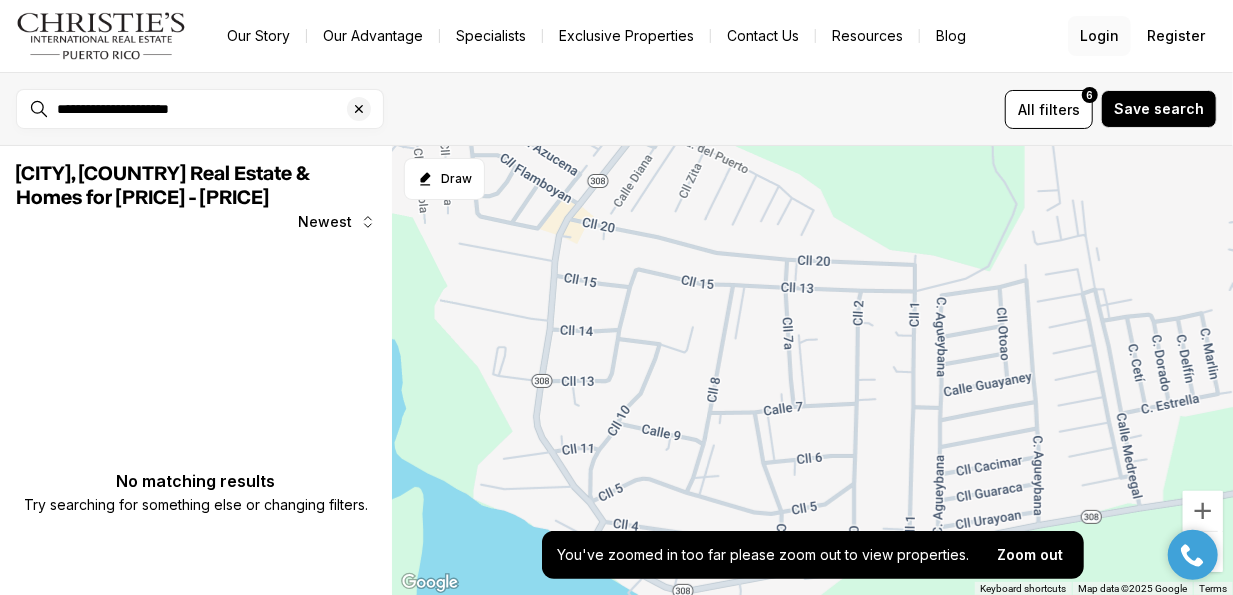 click on "Login" at bounding box center (1099, 36) 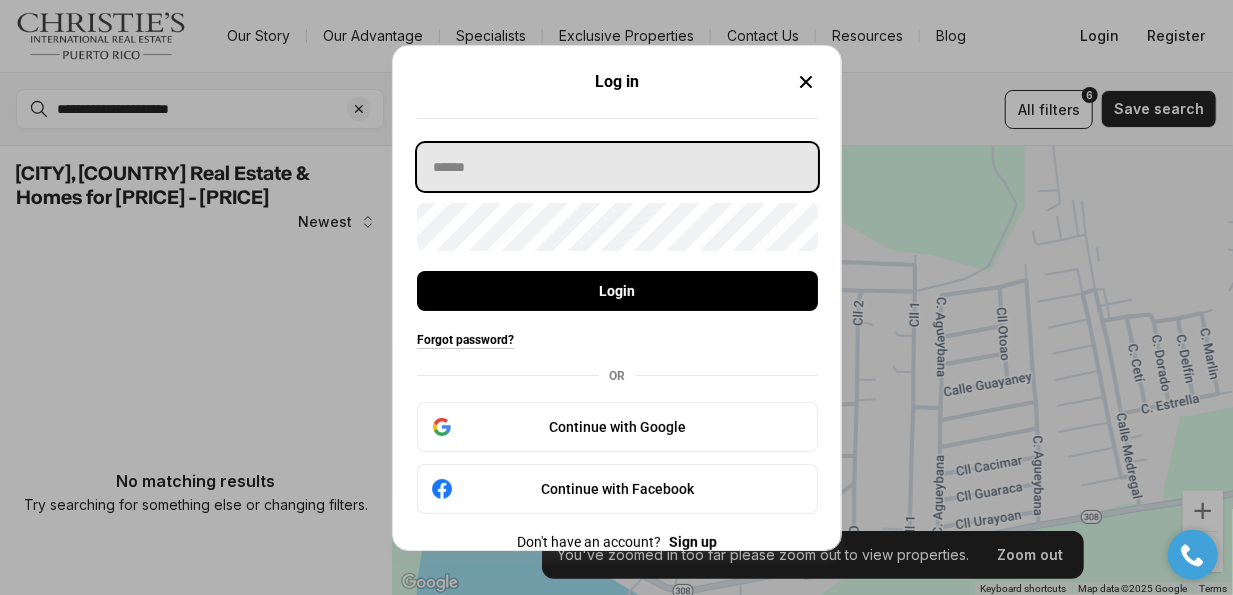 click at bounding box center [617, 167] 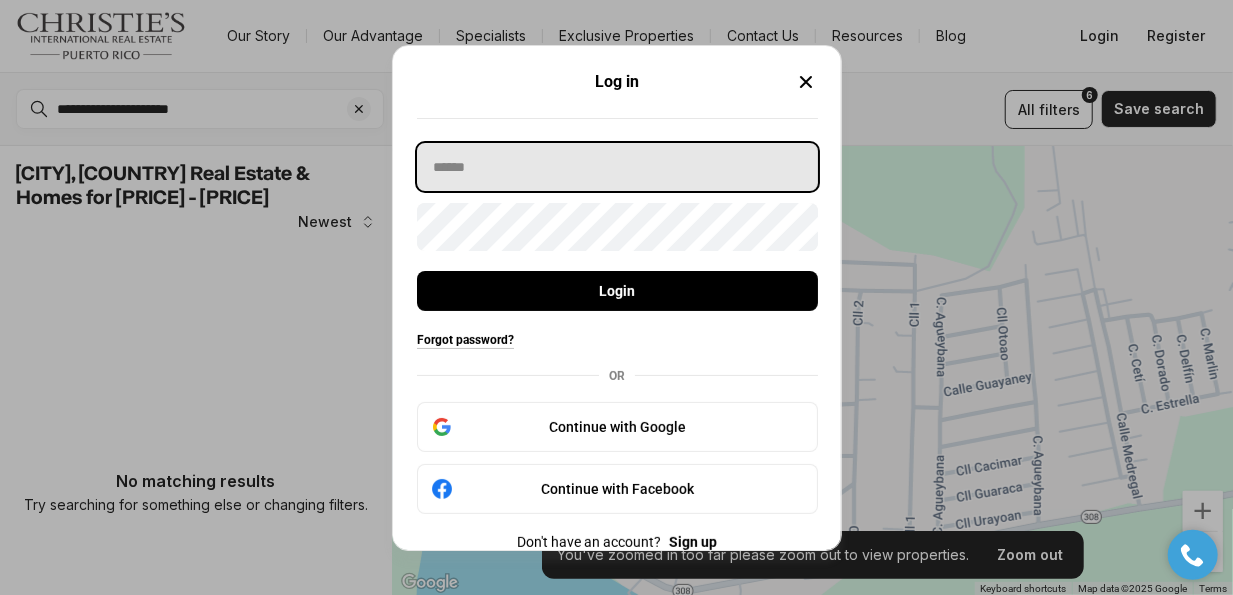 type on "*" 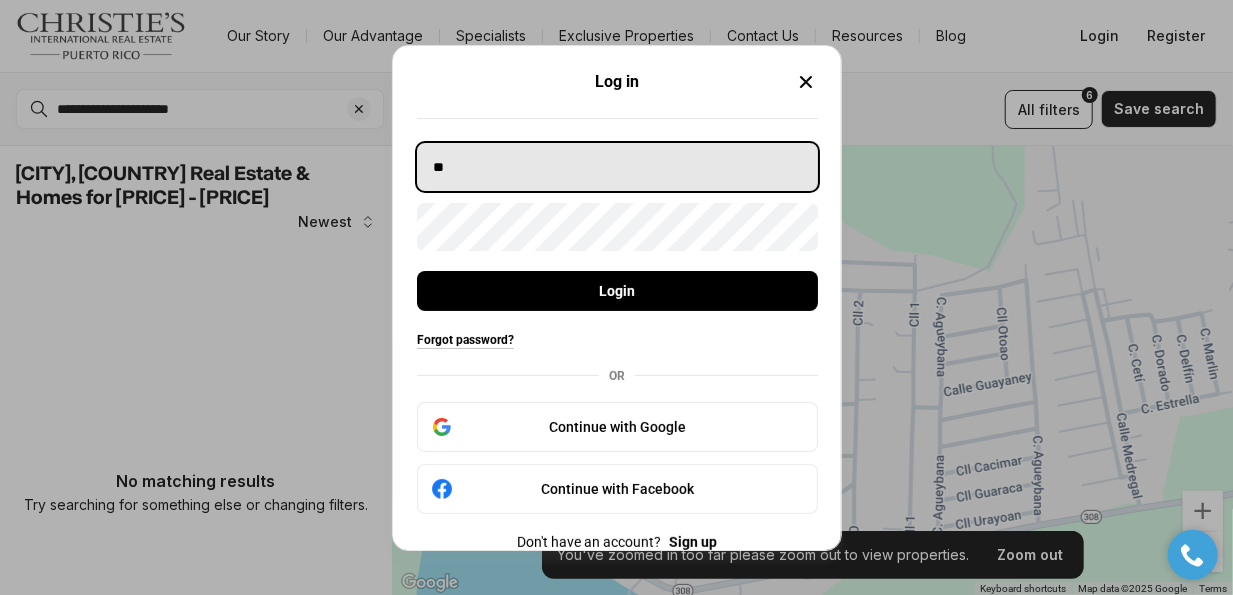 type on "*" 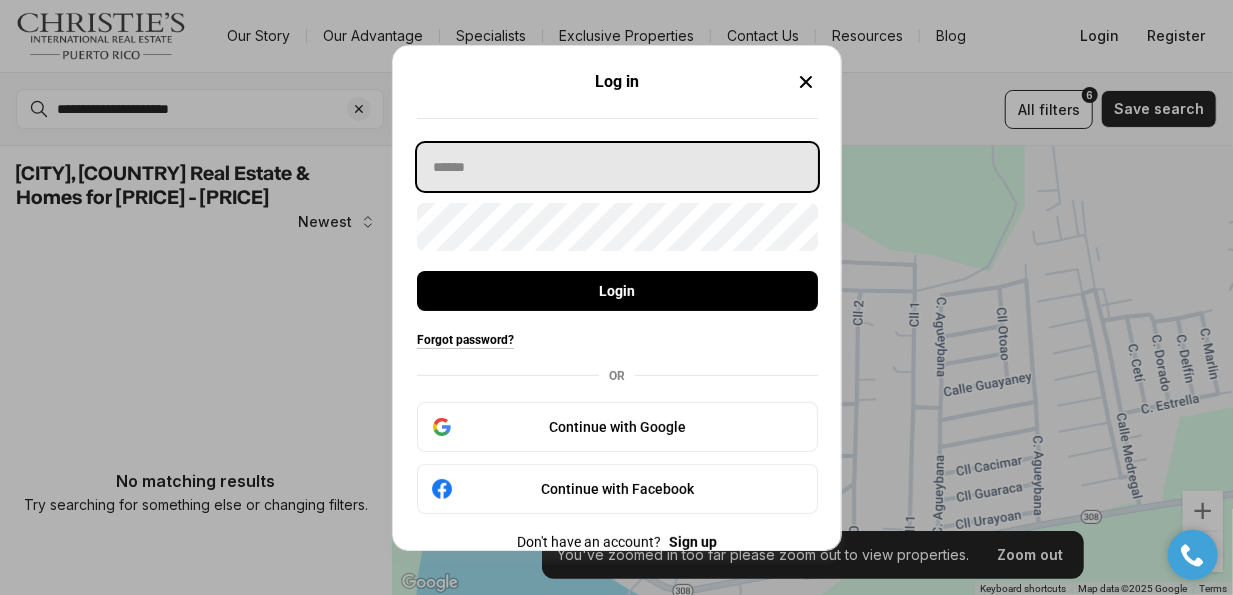 type on "*" 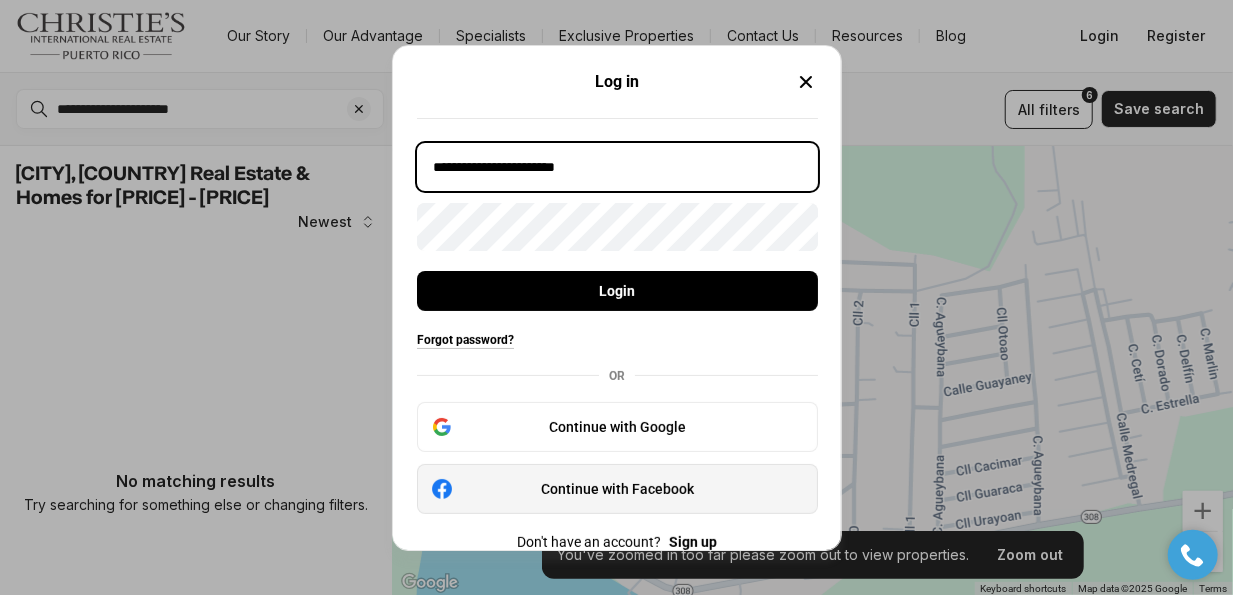 type on "**********" 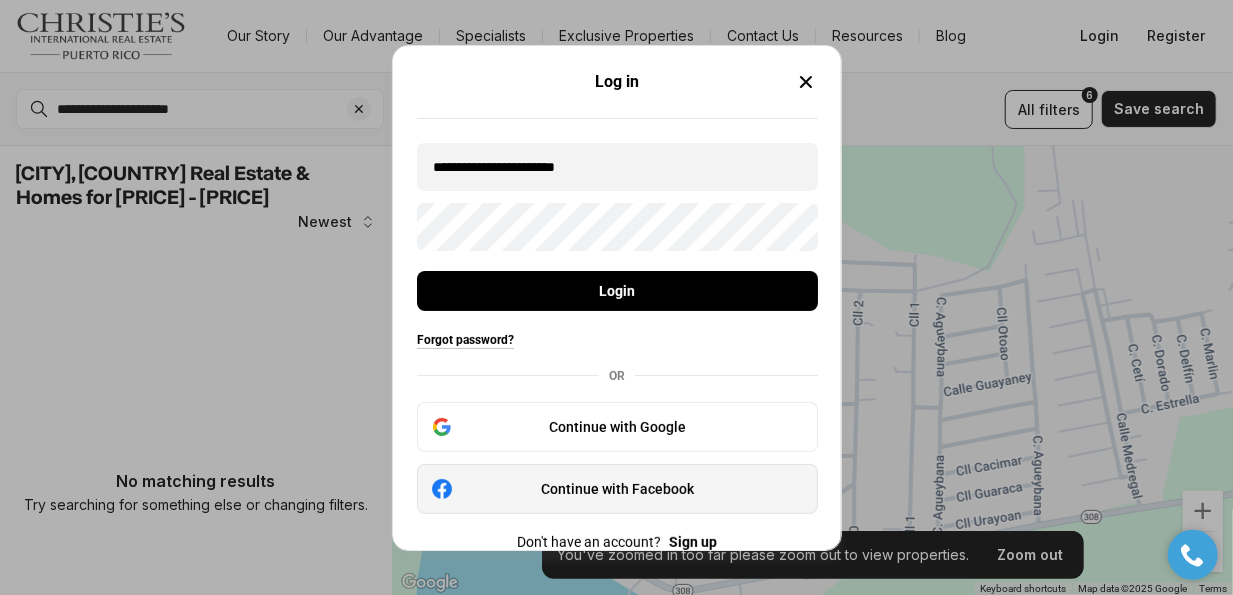 click on "Continue with Facebook" at bounding box center (617, 489) 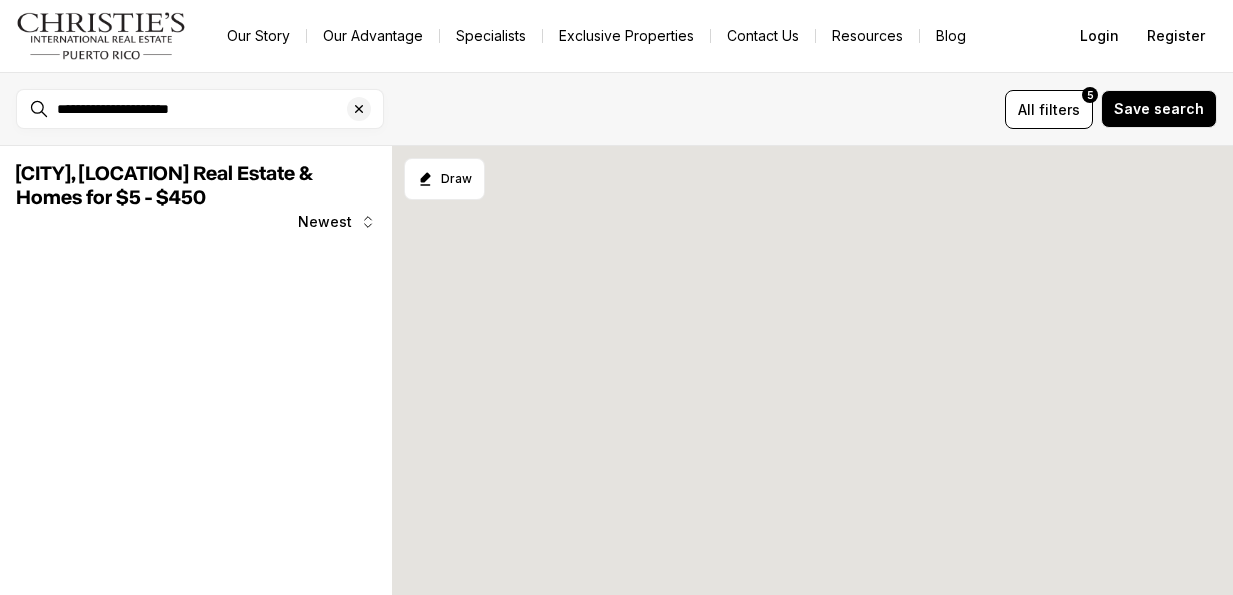 scroll, scrollTop: 0, scrollLeft: 0, axis: both 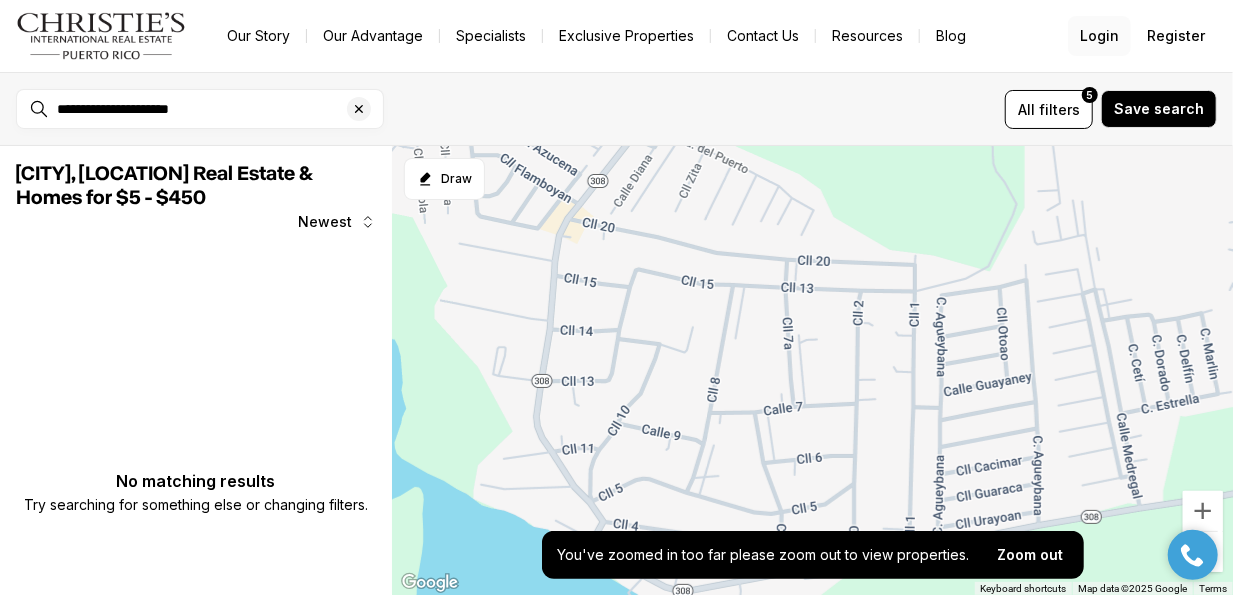 click on "Login" at bounding box center (1099, 36) 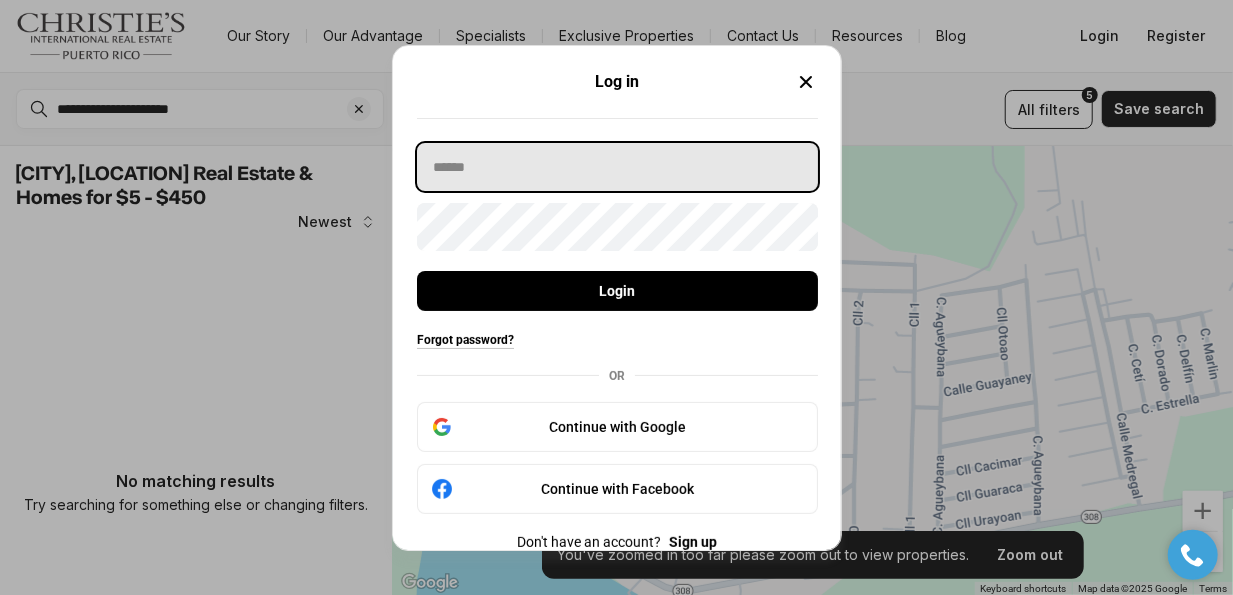 click at bounding box center [617, 167] 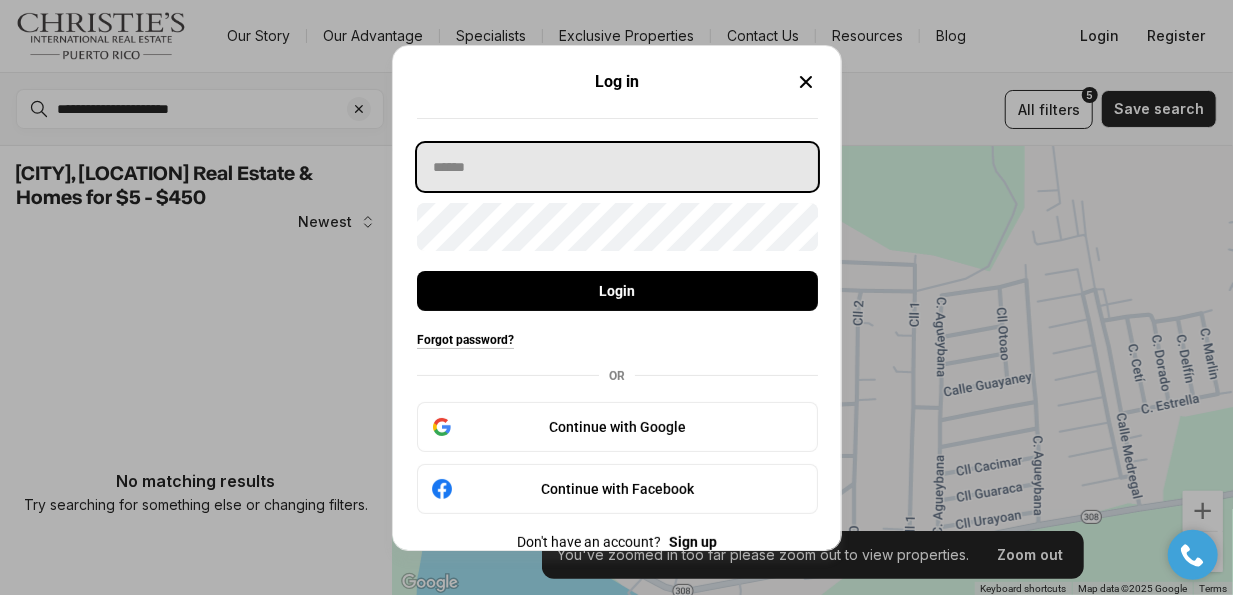 type on "**********" 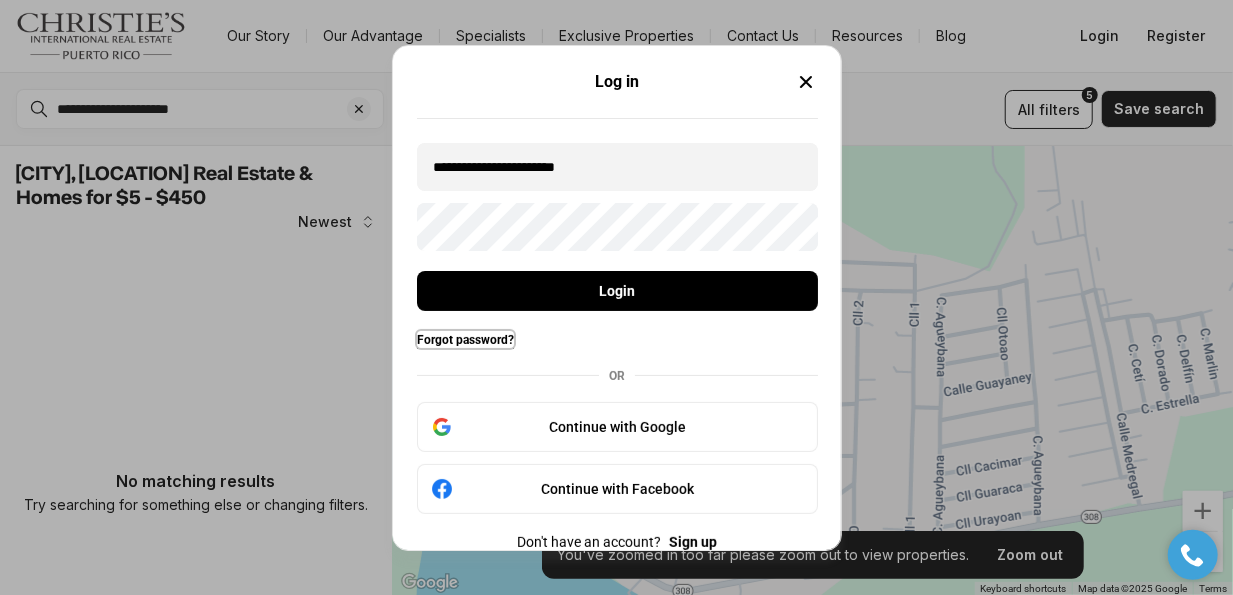 click on "Forgot password?" at bounding box center [465, 340] 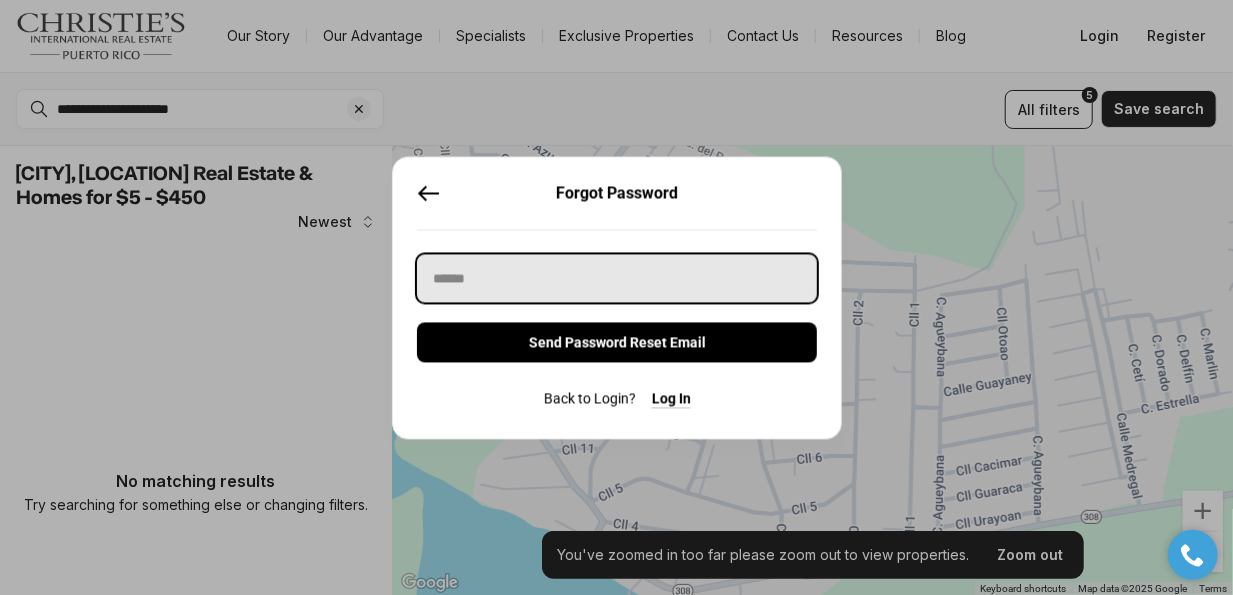 click at bounding box center [617, 278] 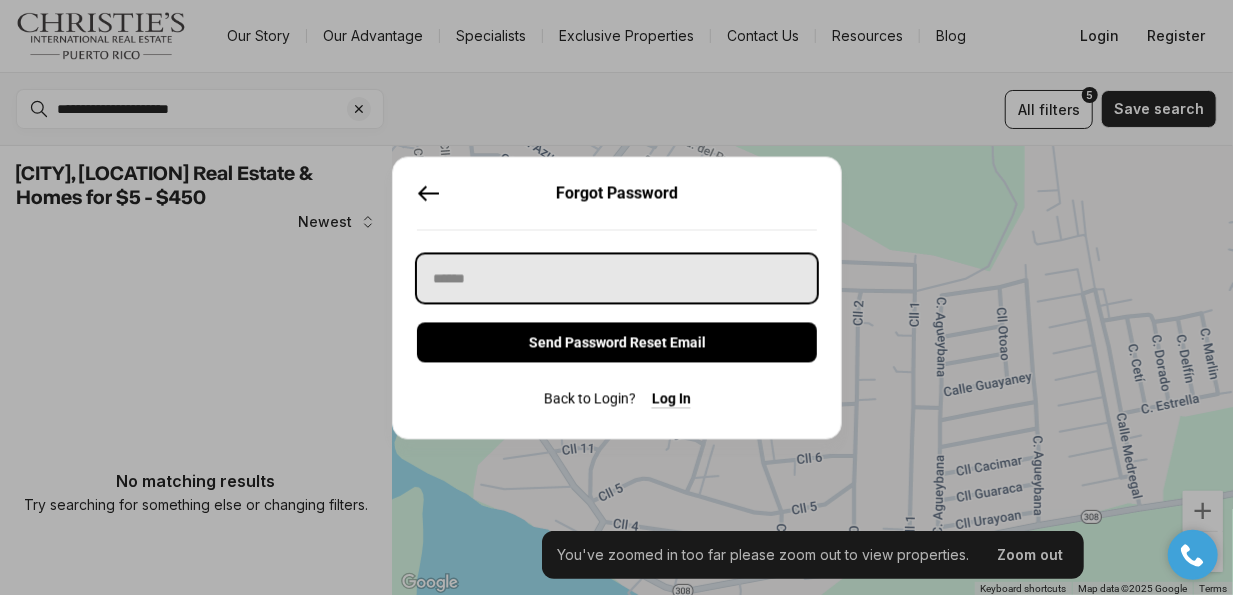 type on "**********" 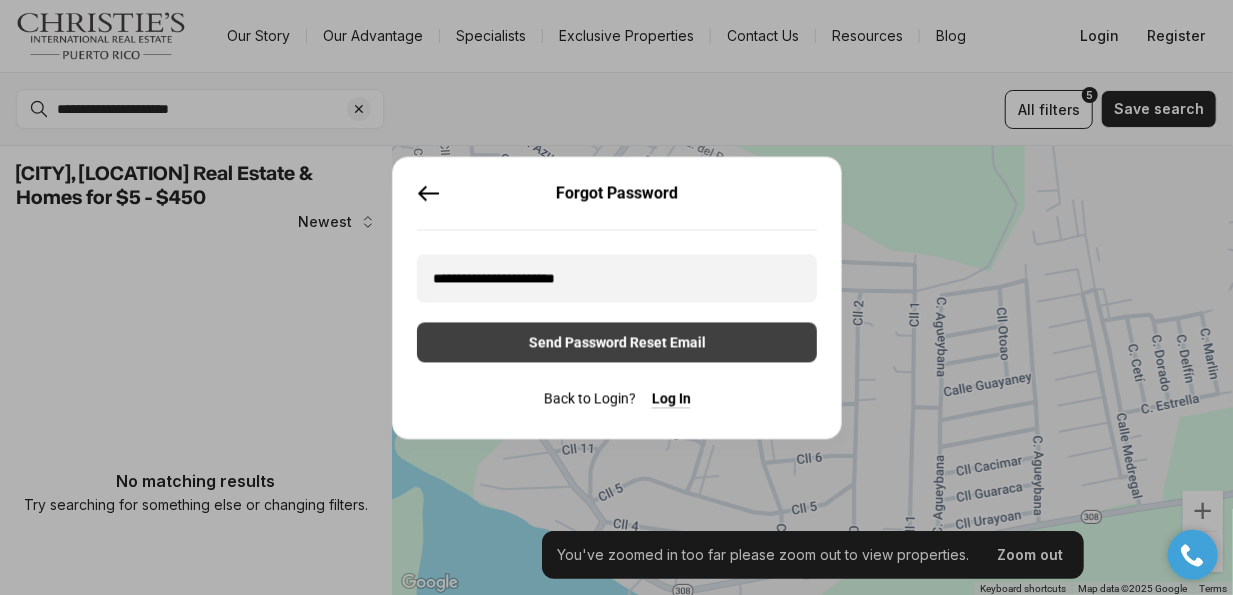 click on "Send Password Reset Email" at bounding box center (617, 342) 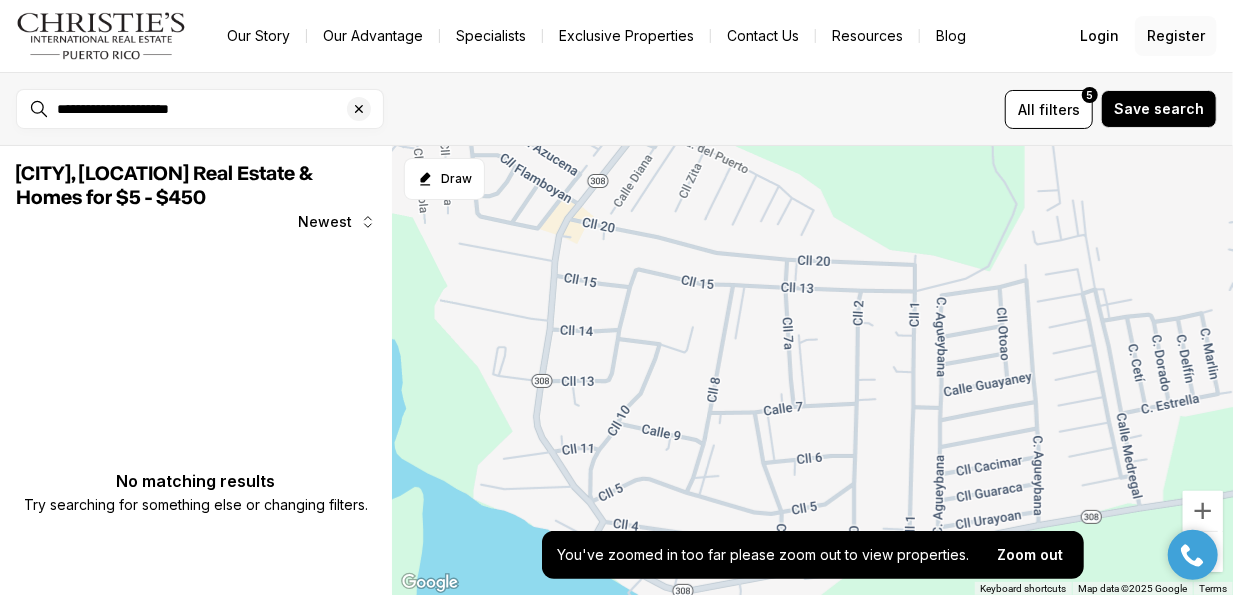 click on "Register" at bounding box center (1176, 36) 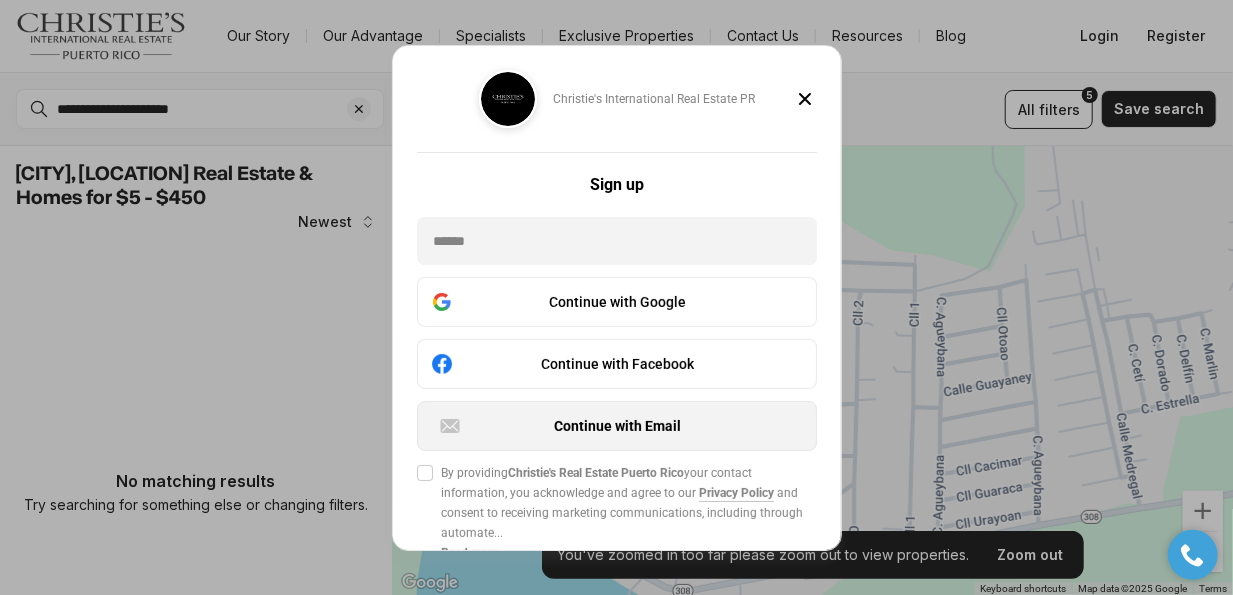 click on "Continue with Email" at bounding box center (617, 426) 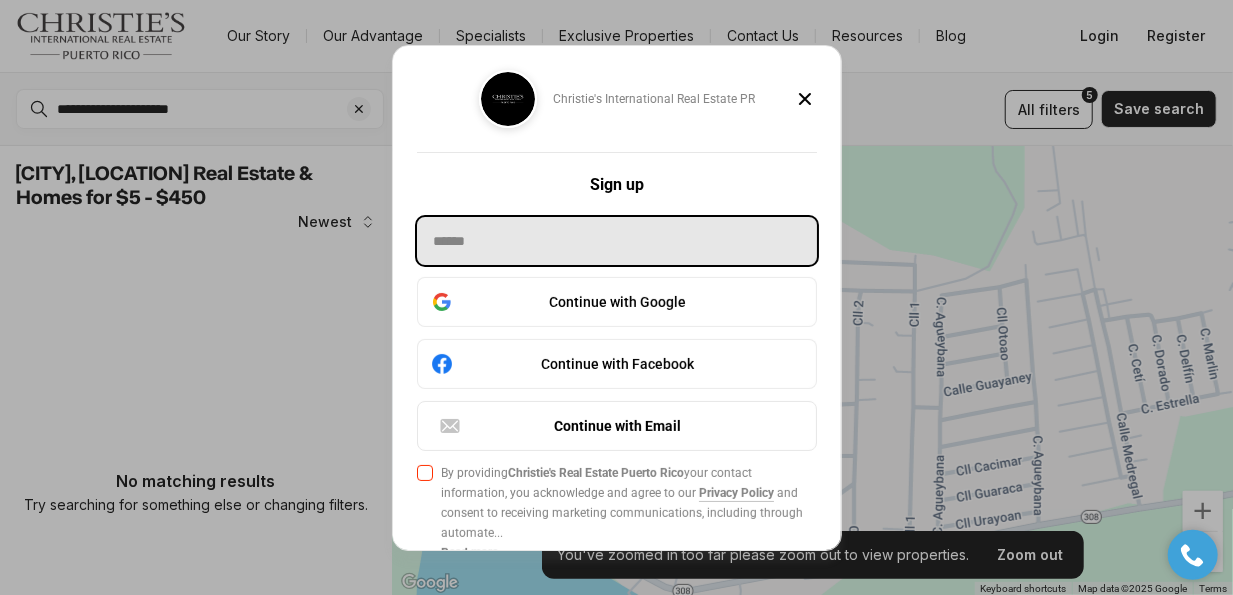 click at bounding box center (617, 241) 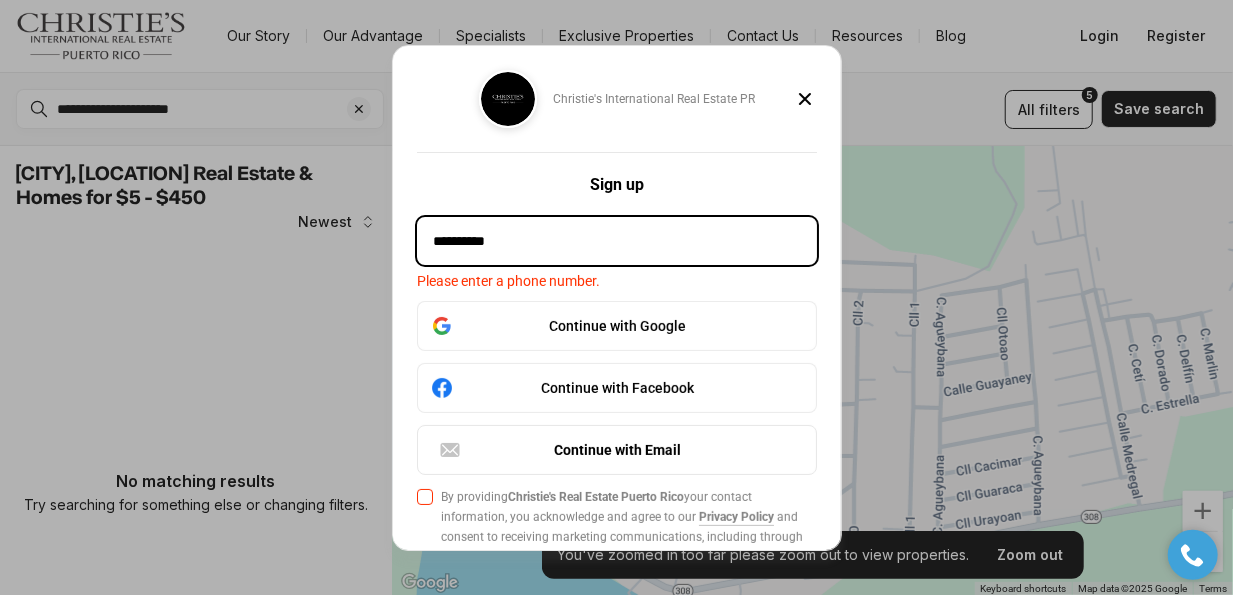 type on "**********" 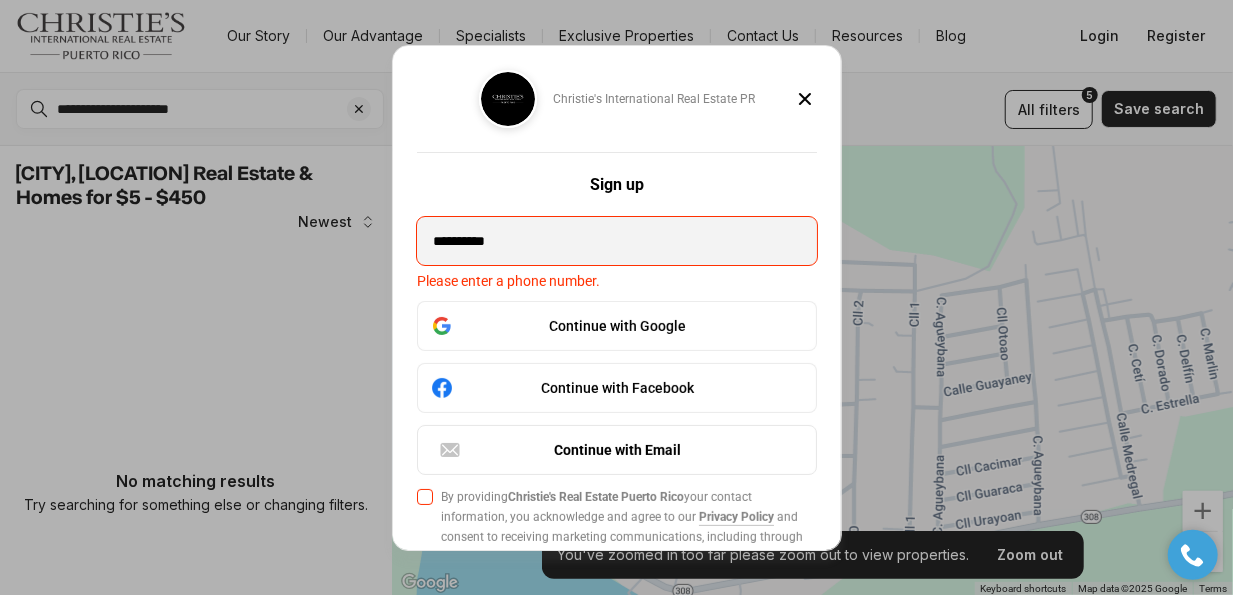 click on "Agree to Privacy Policy By providing  Christie's Real Estate Puerto Rico  your contact information, you acknowledge and agree to our   Privacy Policy   and consent to receiving marketing communications, including through automate ... Read more Please accept the terms and conditions." at bounding box center (425, 497) 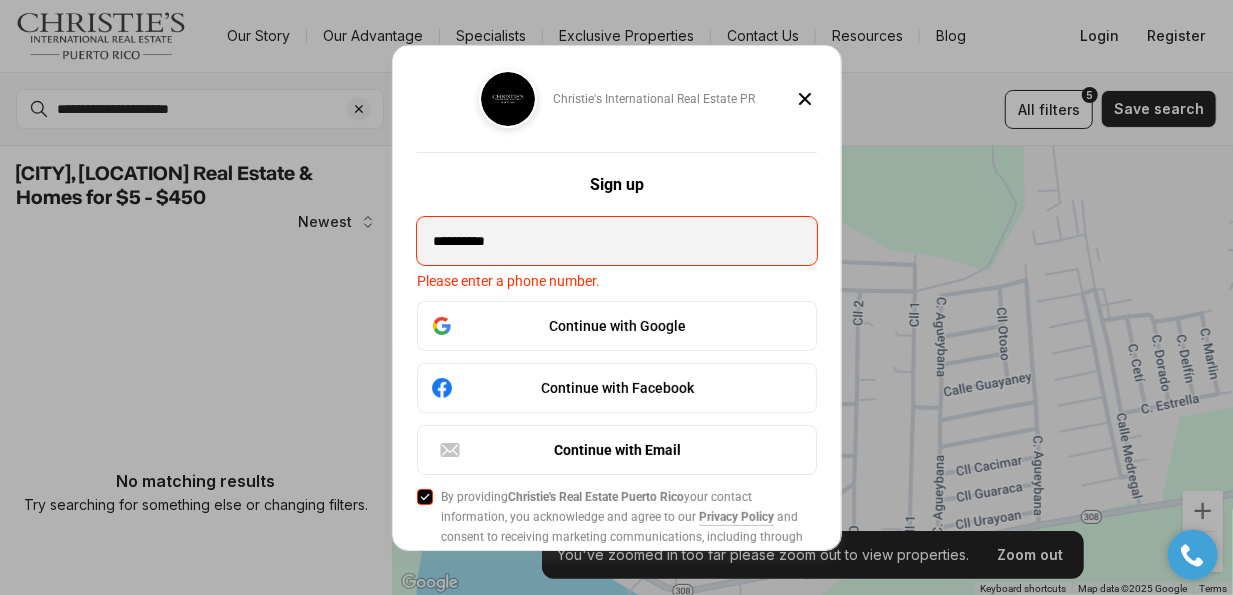 drag, startPoint x: 830, startPoint y: 390, endPoint x: 832, endPoint y: 456, distance: 66.0303 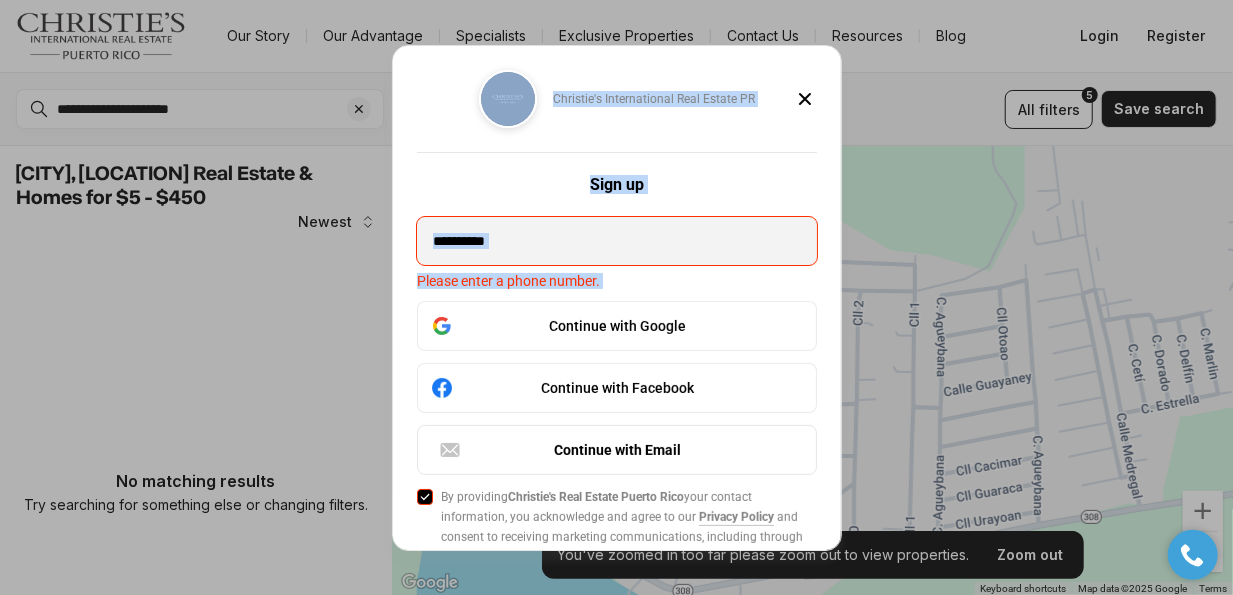 drag, startPoint x: 838, startPoint y: 74, endPoint x: 838, endPoint y: 380, distance: 306 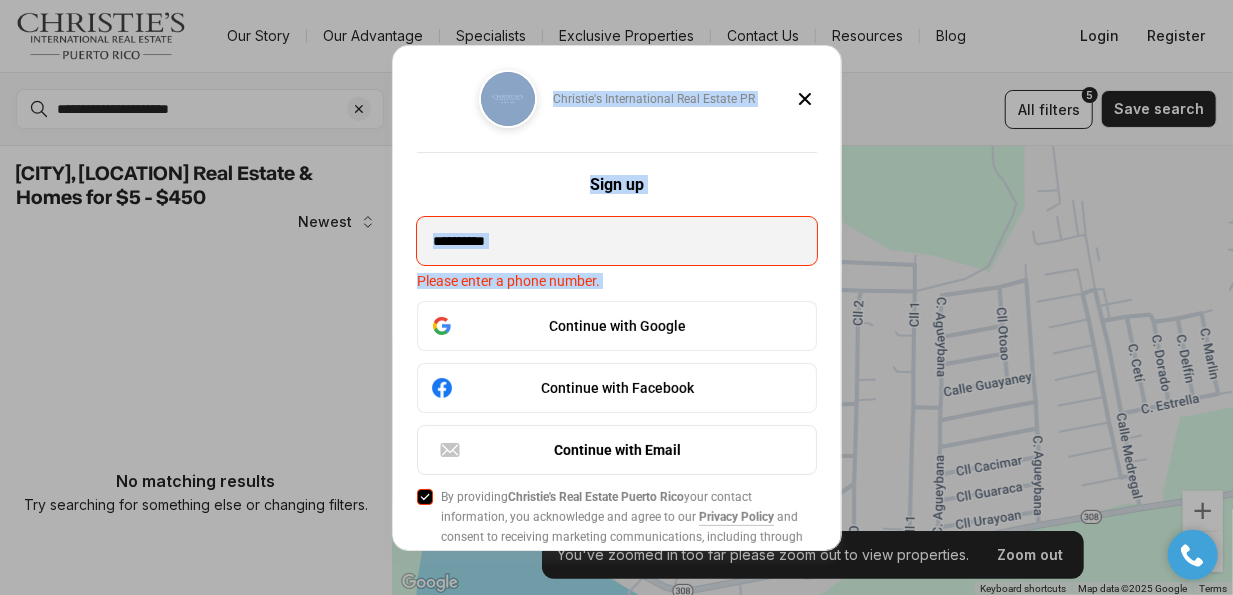 click on "Christie's International Real Estate PR Sign up" at bounding box center [617, 131] 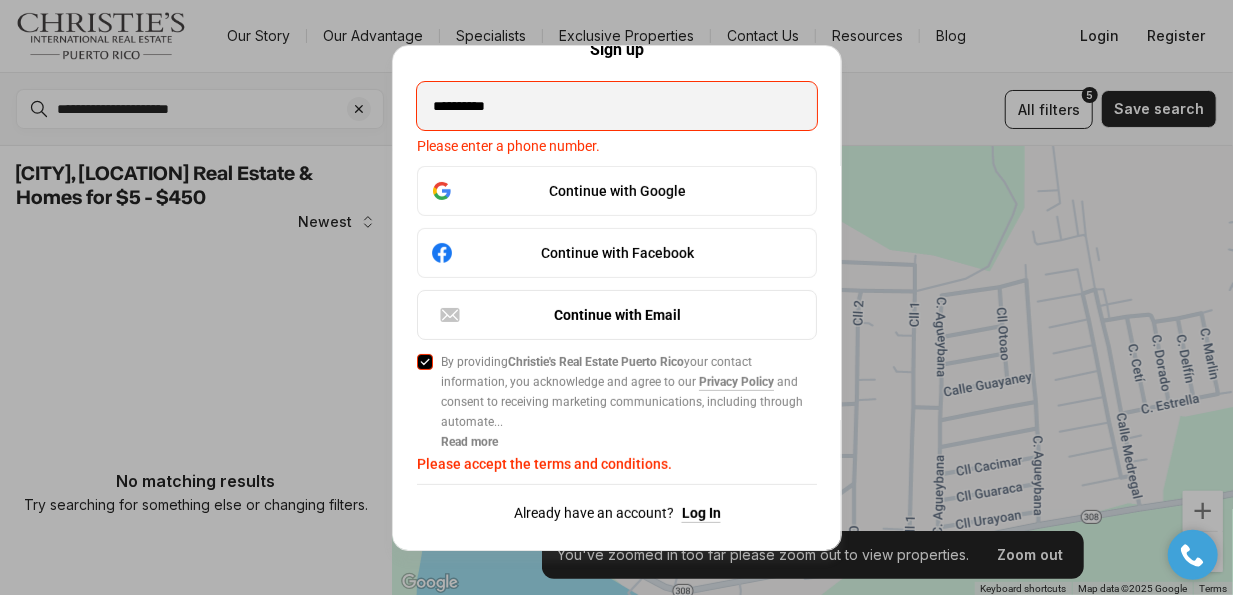 scroll, scrollTop: 136, scrollLeft: 0, axis: vertical 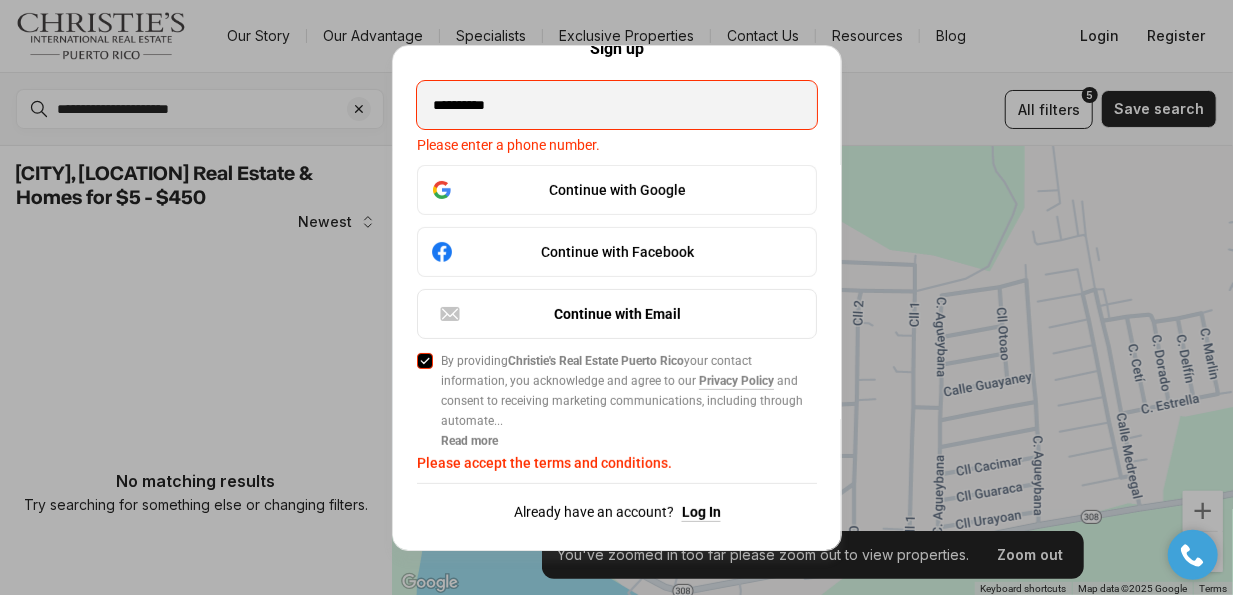 click on "**********" at bounding box center [617, 231] 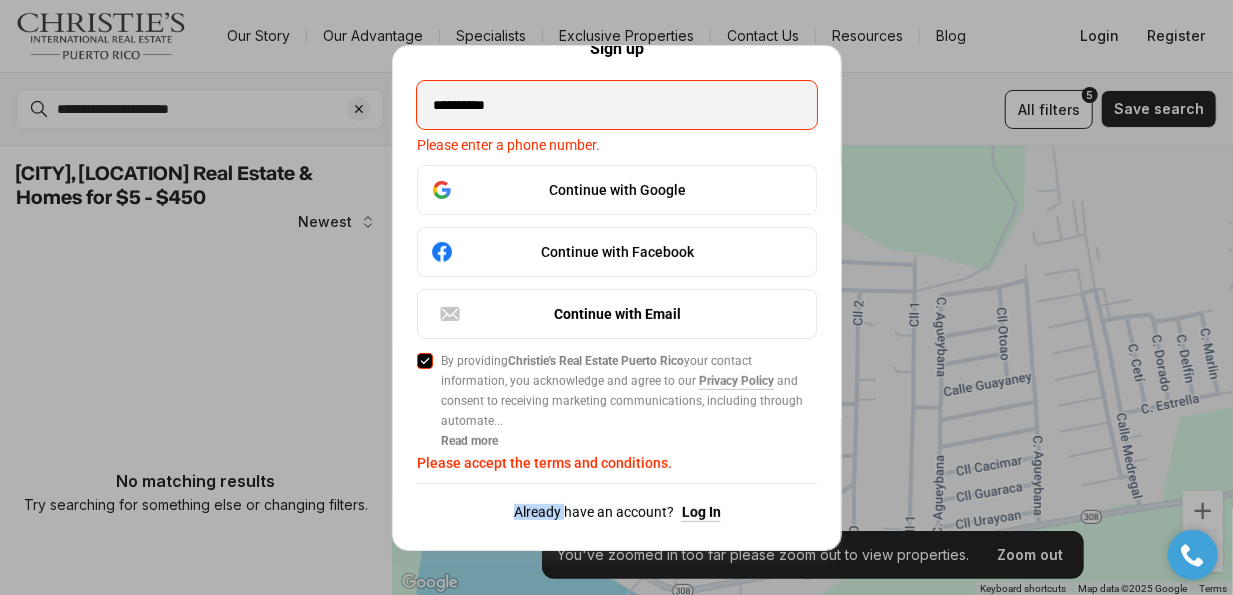 click on "Already have an account? Log In" at bounding box center (617, 512) 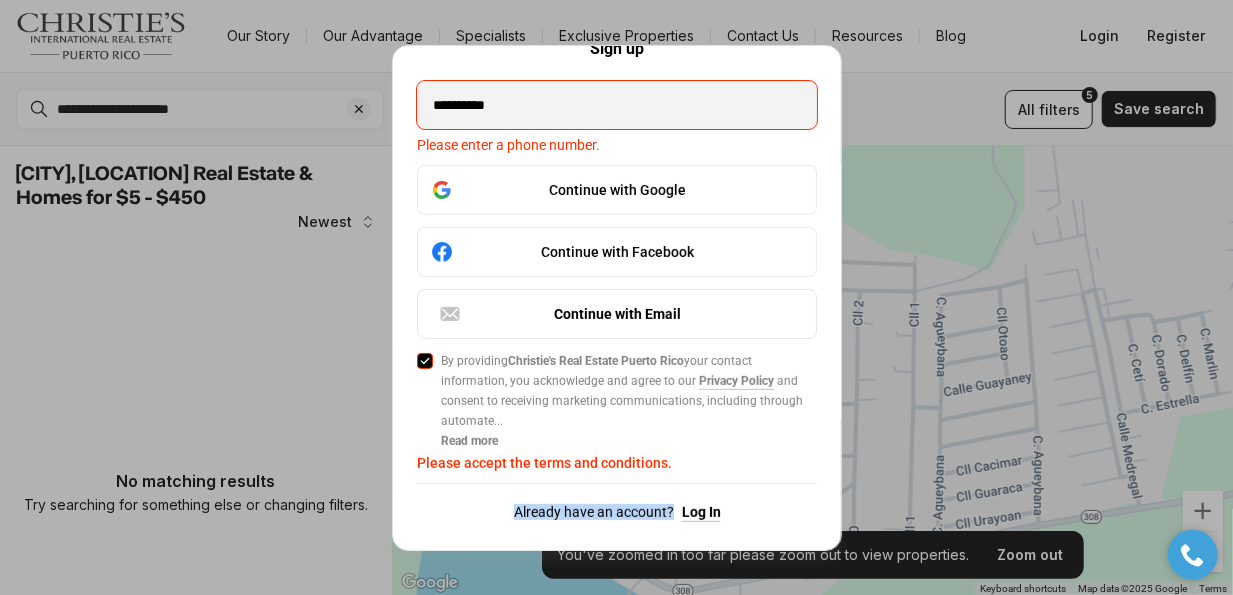 click on "Already have an account? Log In" at bounding box center (617, 512) 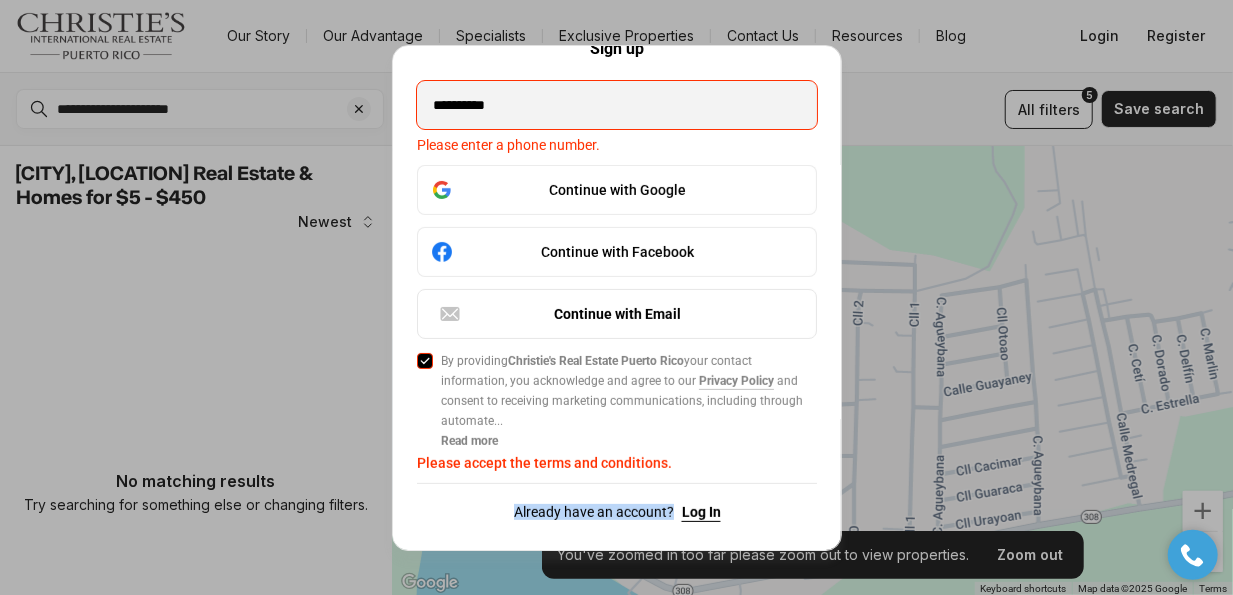 drag, startPoint x: 482, startPoint y: 501, endPoint x: 718, endPoint y: 506, distance: 236.05296 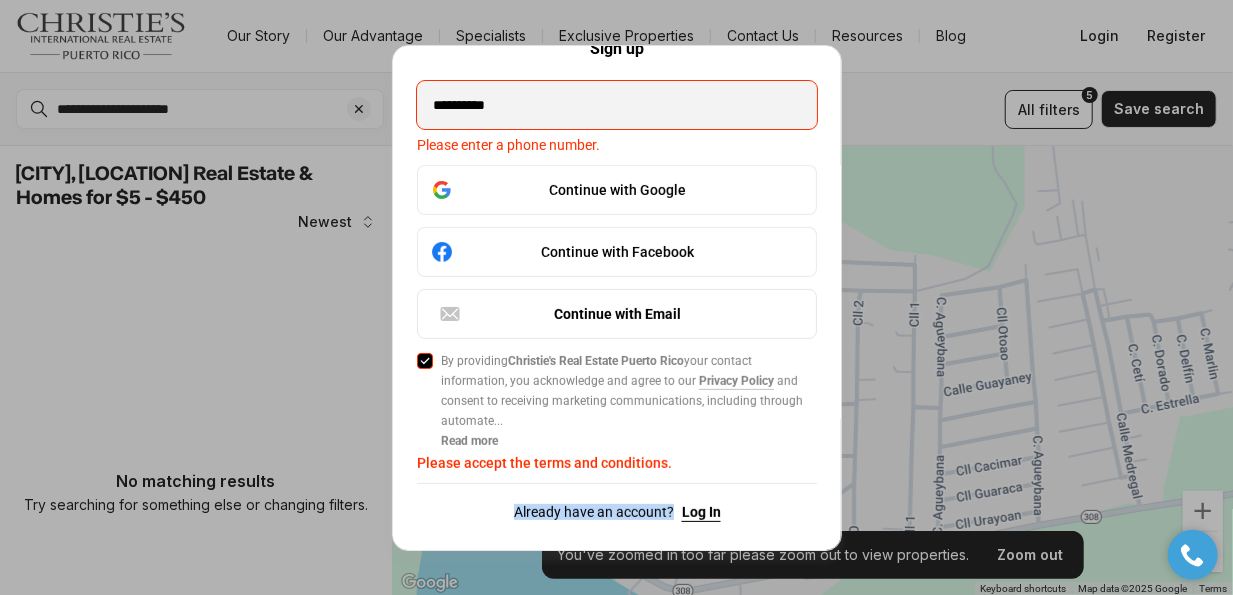 click on "Already have an account? Log In" at bounding box center [617, 512] 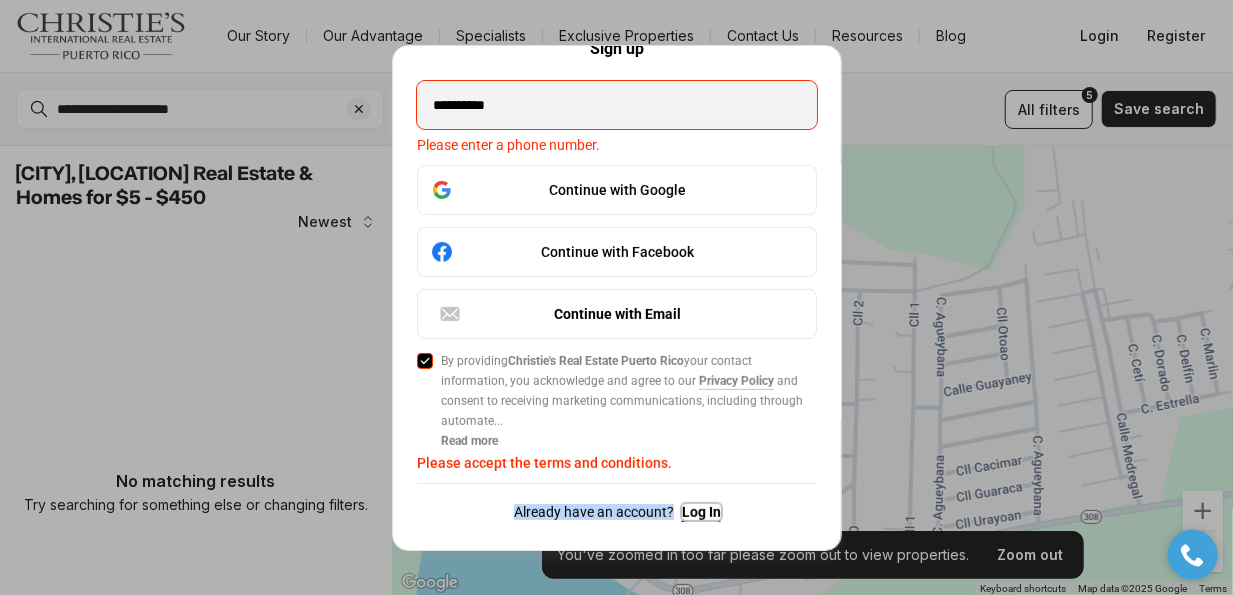 click on "Log In" at bounding box center (700, 512) 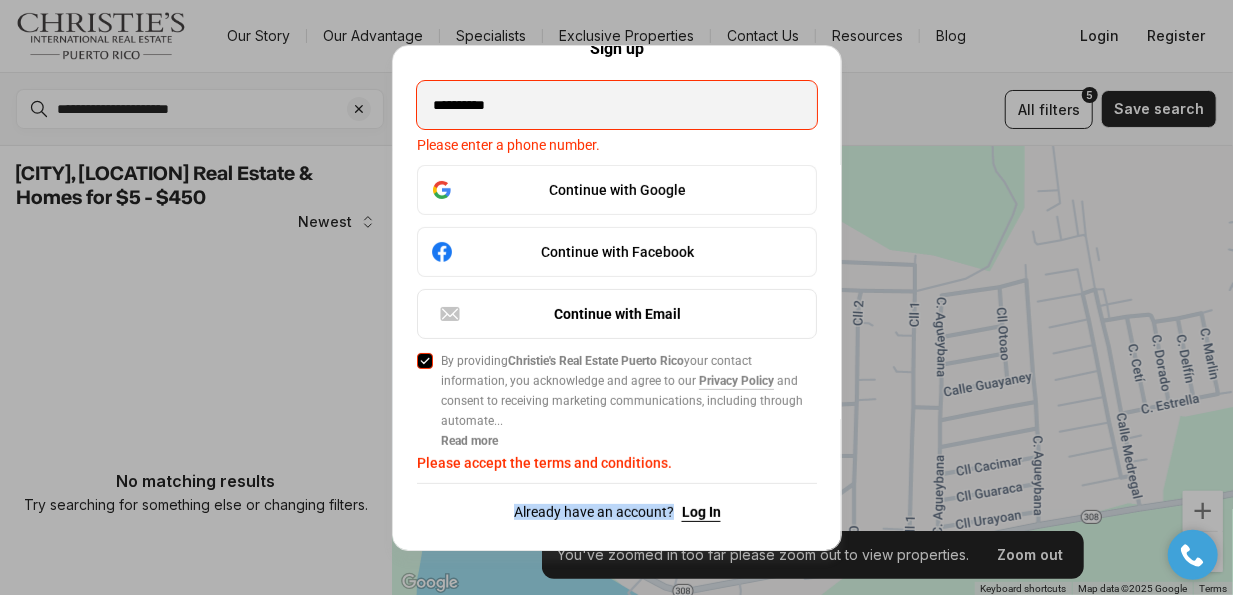 scroll, scrollTop: 32, scrollLeft: 0, axis: vertical 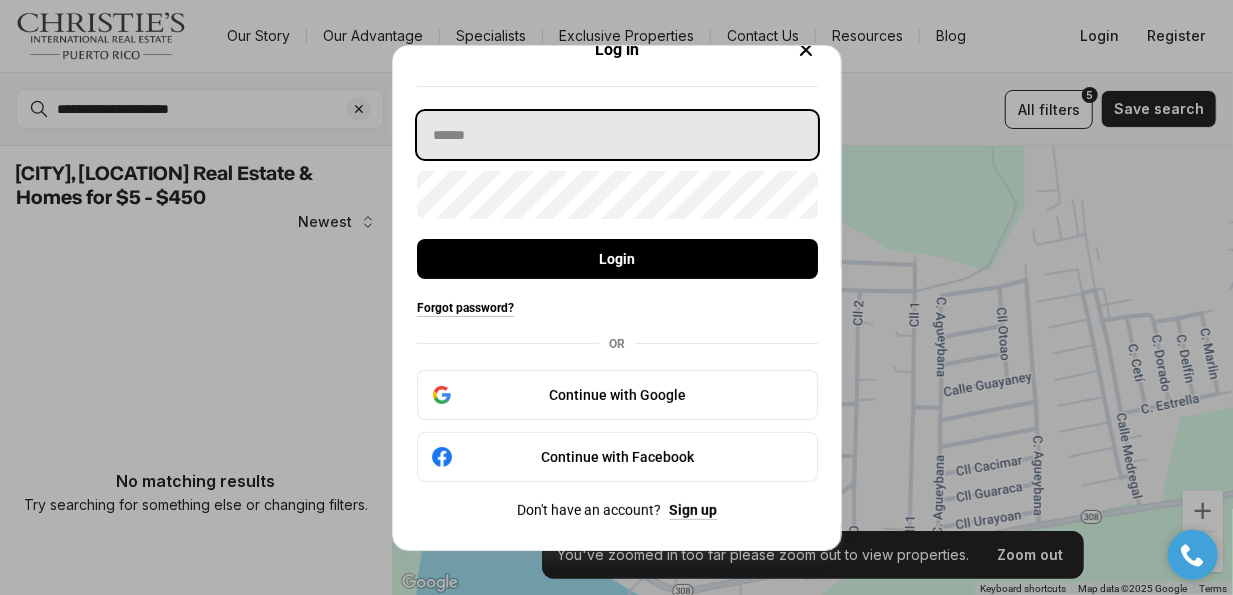 click at bounding box center [617, 135] 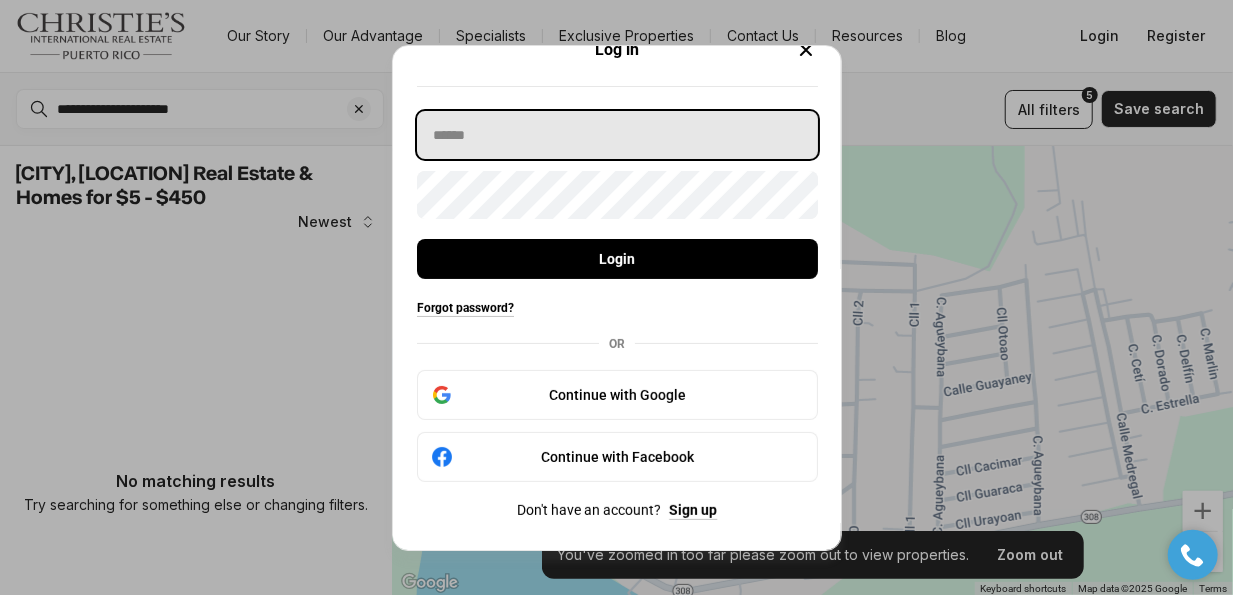 type on "**********" 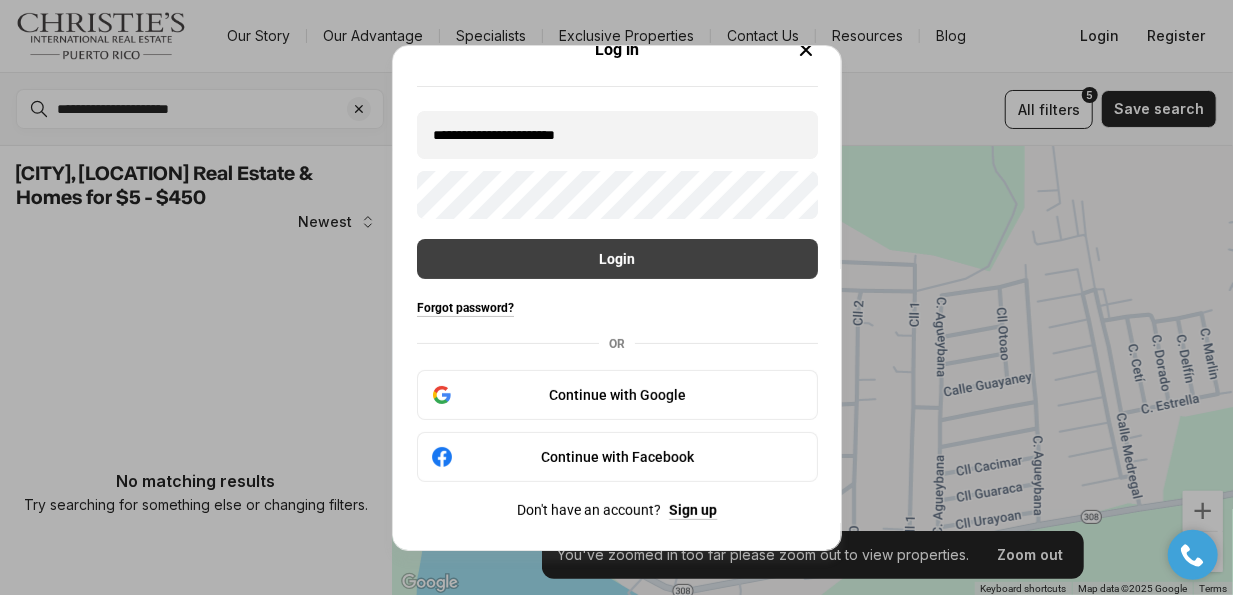 click on "Login" at bounding box center [617, 259] 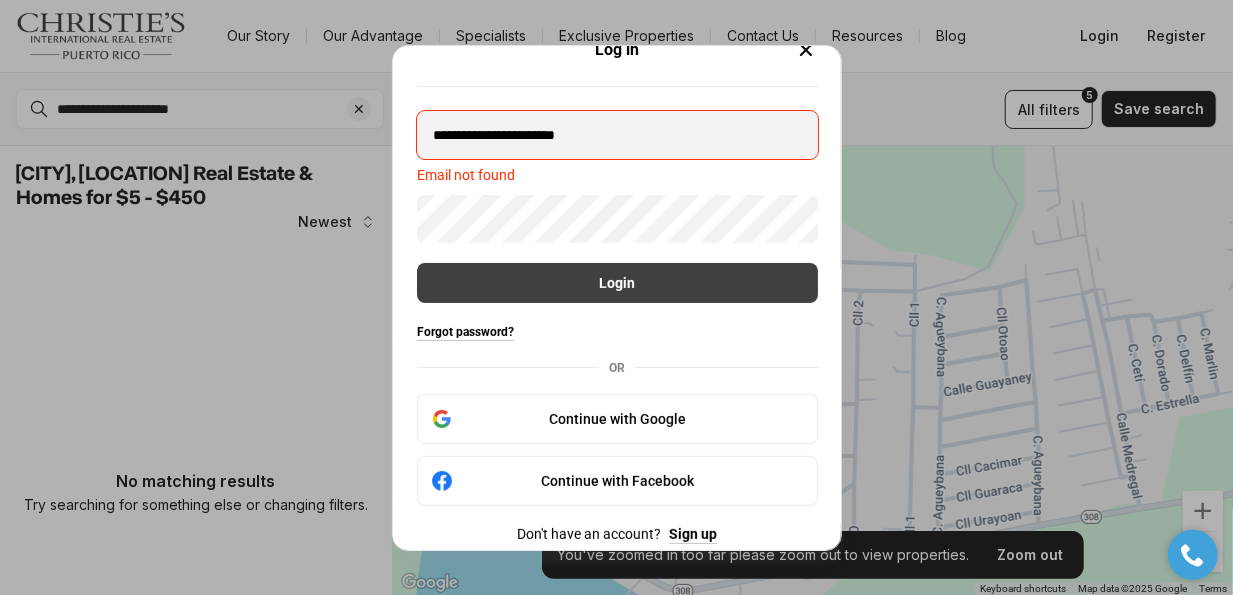 click on "Login" at bounding box center [617, 283] 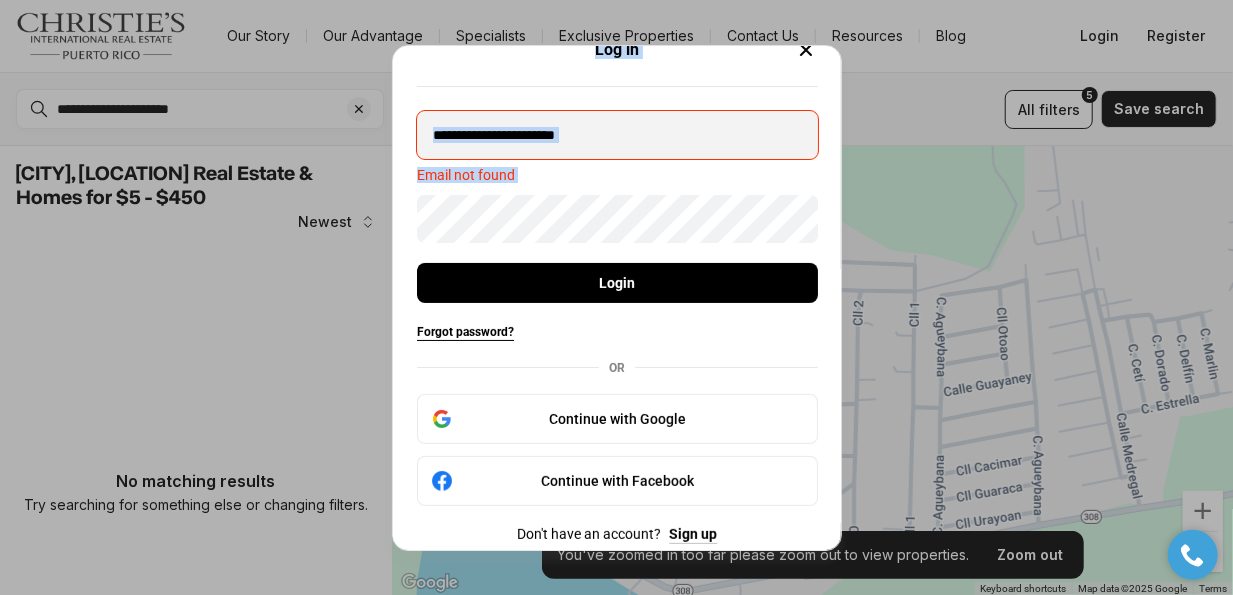 drag, startPoint x: 833, startPoint y: 95, endPoint x: 823, endPoint y: 285, distance: 190.26297 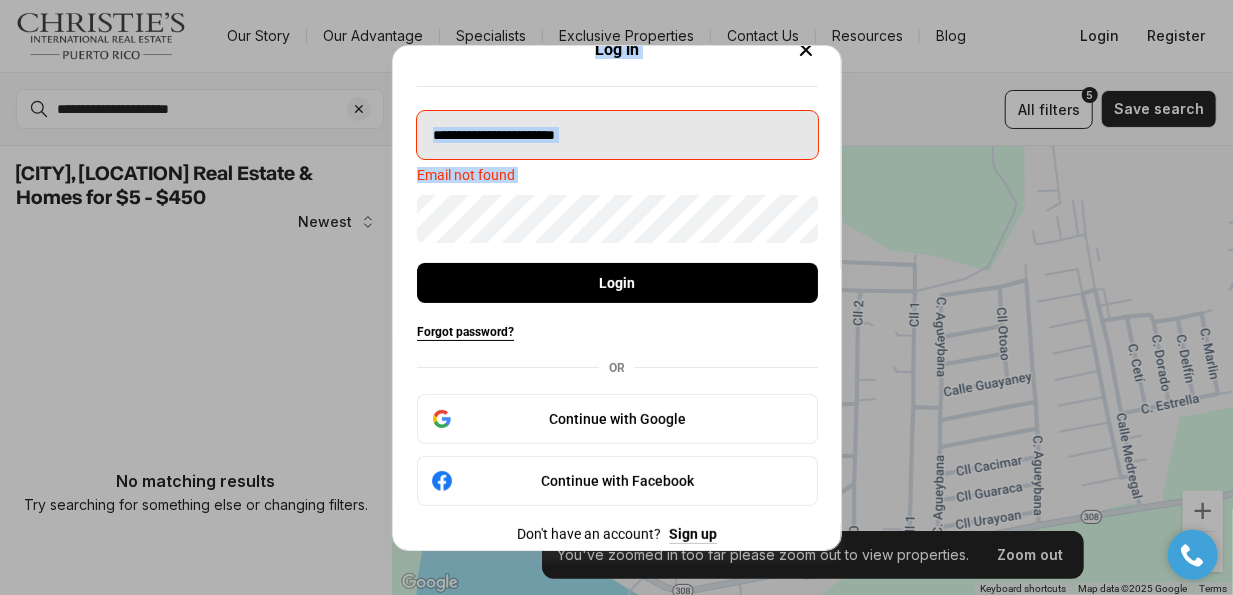 click on "**********" at bounding box center (617, 135) 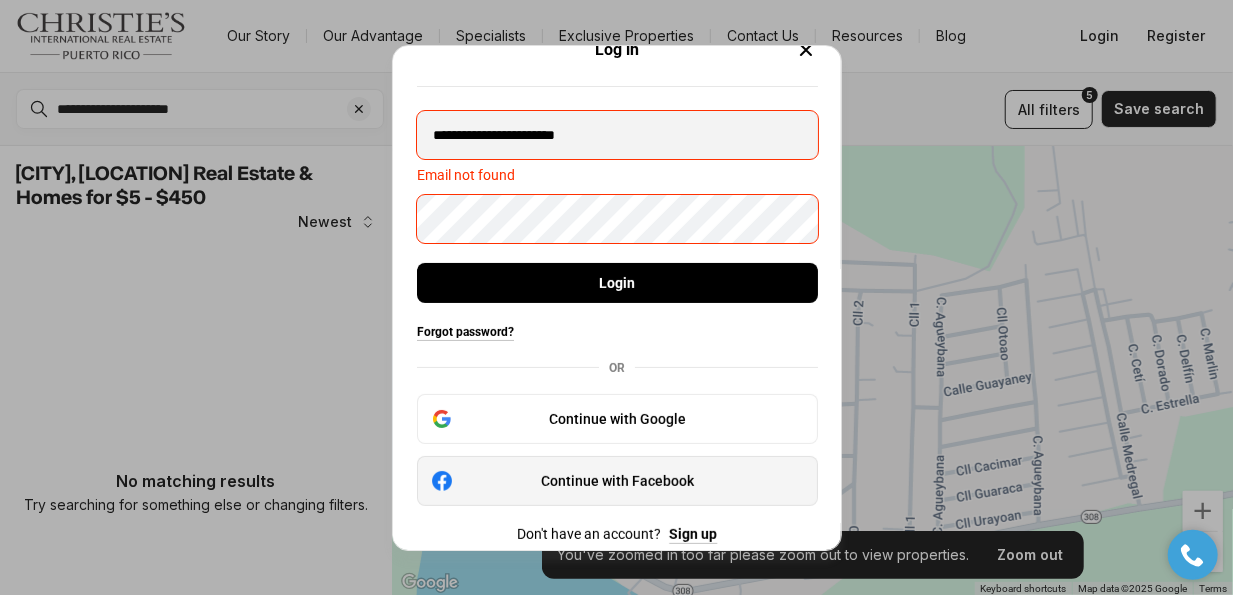 click on "Continue with Facebook" at bounding box center [617, 481] 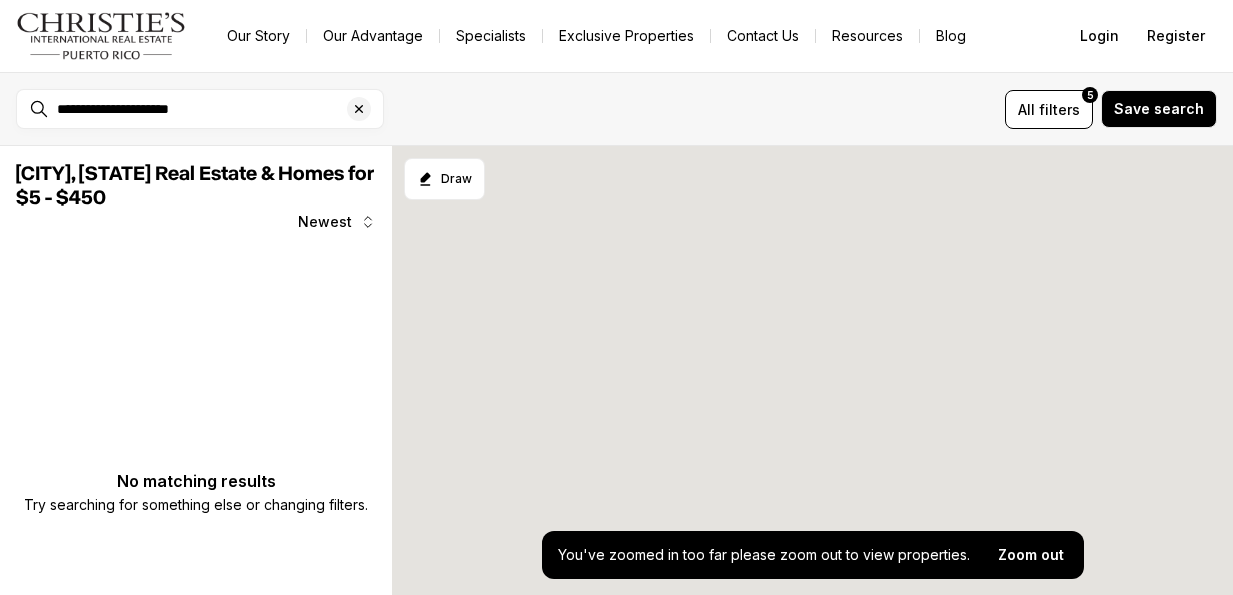 scroll, scrollTop: 0, scrollLeft: 0, axis: both 